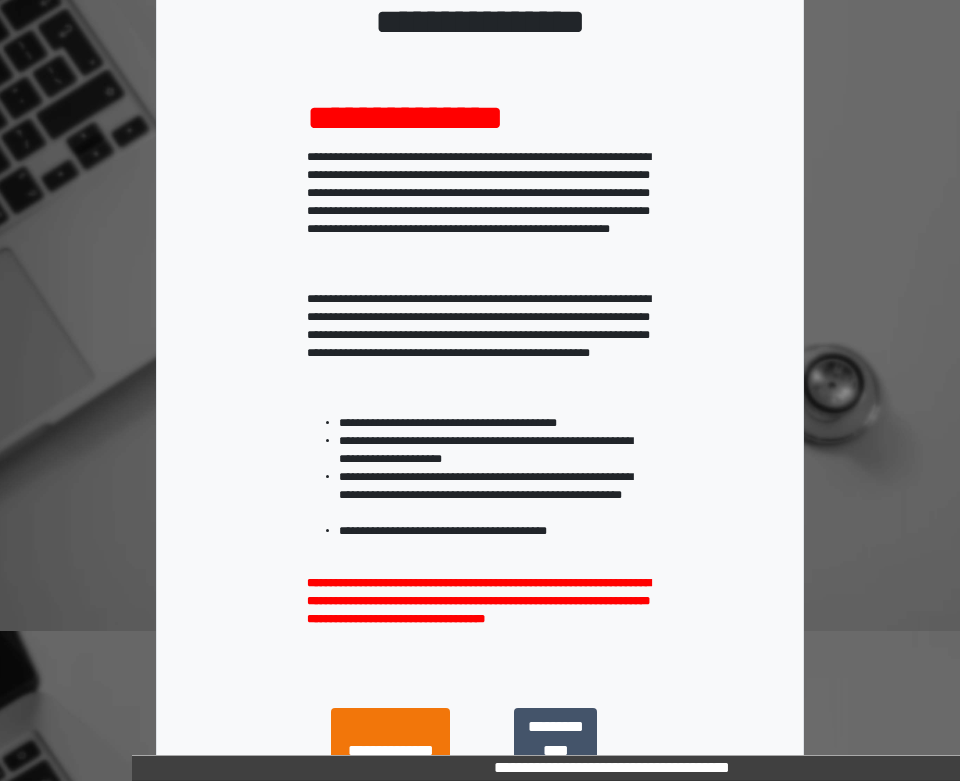 scroll, scrollTop: 300, scrollLeft: 0, axis: vertical 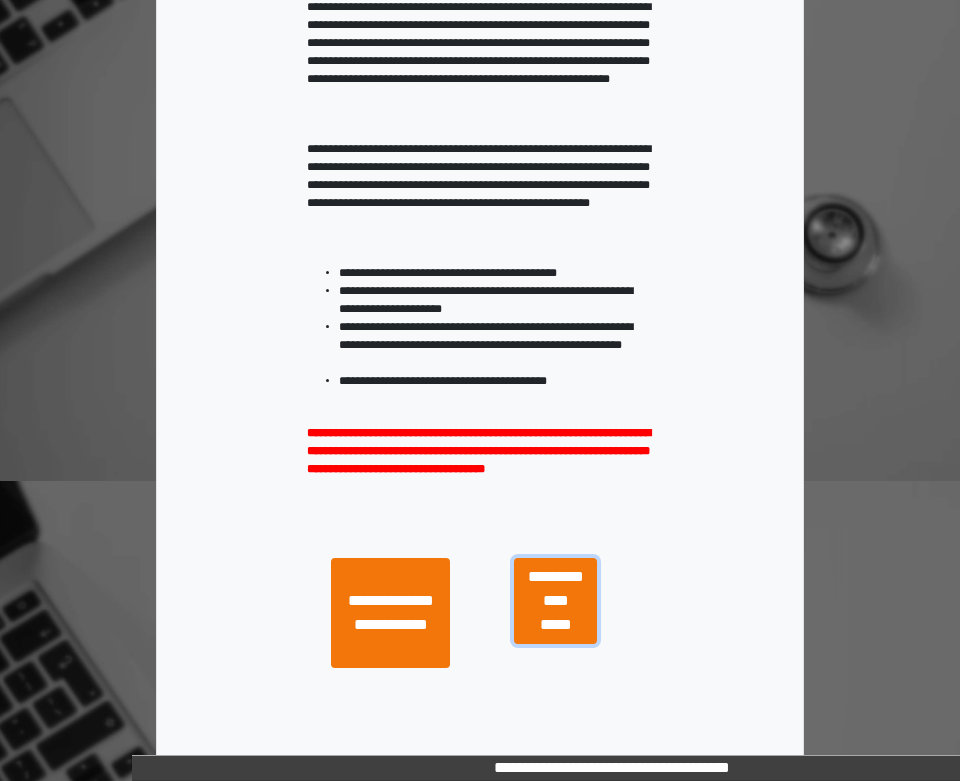 click on "**********" at bounding box center (555, 601) 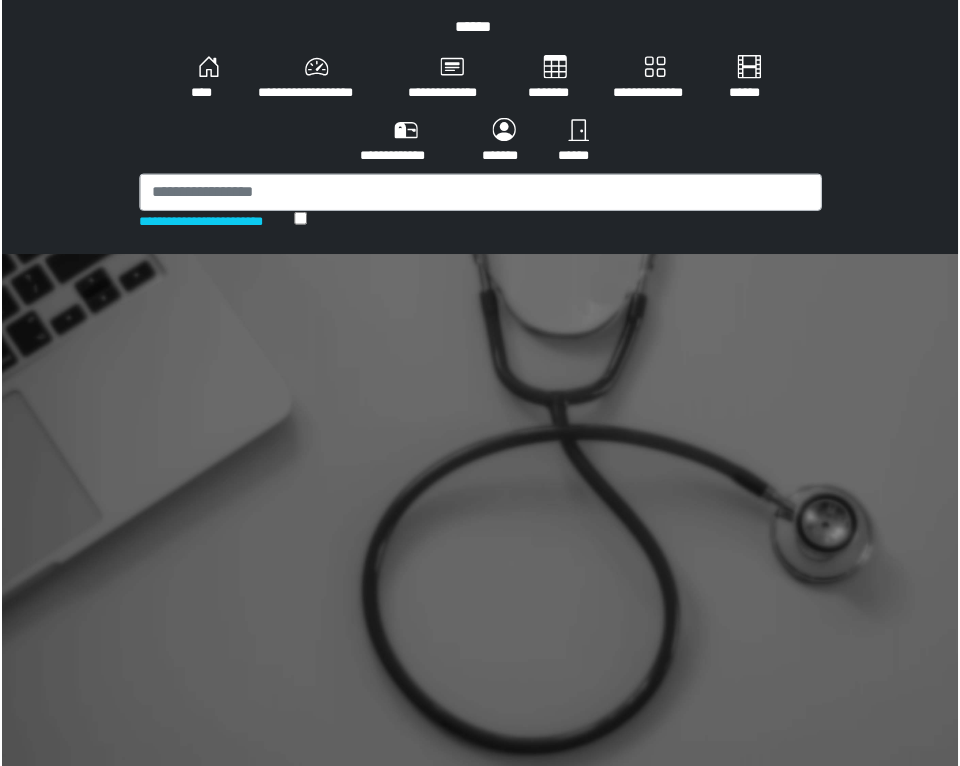scroll, scrollTop: 0, scrollLeft: 0, axis: both 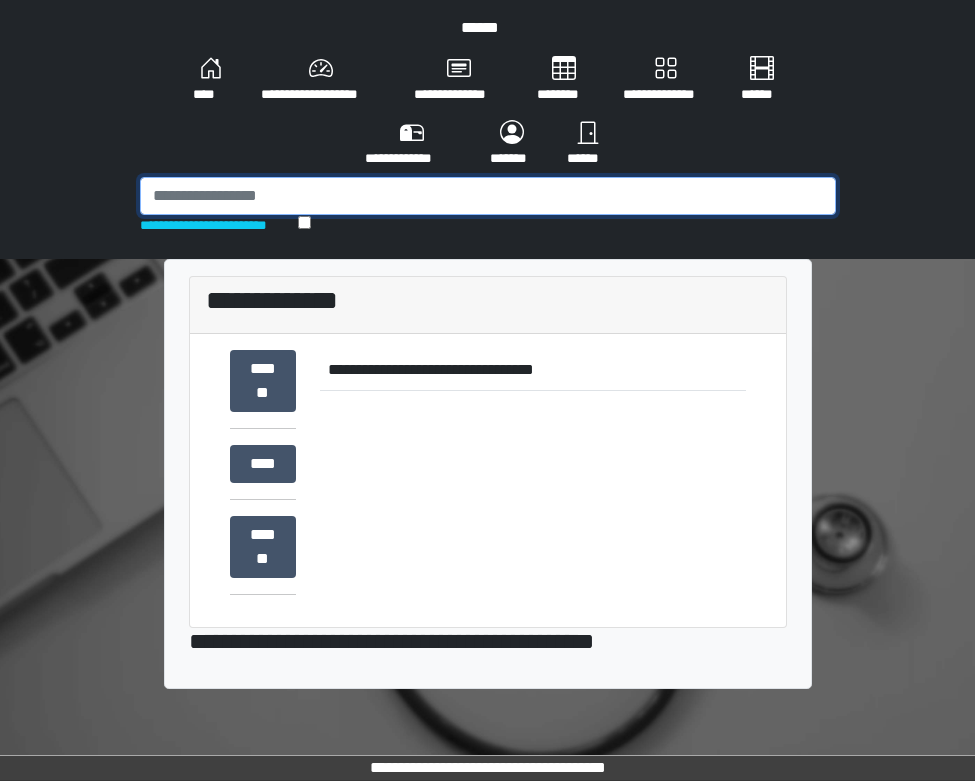 click at bounding box center (488, 196) 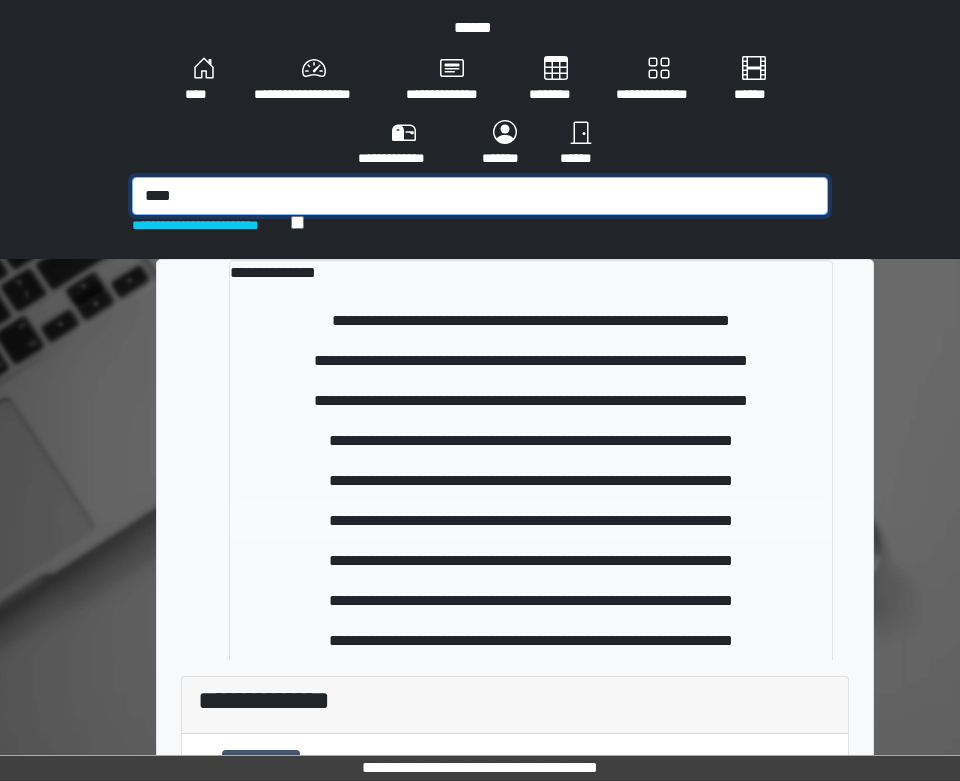 type on "****" 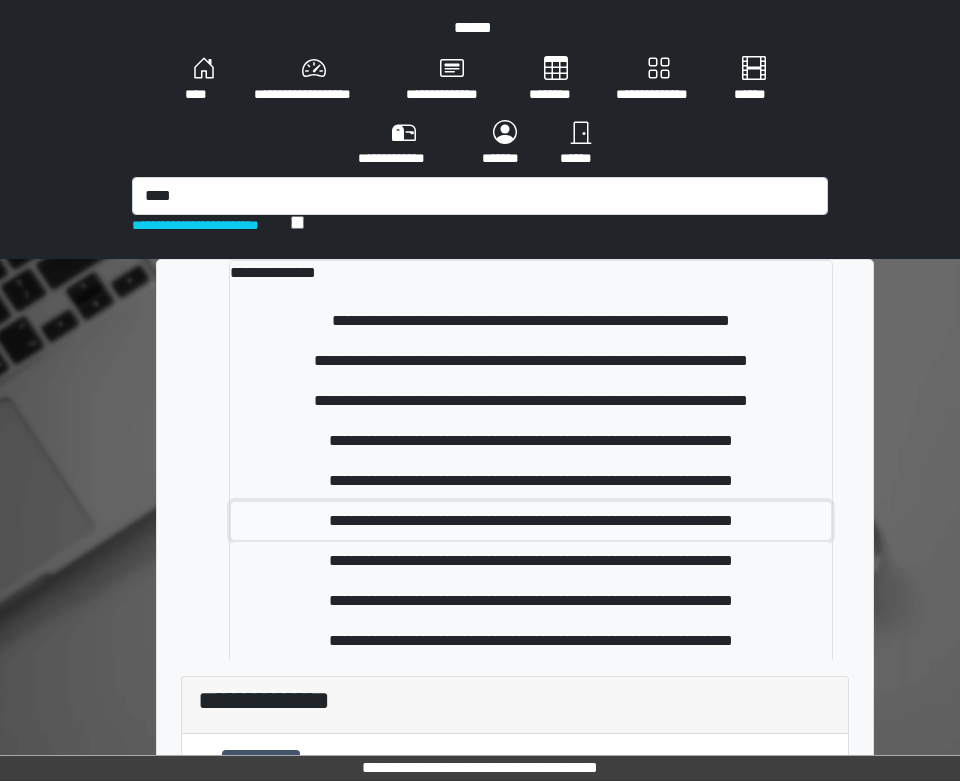 click on "**********" at bounding box center (531, 521) 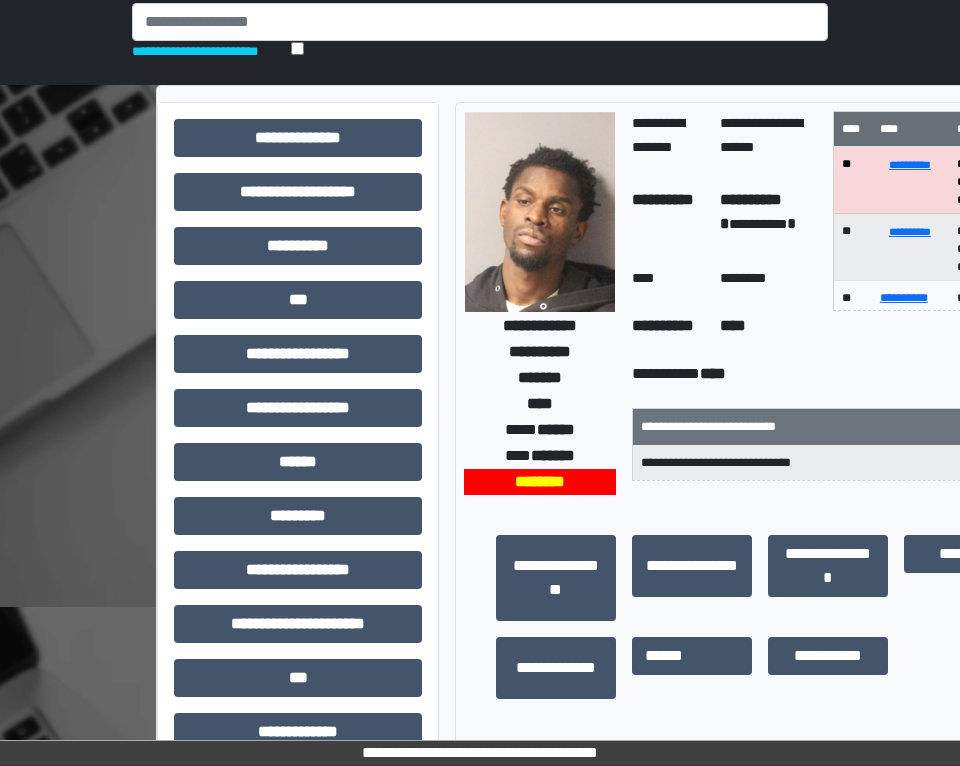 scroll, scrollTop: 500, scrollLeft: 0, axis: vertical 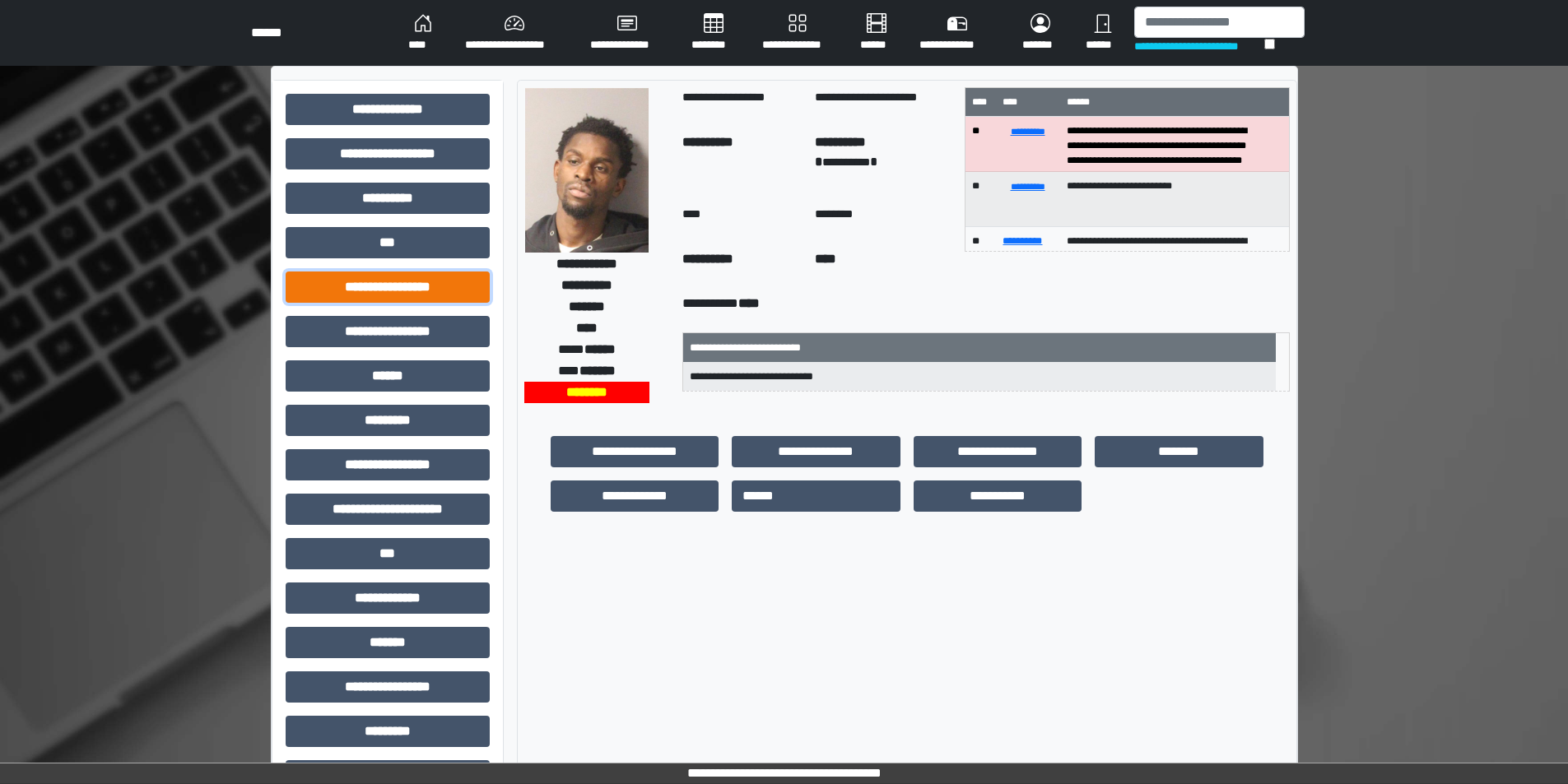 click on "**********" at bounding box center [388, 287] 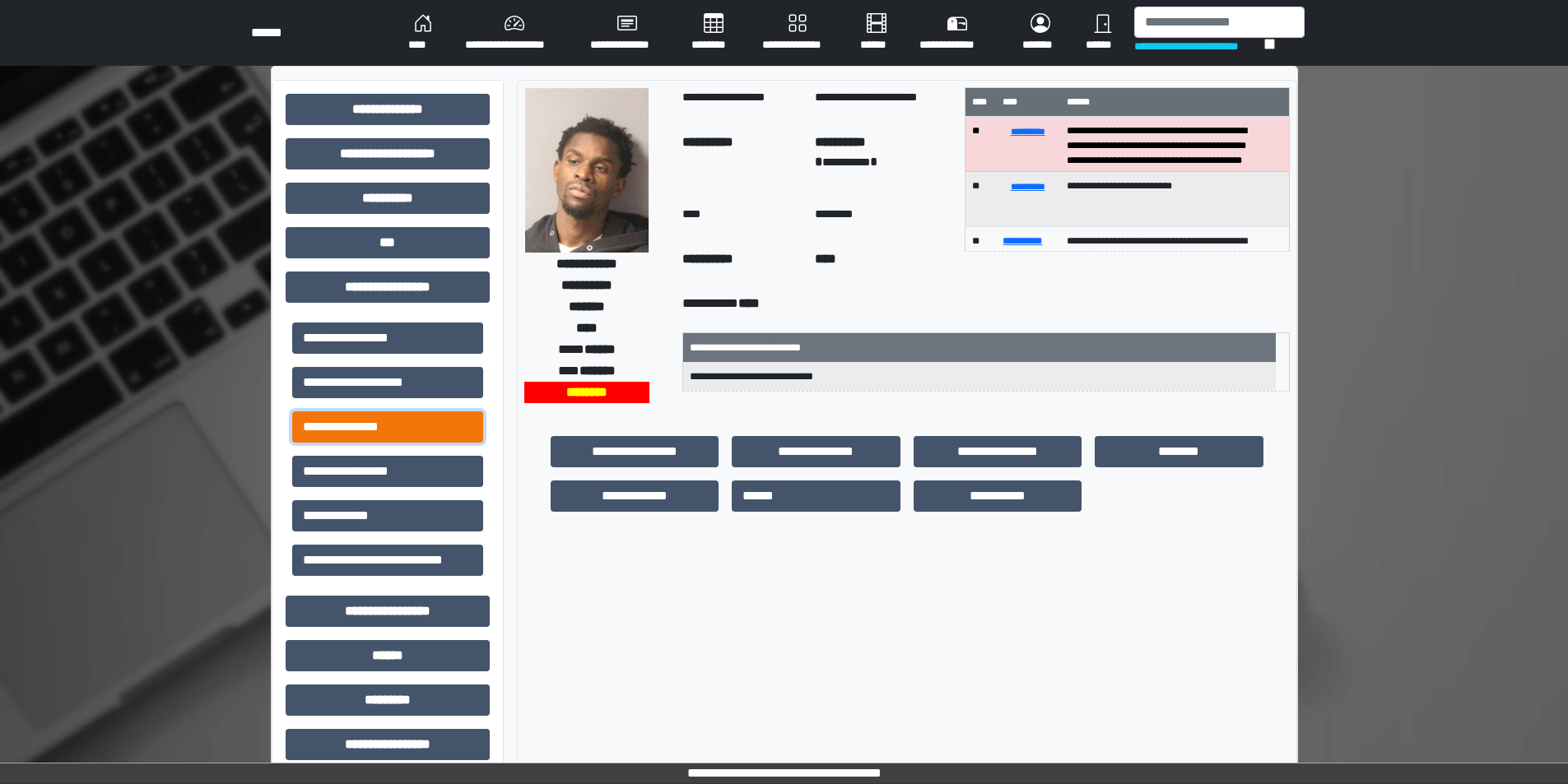 click on "**********" at bounding box center (388, 427) 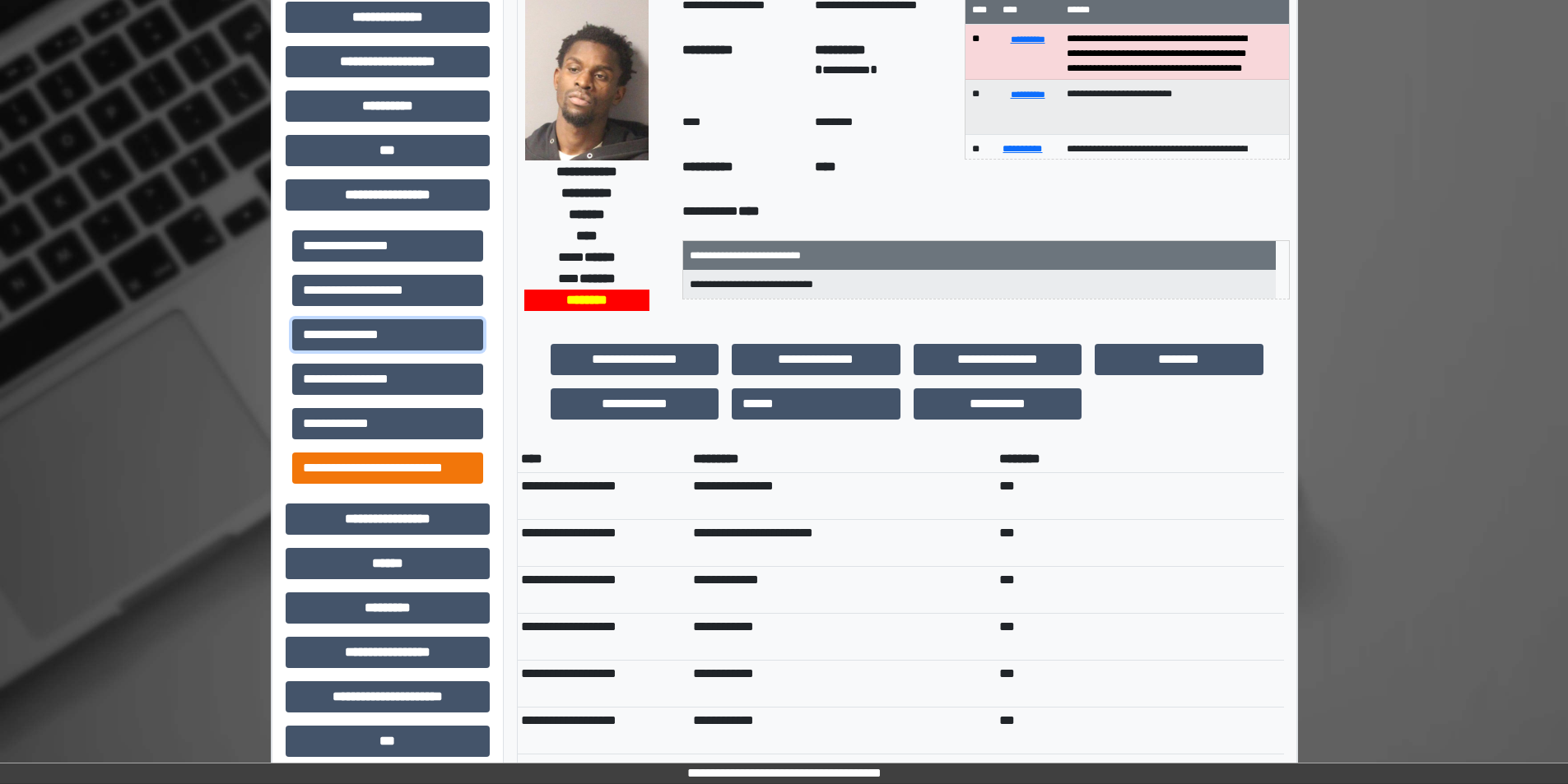 scroll, scrollTop: 329, scrollLeft: 0, axis: vertical 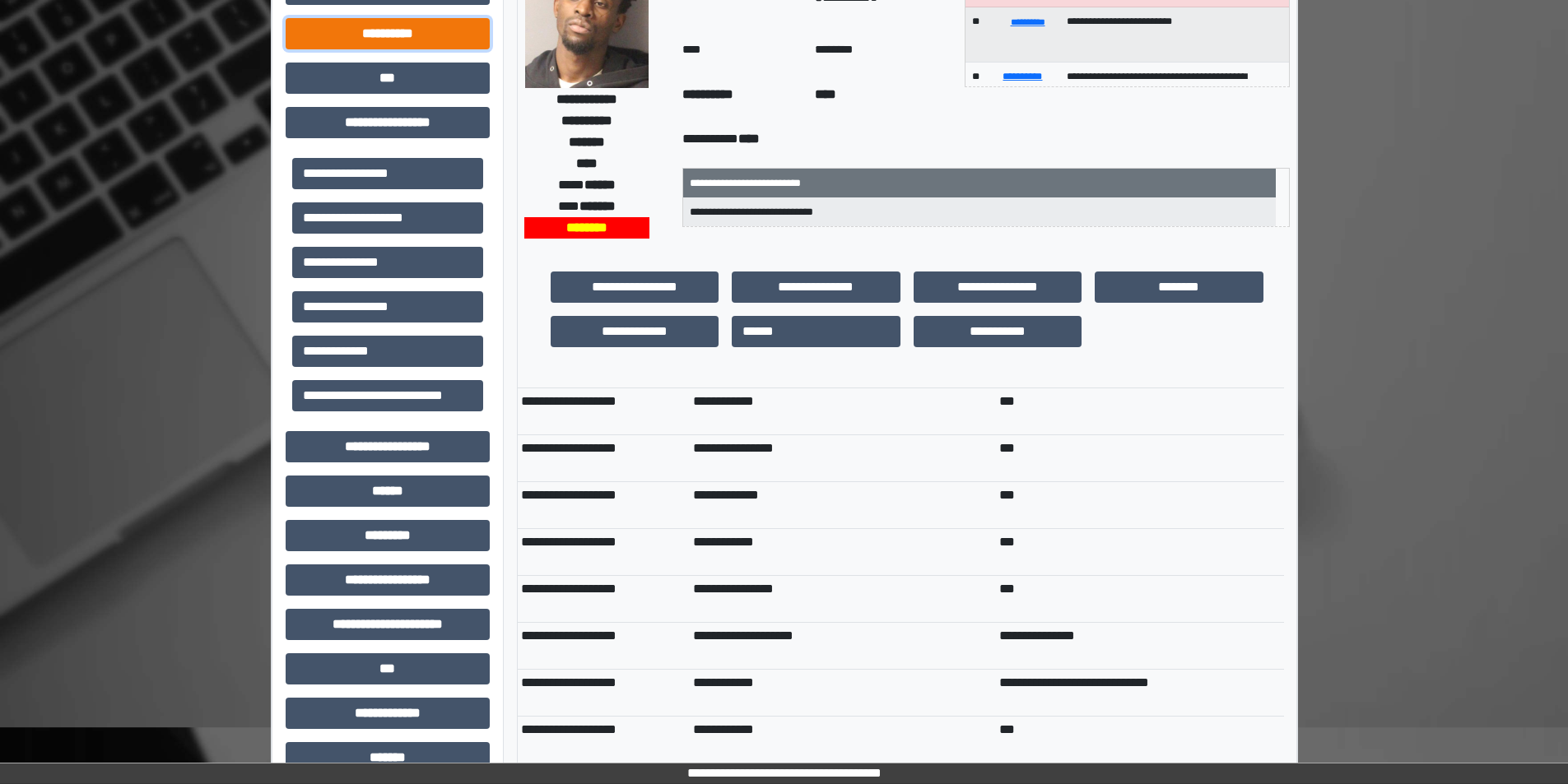 click on "**********" at bounding box center (388, 34) 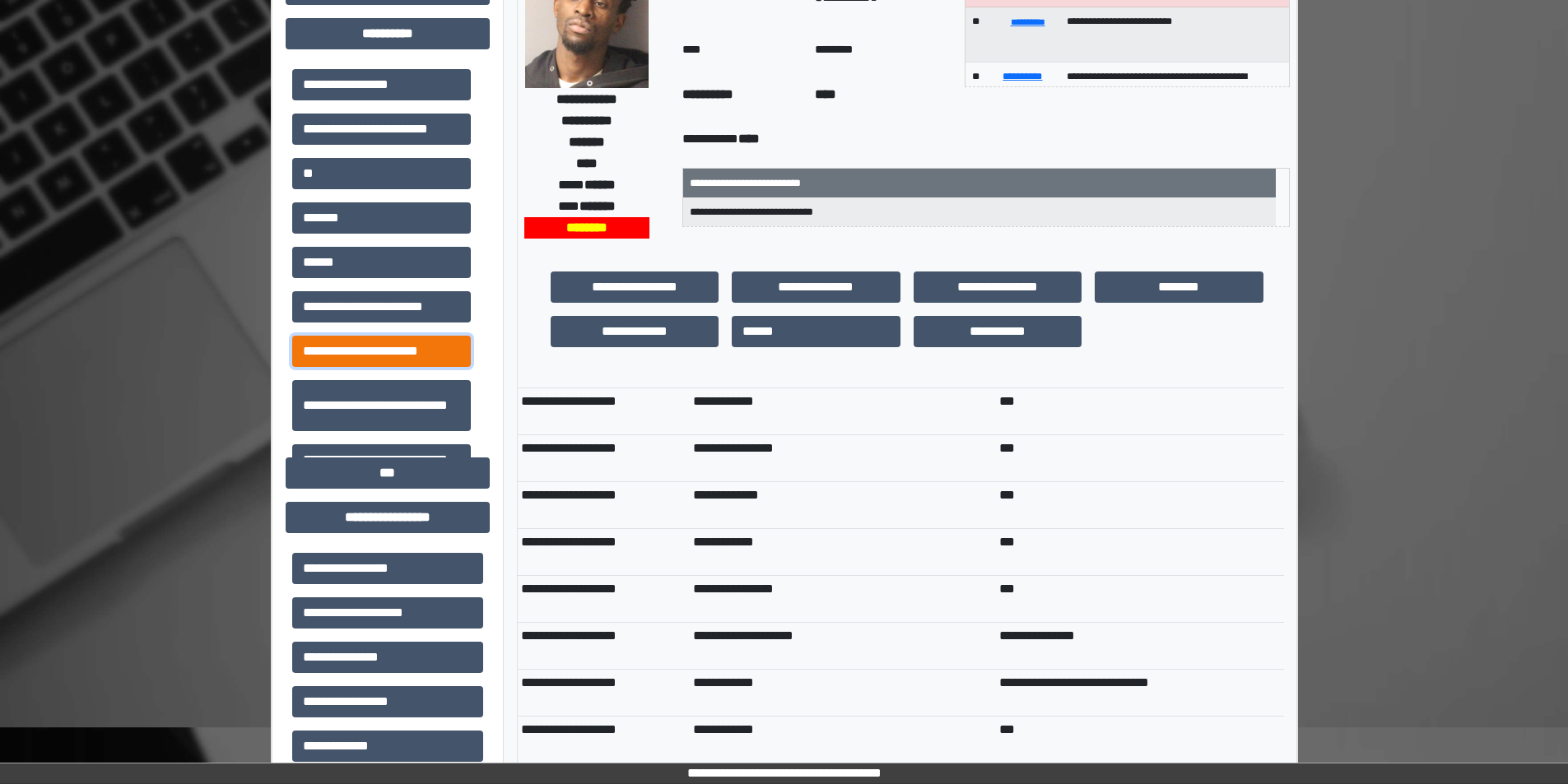 click on "**********" at bounding box center (381, 351) 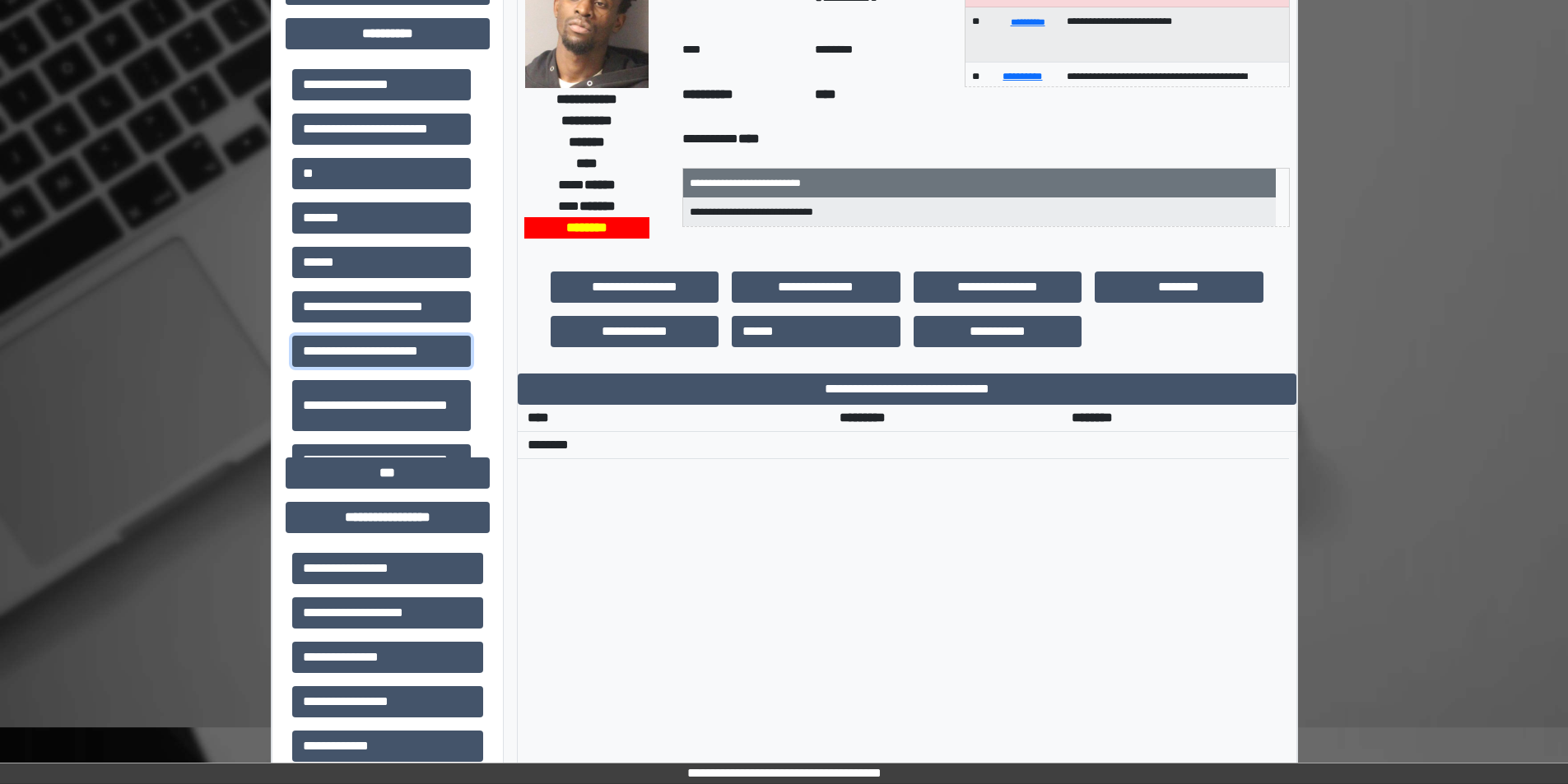 scroll, scrollTop: 0, scrollLeft: 0, axis: both 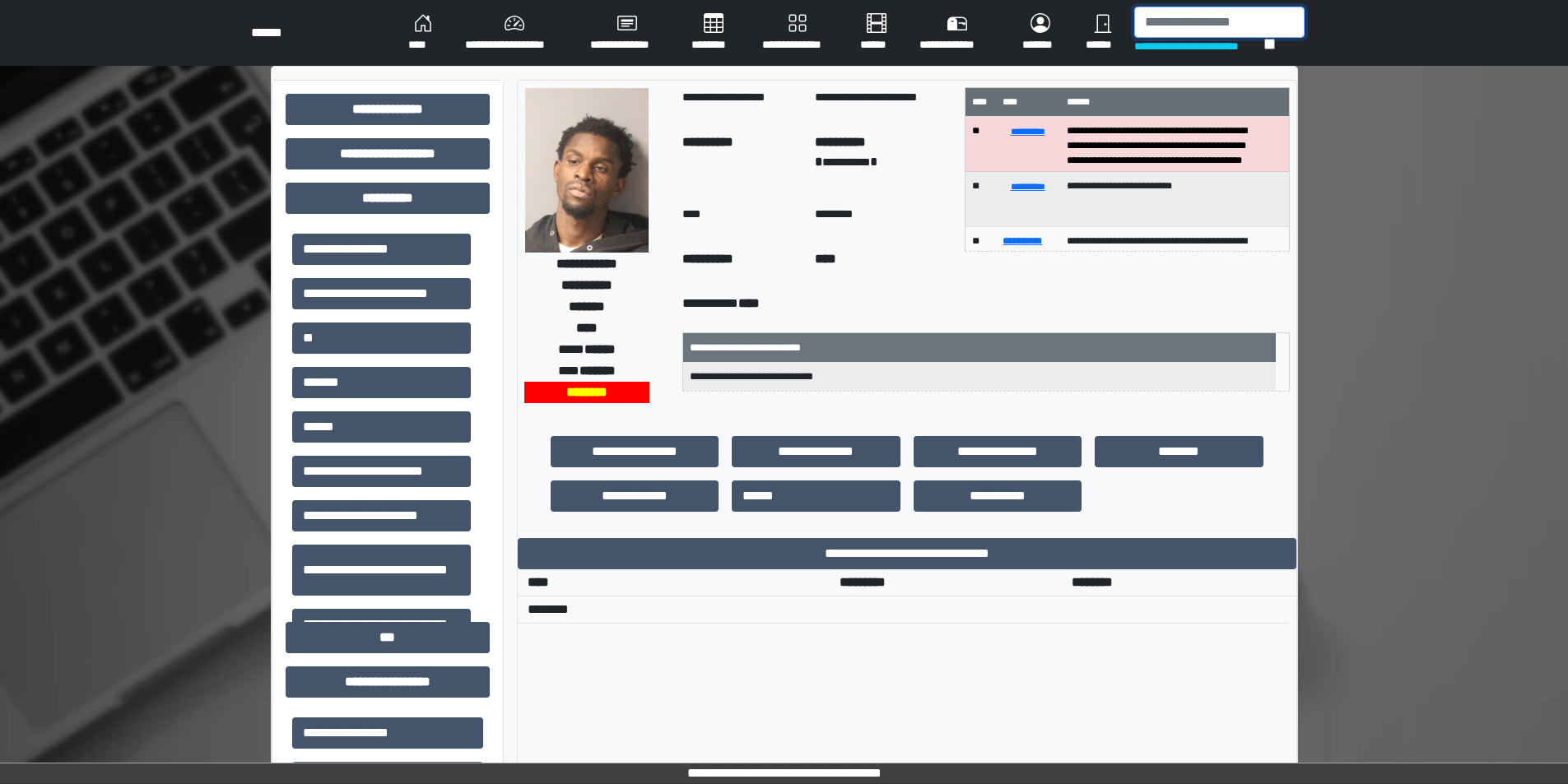 click at bounding box center (1219, 22) 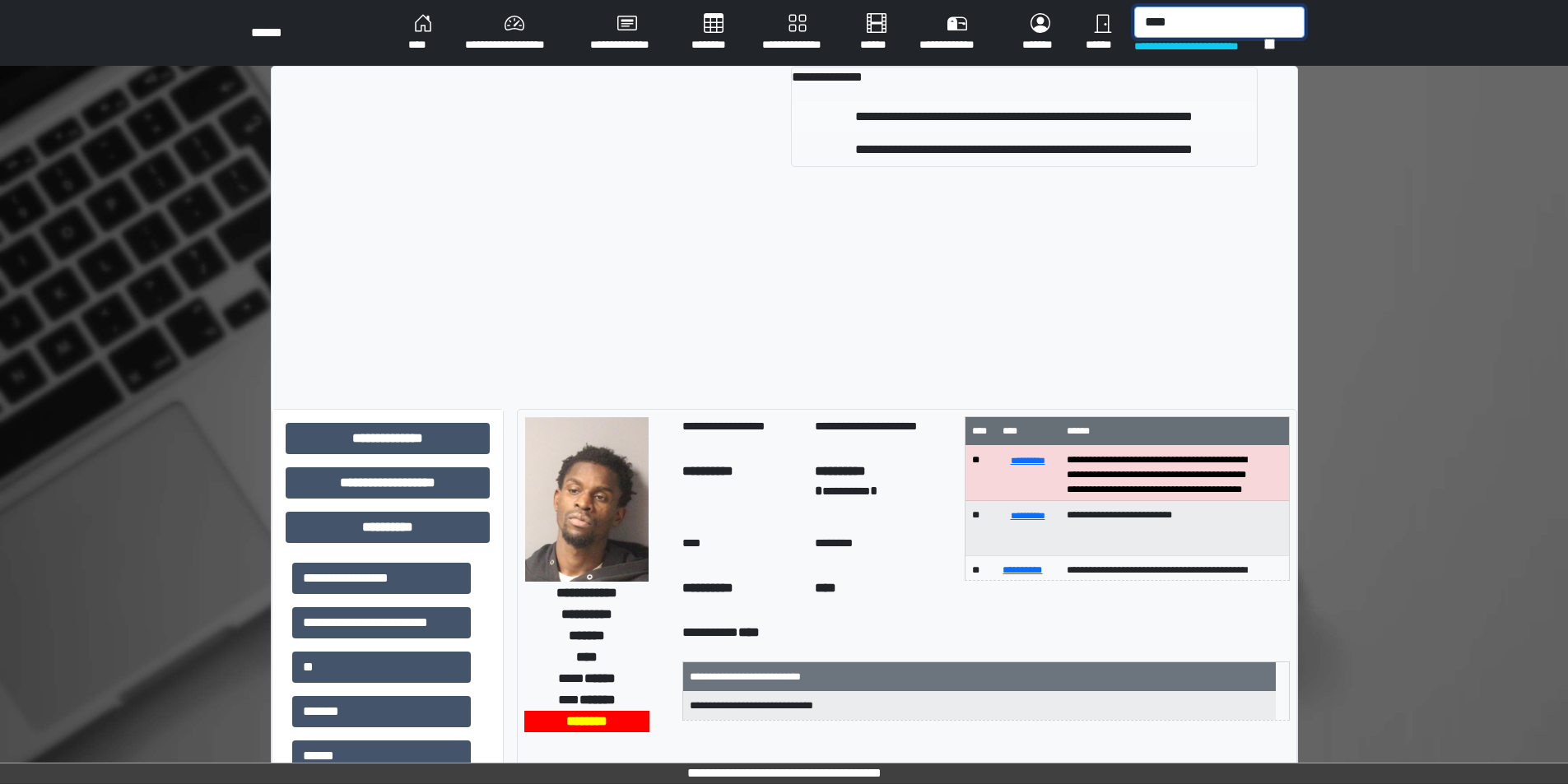type on "****" 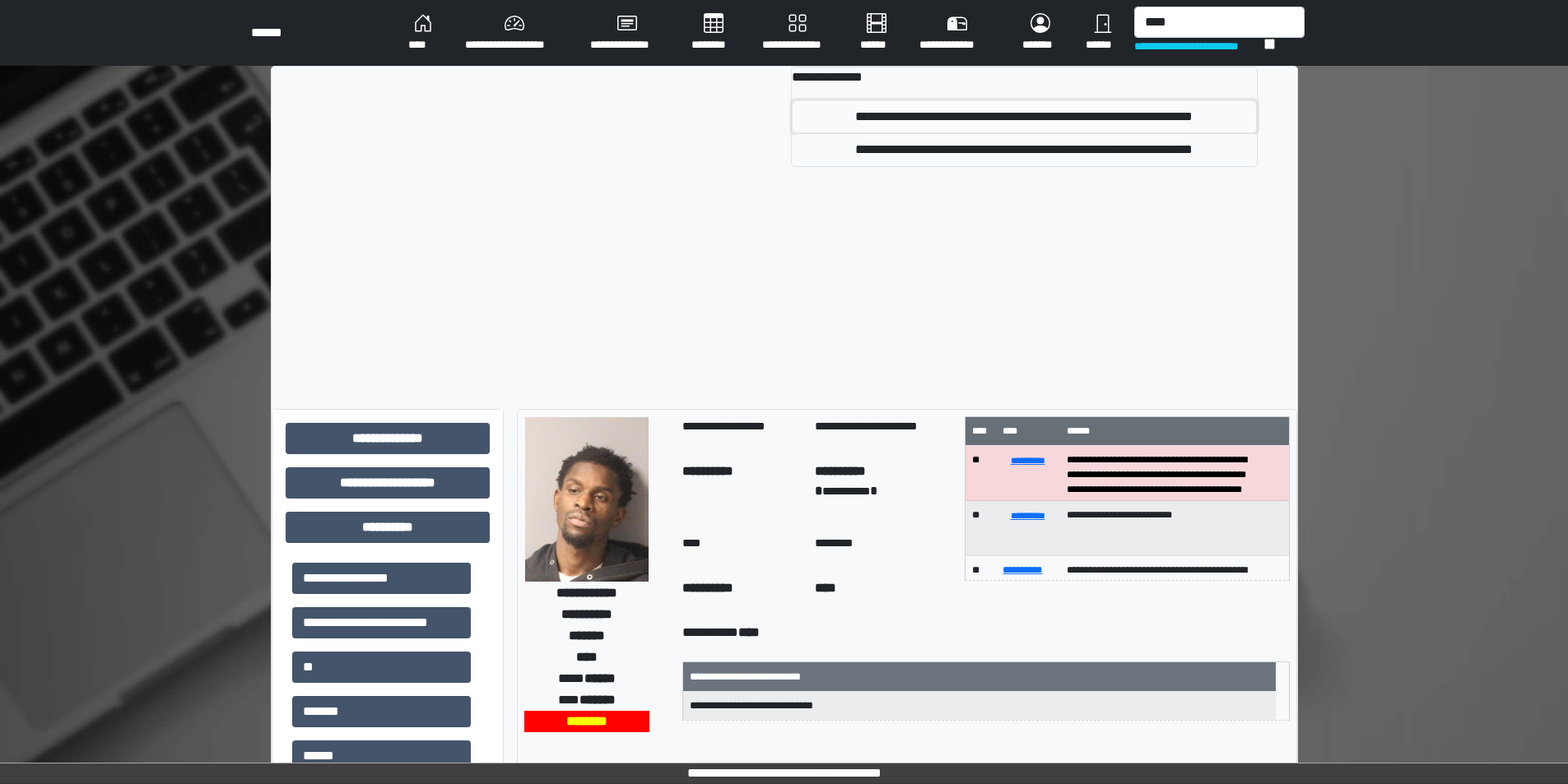 click on "**********" at bounding box center [1024, 117] 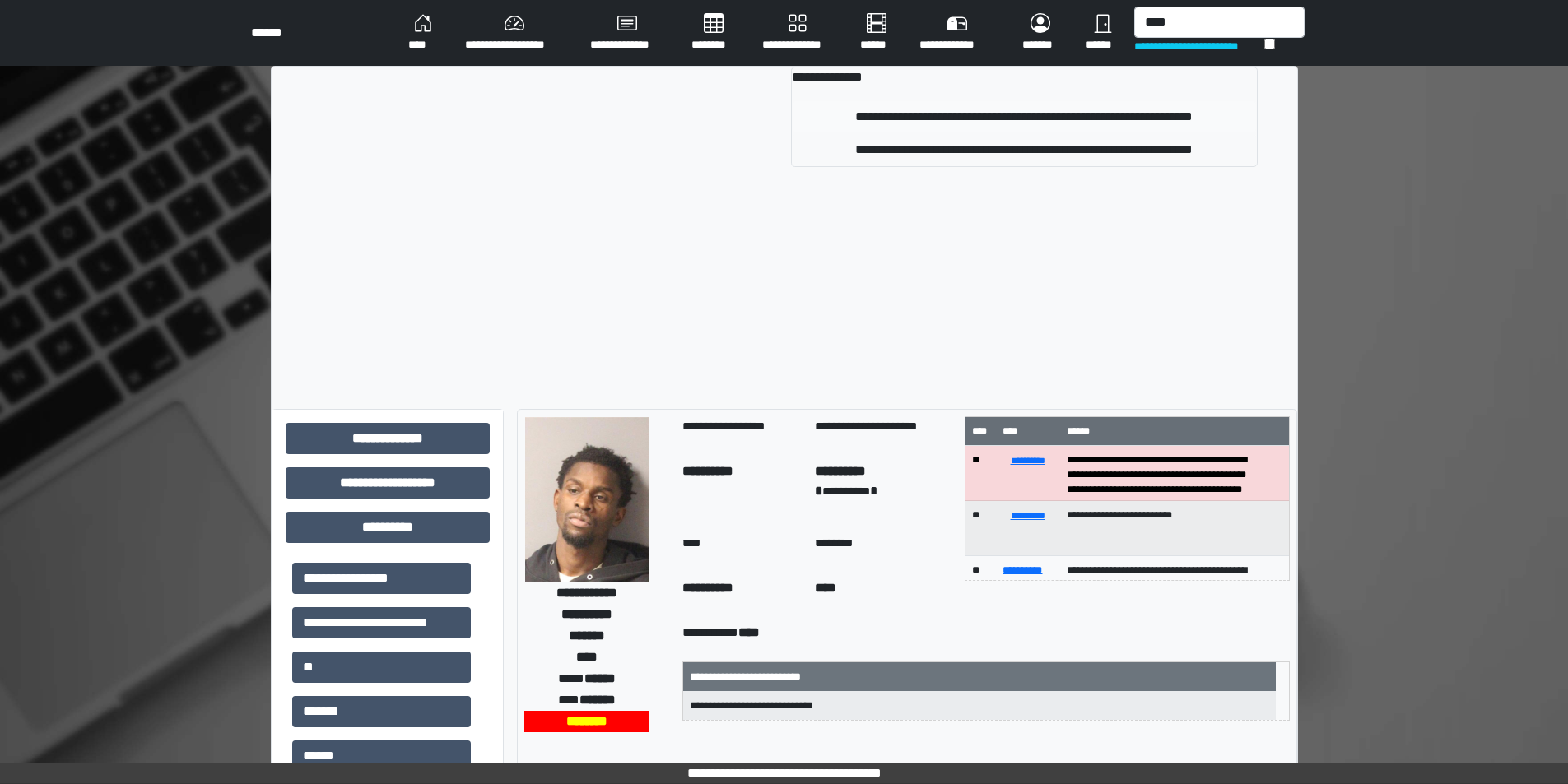 type 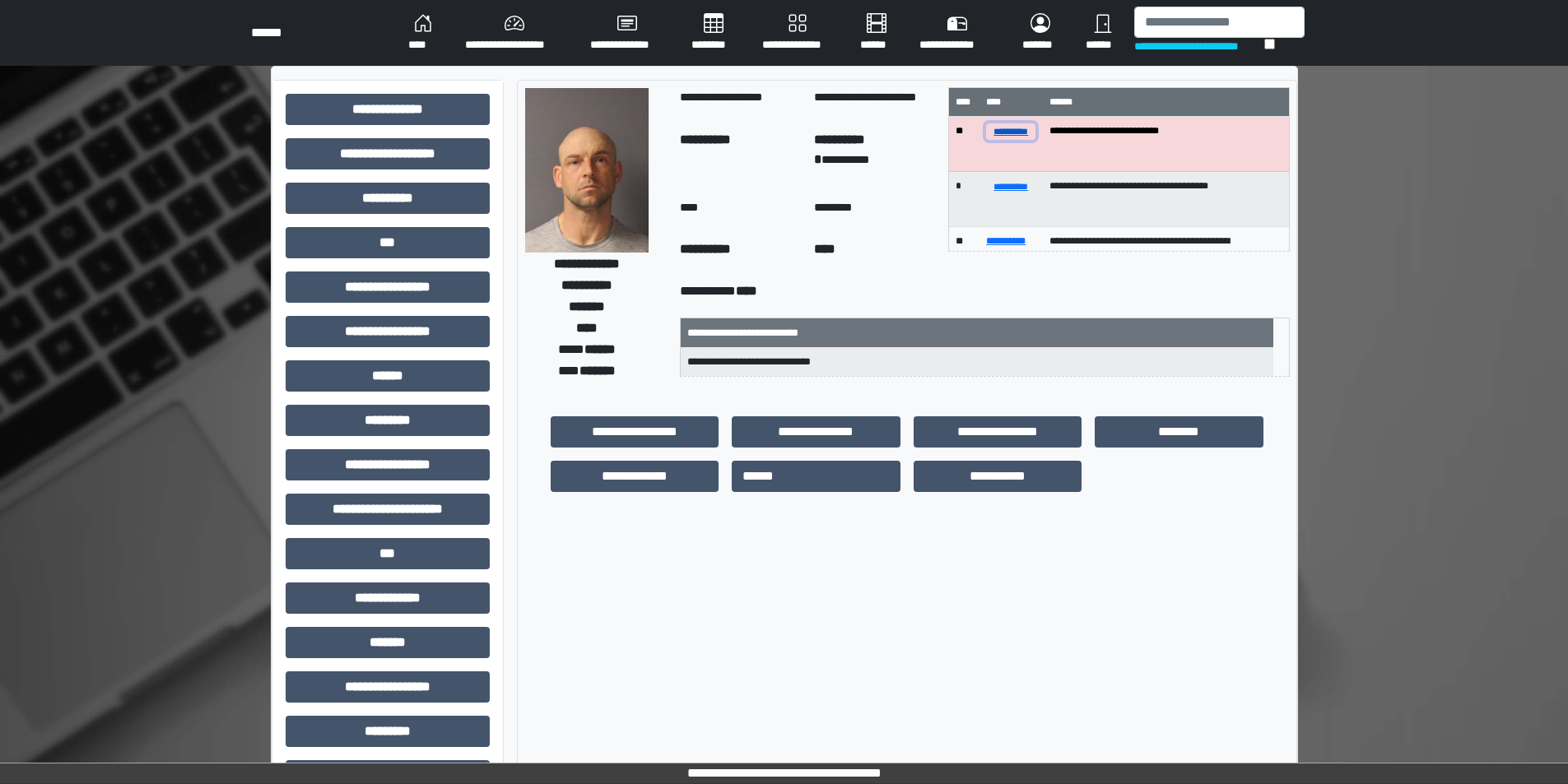 click on "**********" at bounding box center [1011, 131] 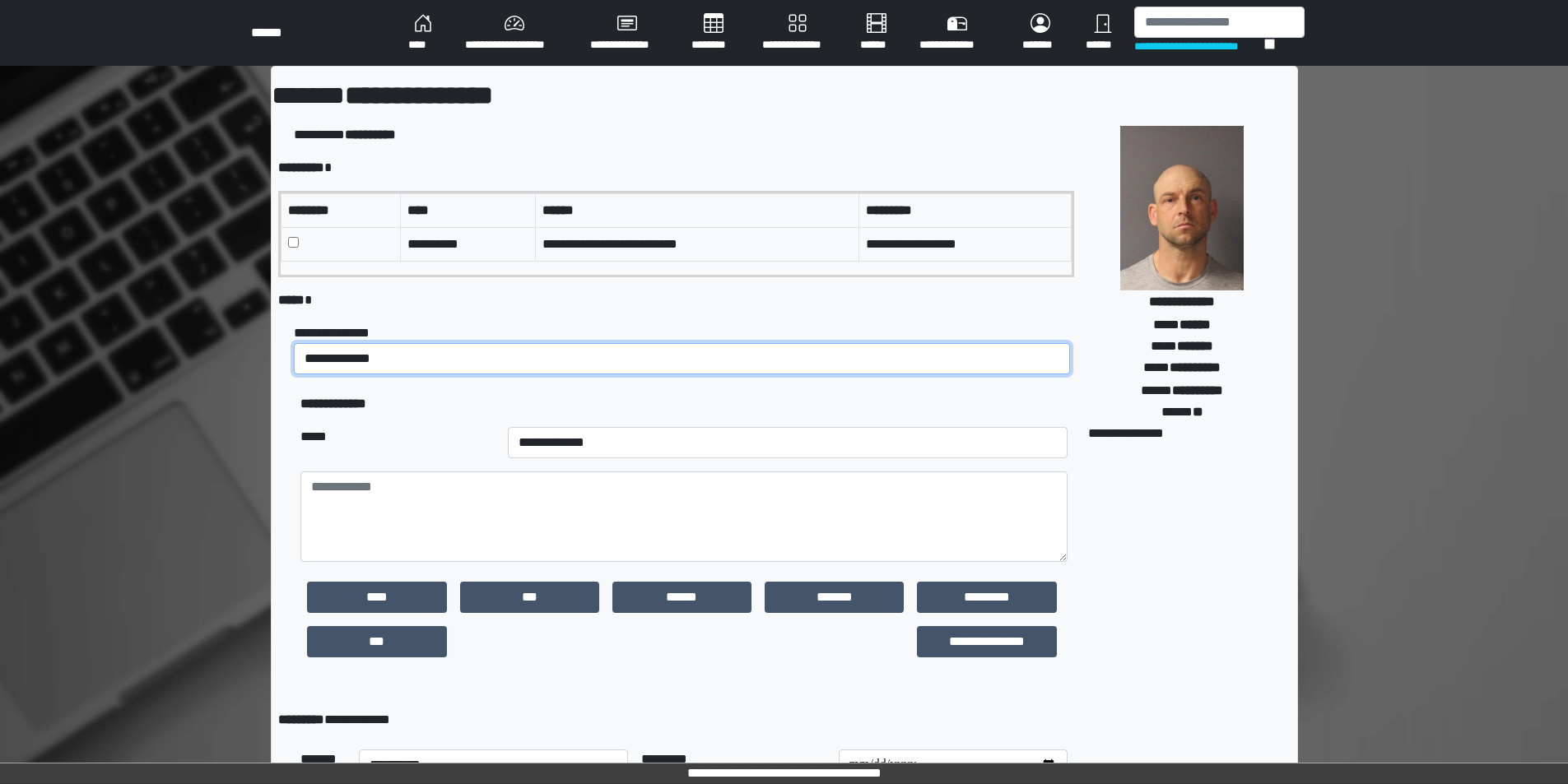click on "**********" at bounding box center (682, 359) 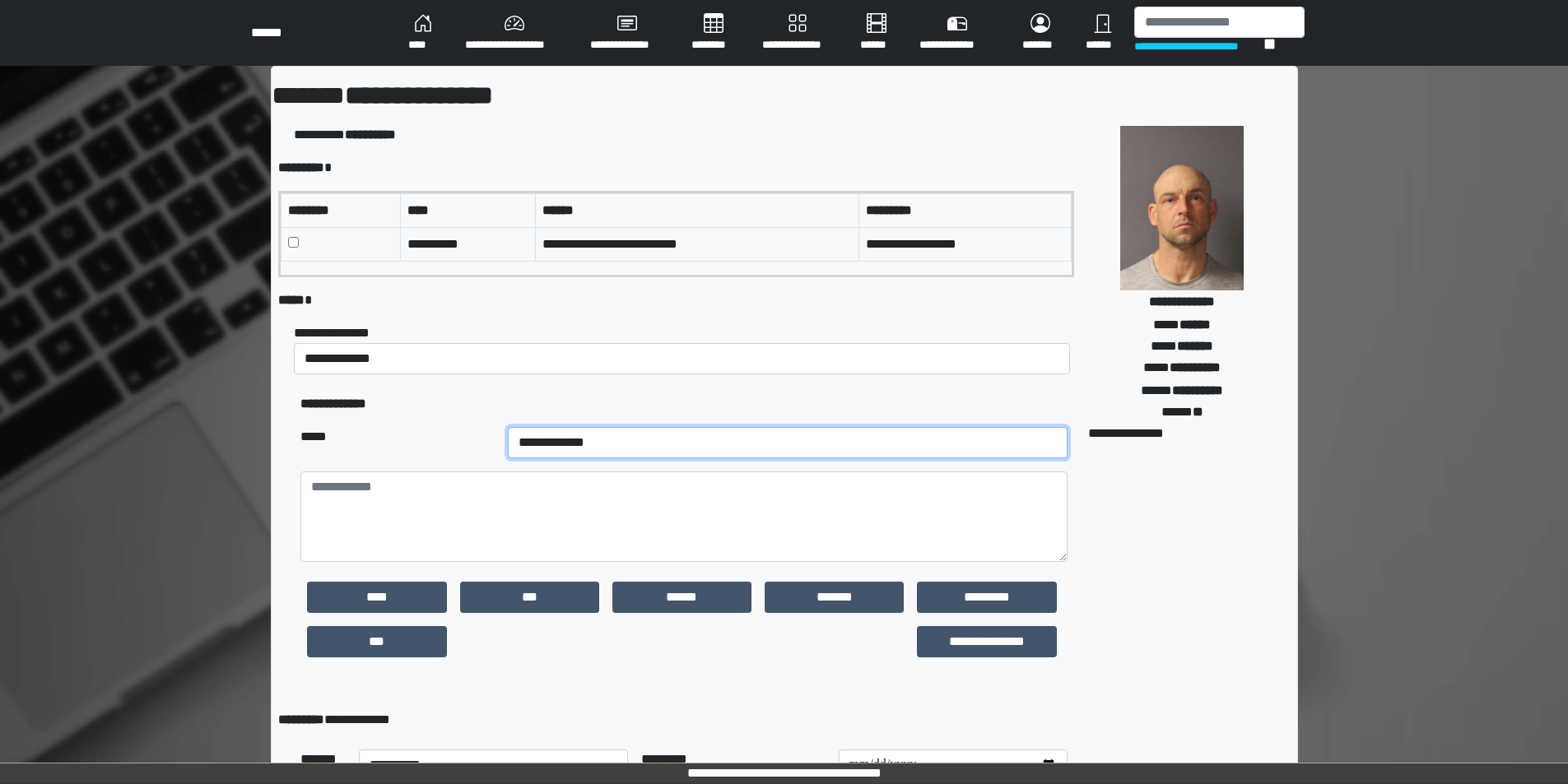 click on "**********" at bounding box center [788, 443] 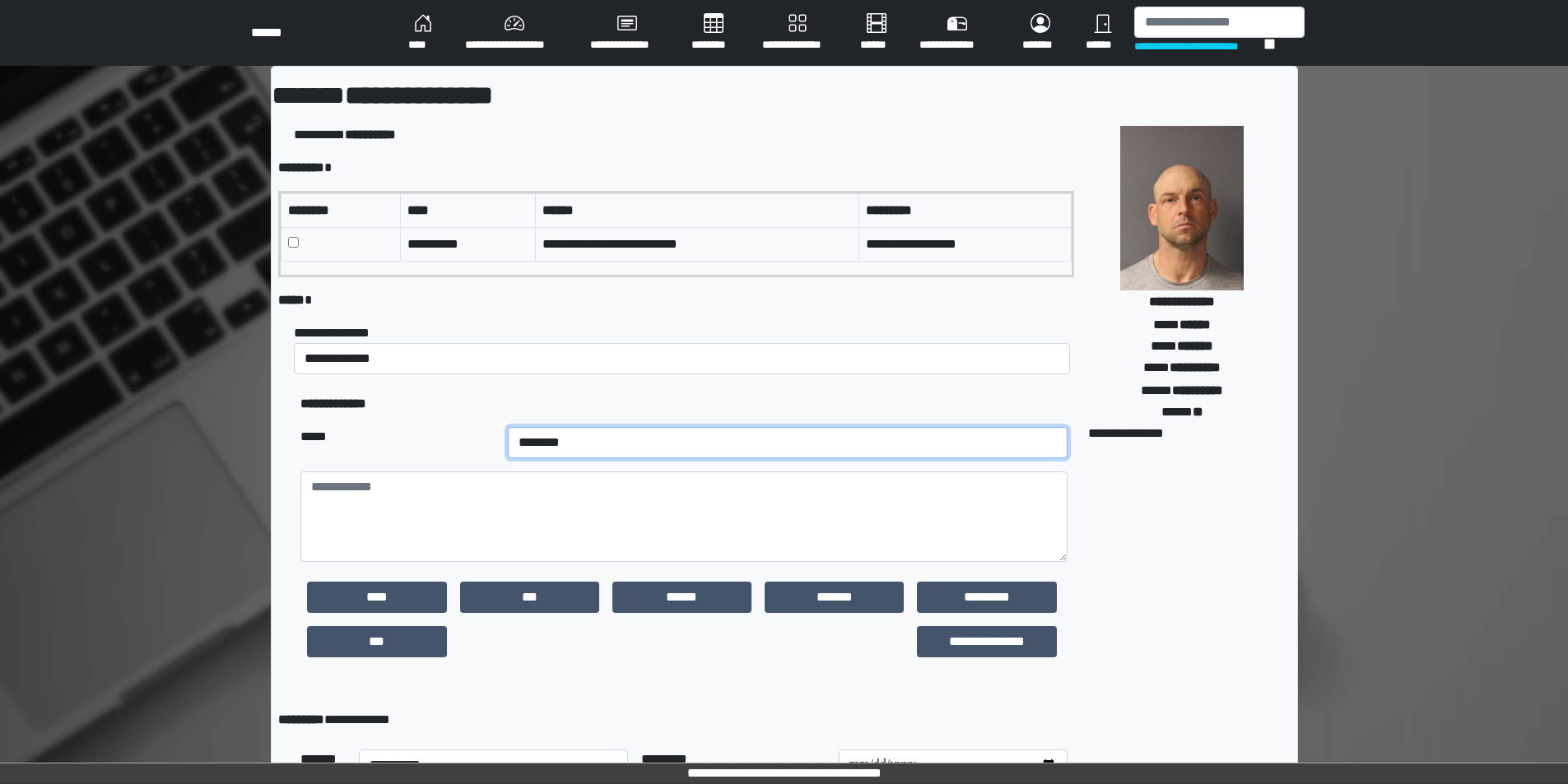 click on "**********" at bounding box center (788, 443) 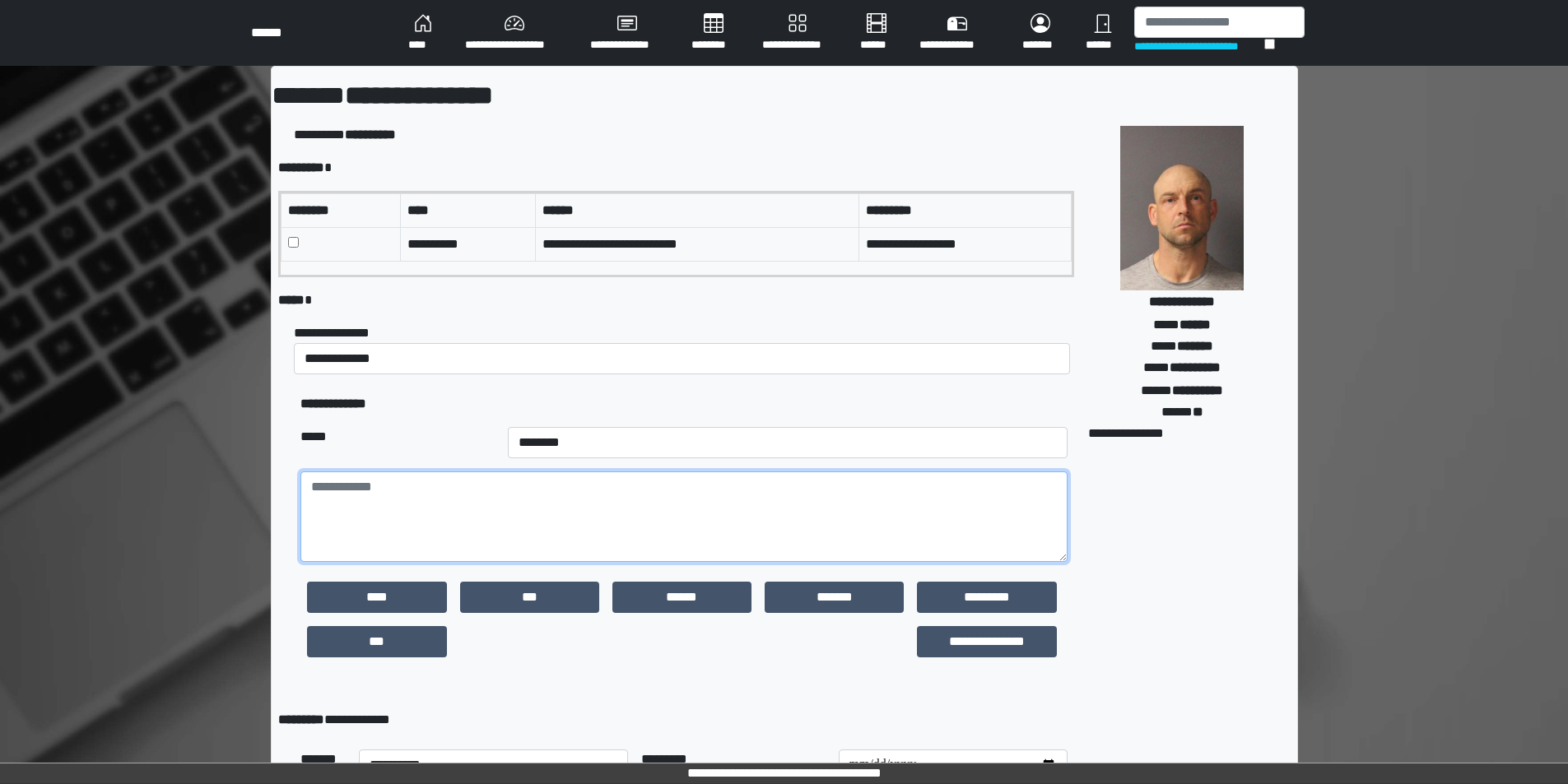 paste on "**********" 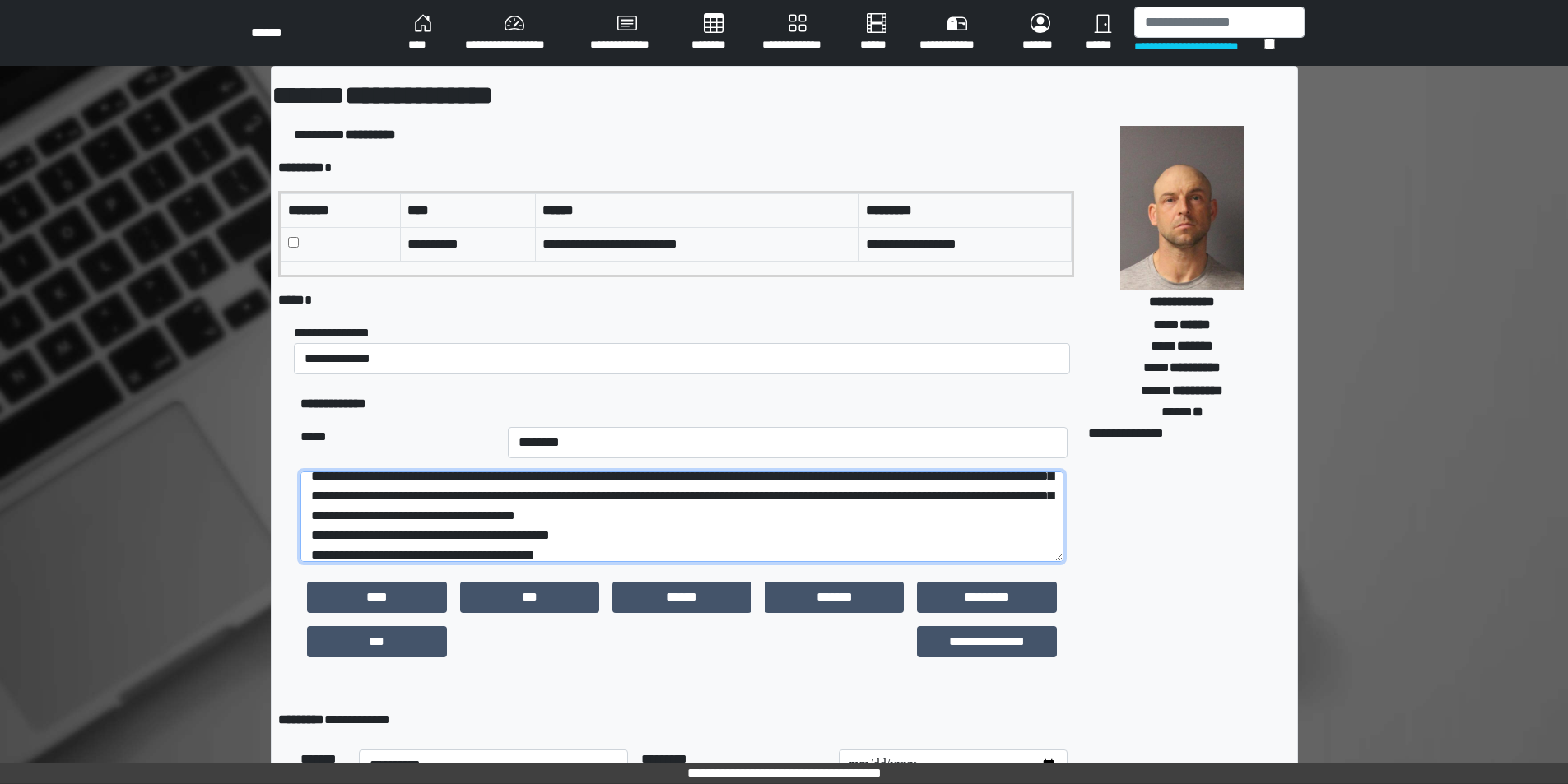 scroll, scrollTop: 128, scrollLeft: 0, axis: vertical 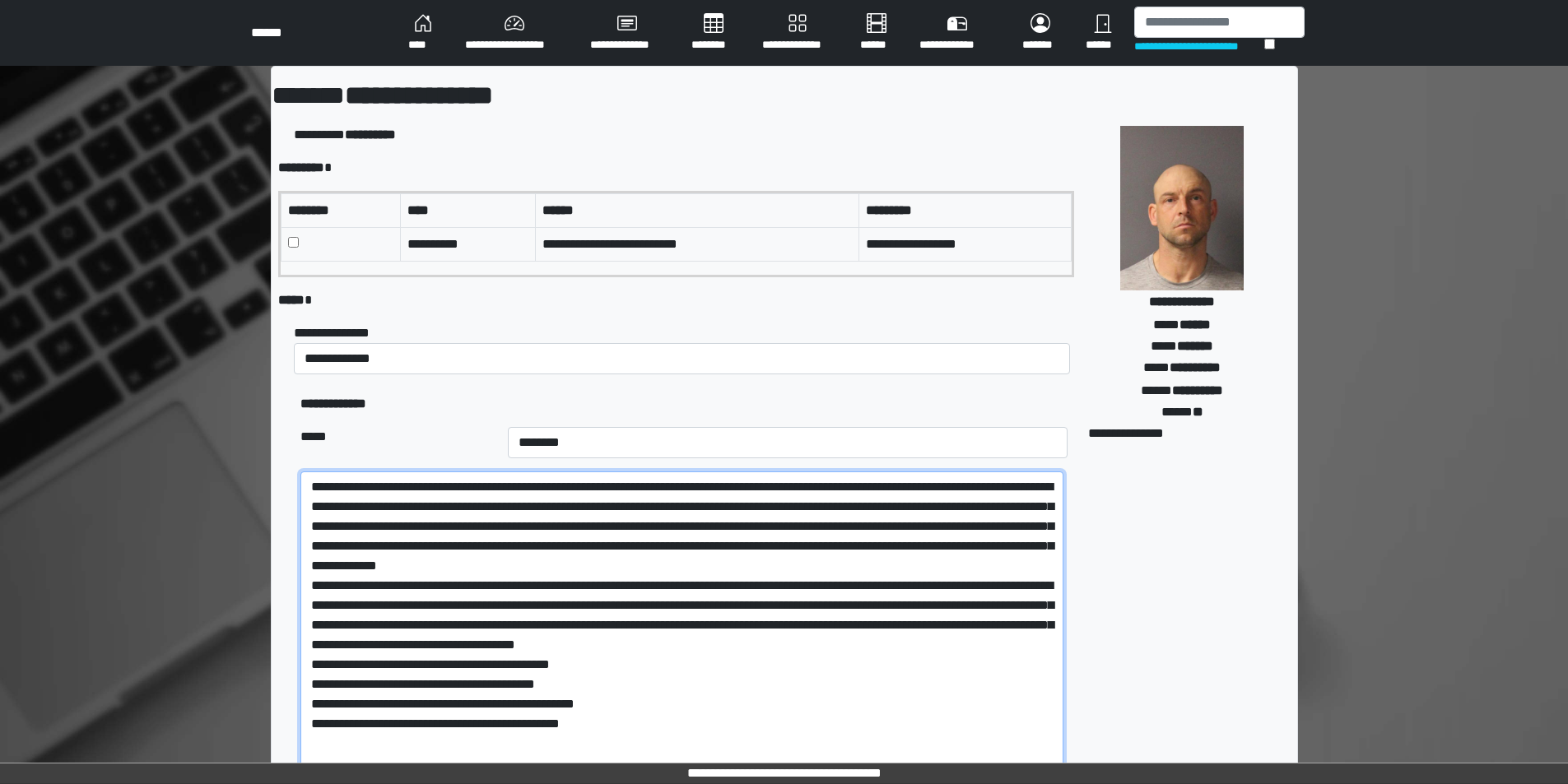 drag, startPoint x: 1062, startPoint y: 555, endPoint x: 1064, endPoint y: 816, distance: 261.0077 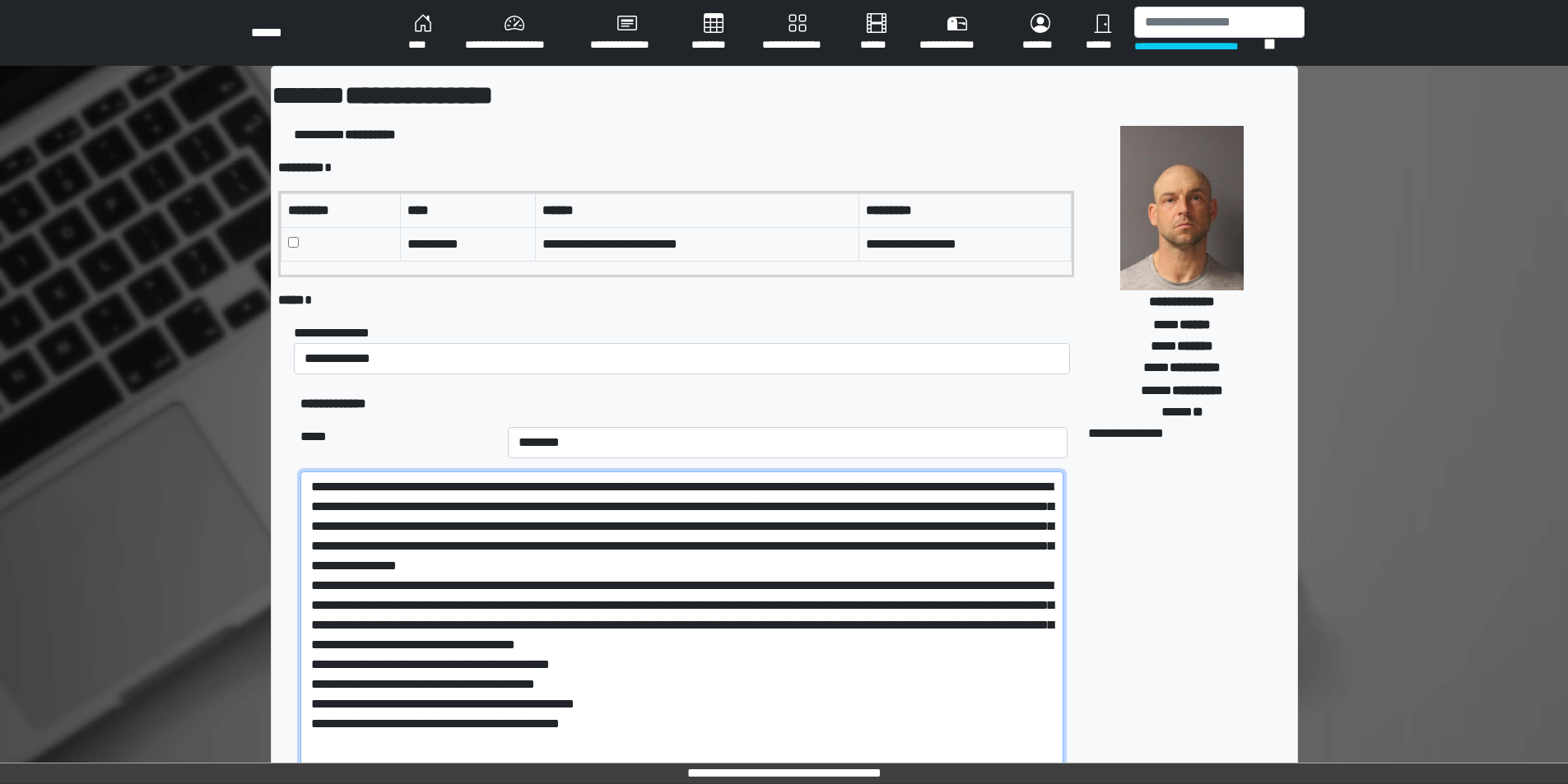 click at bounding box center (682, 647) 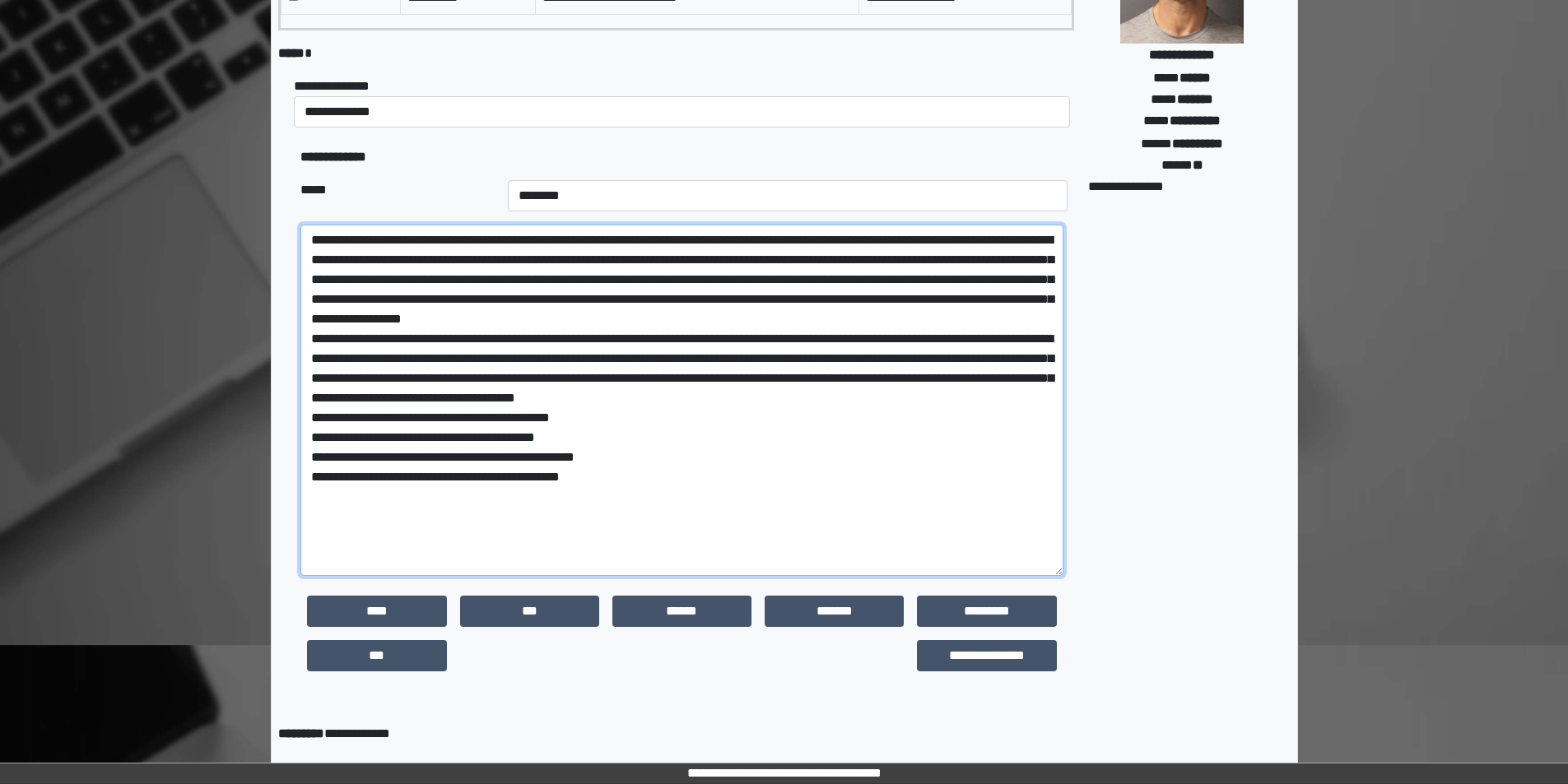 scroll, scrollTop: 472, scrollLeft: 0, axis: vertical 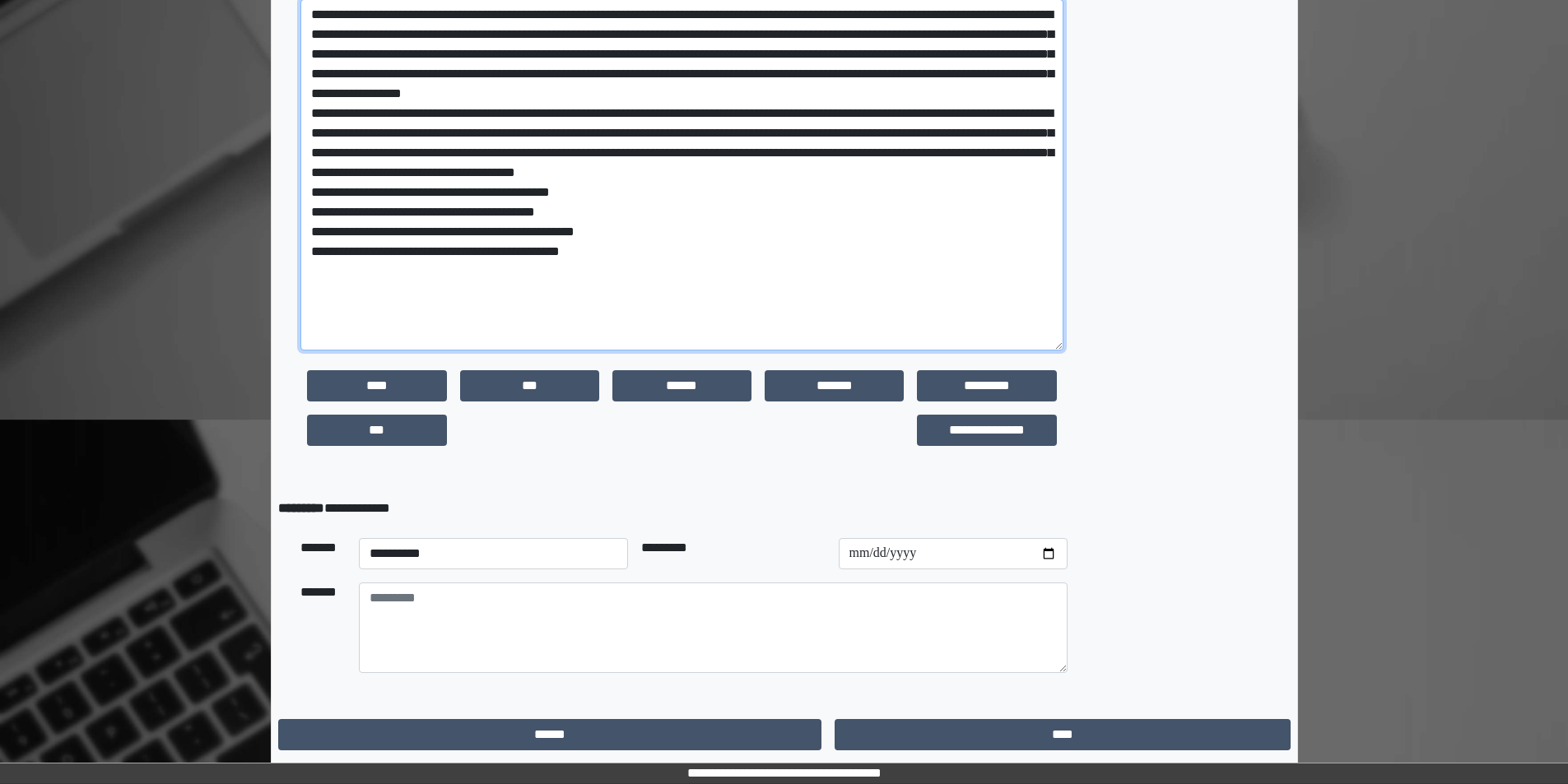 type on "**********" 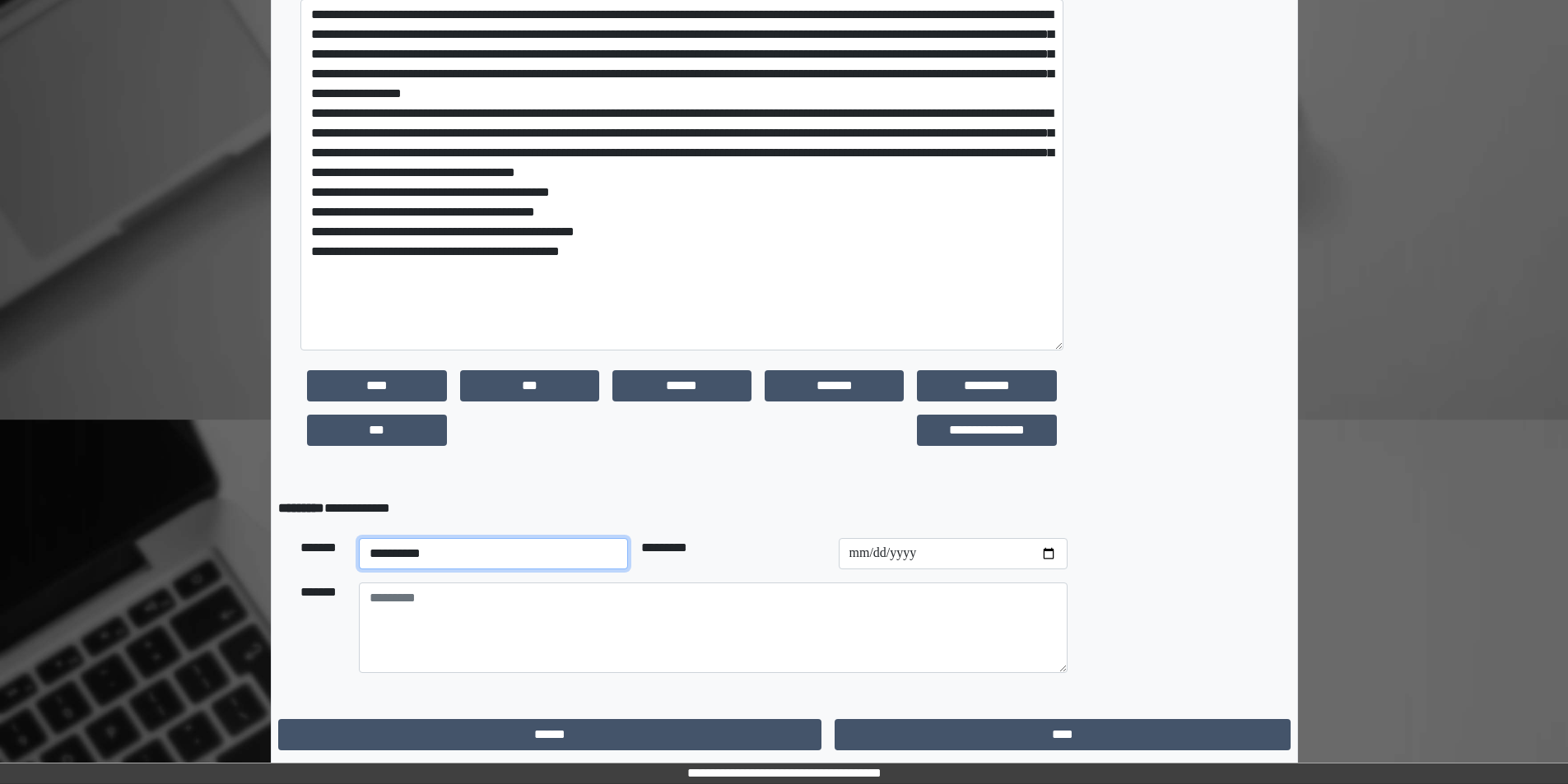 click on "**********" at bounding box center [494, 554] 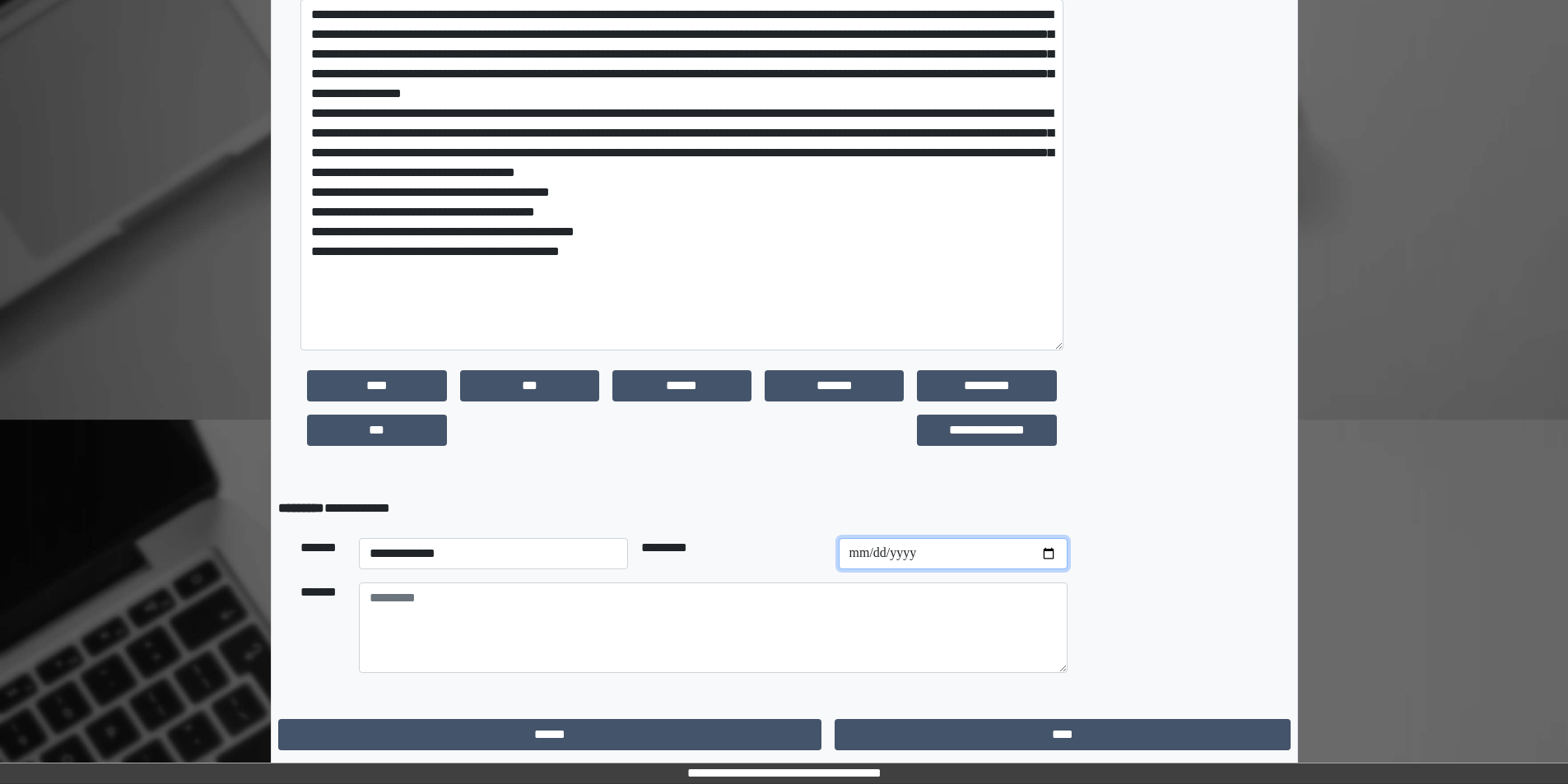 click at bounding box center (953, 554) 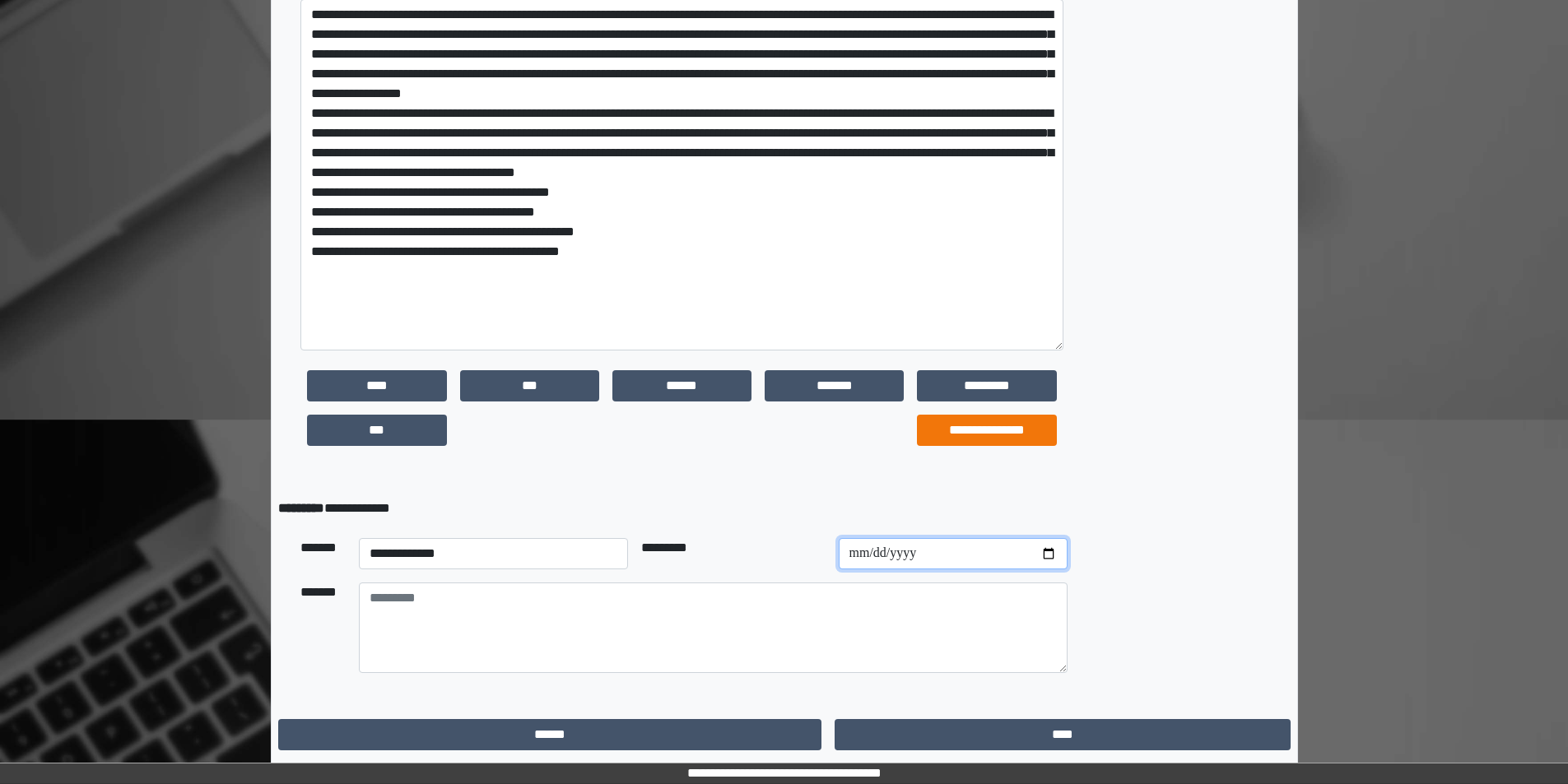 type on "**********" 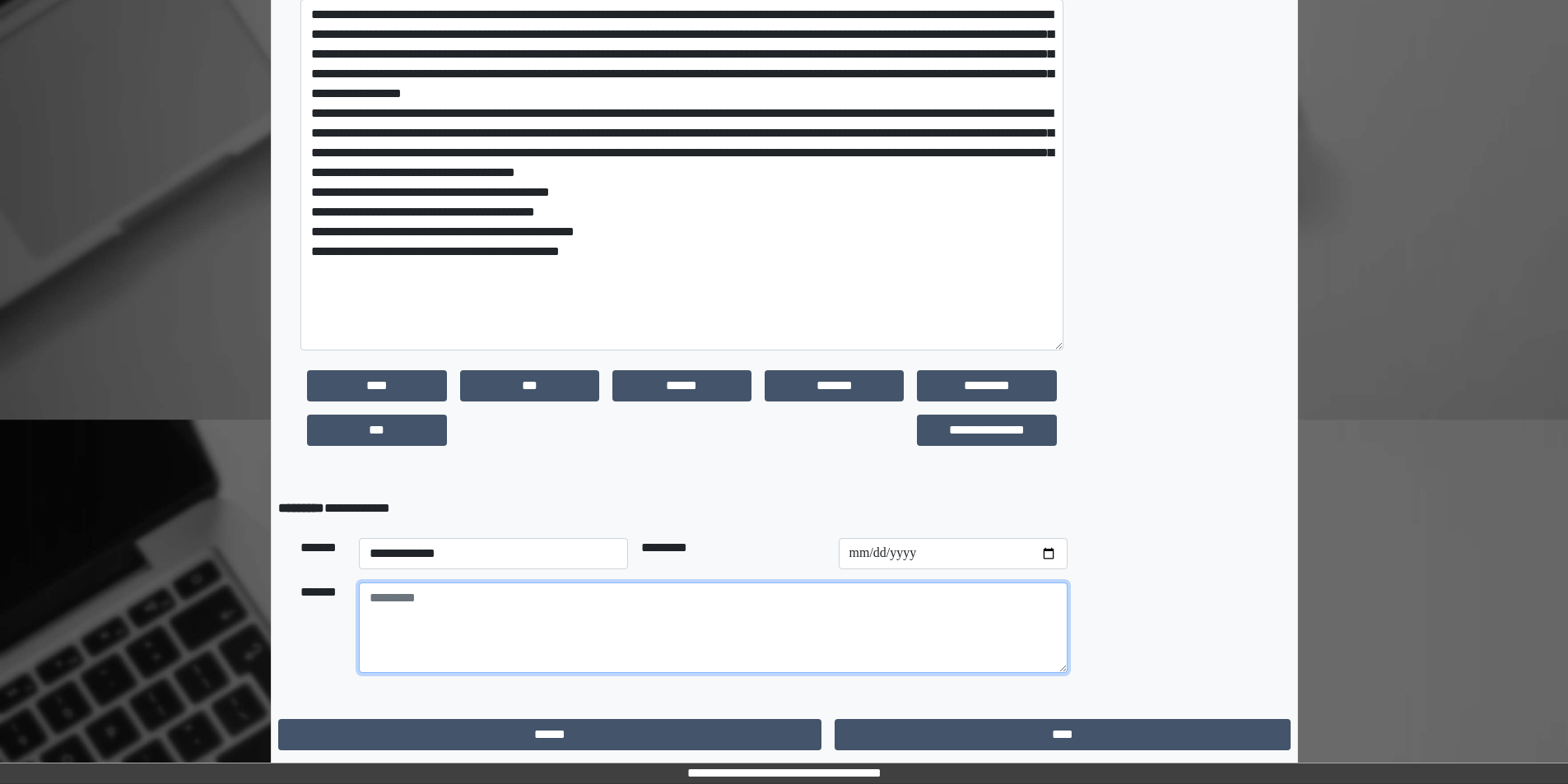click at bounding box center [713, 628] 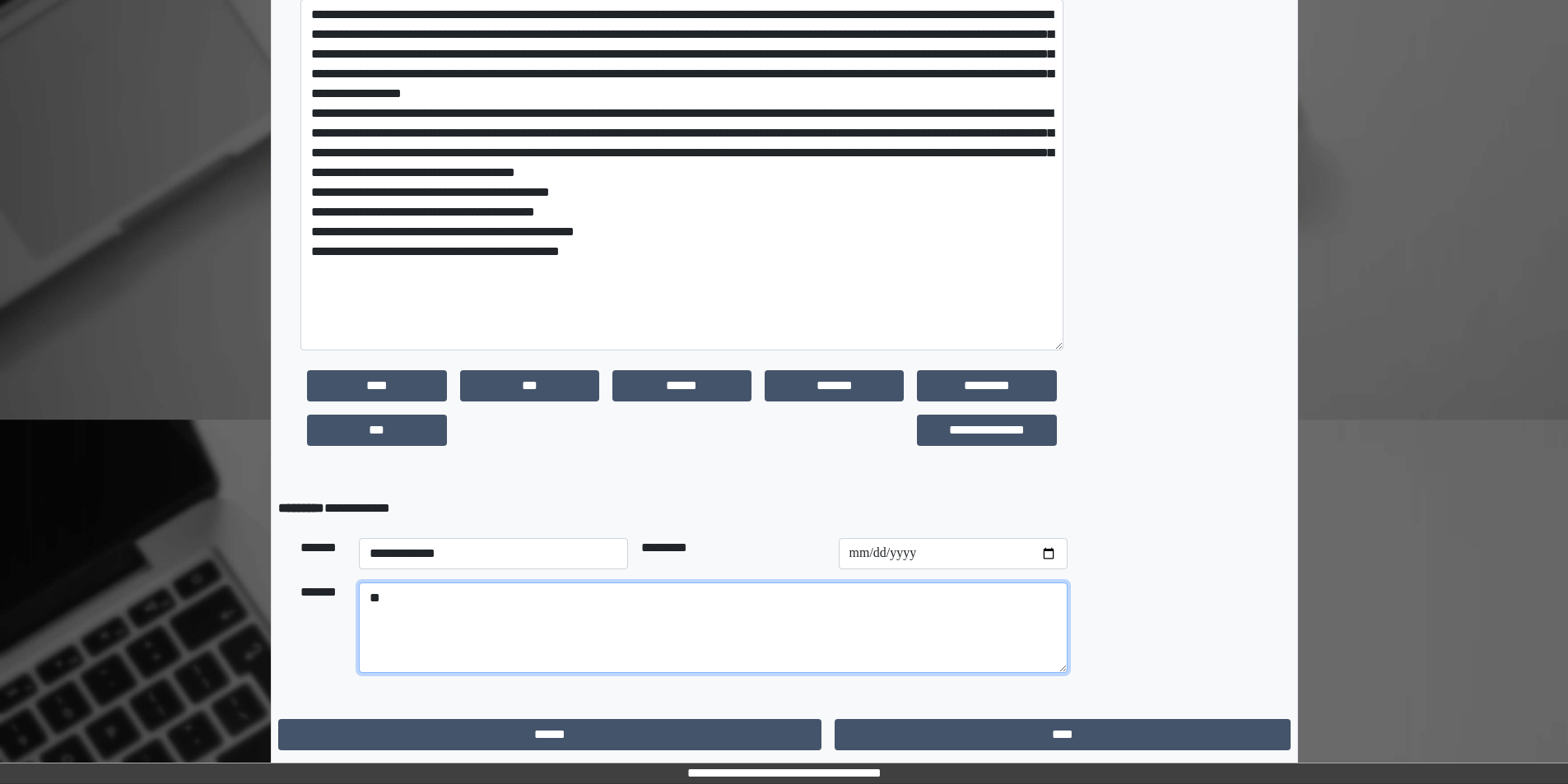 type on "*" 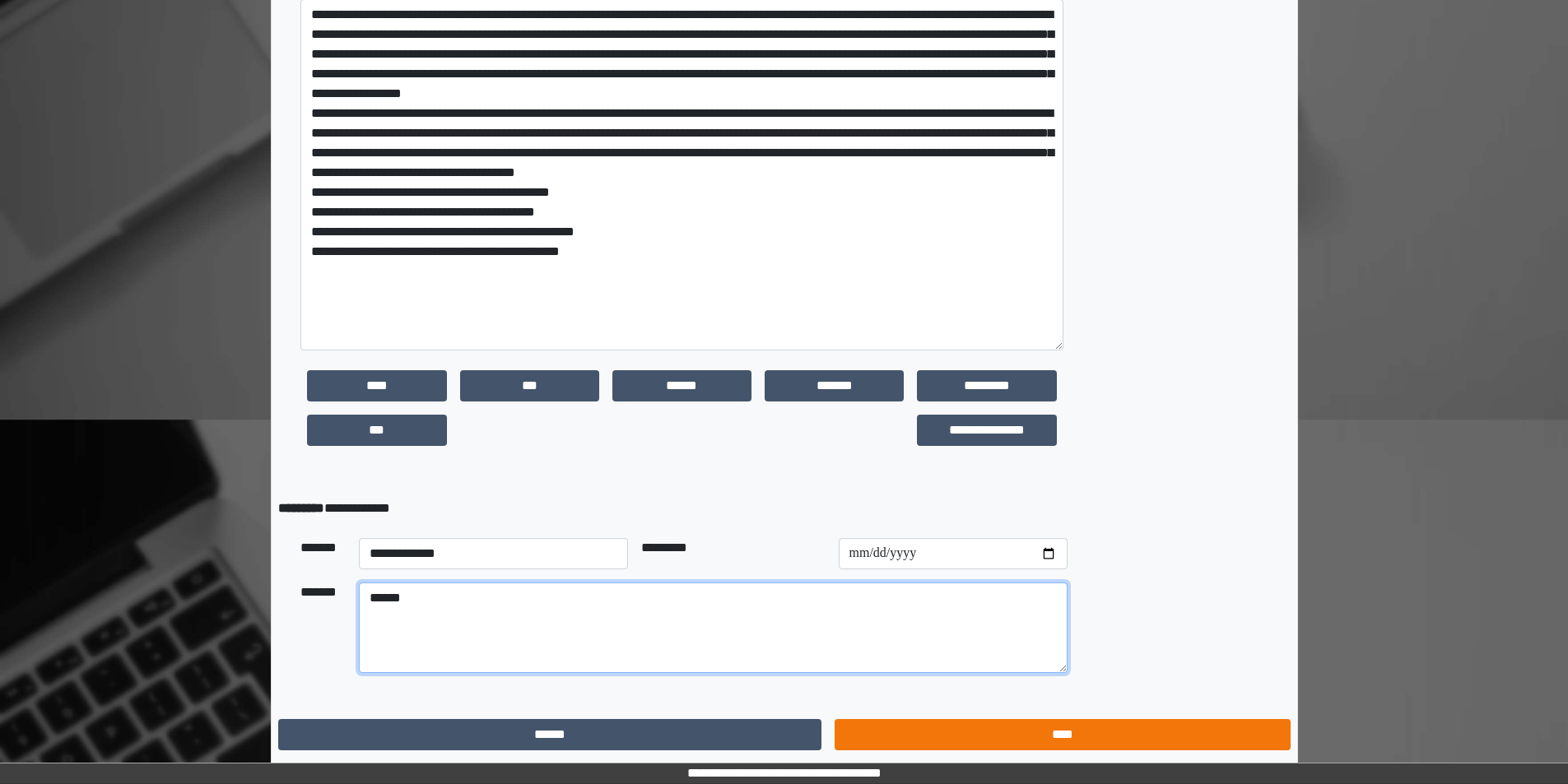 type on "******" 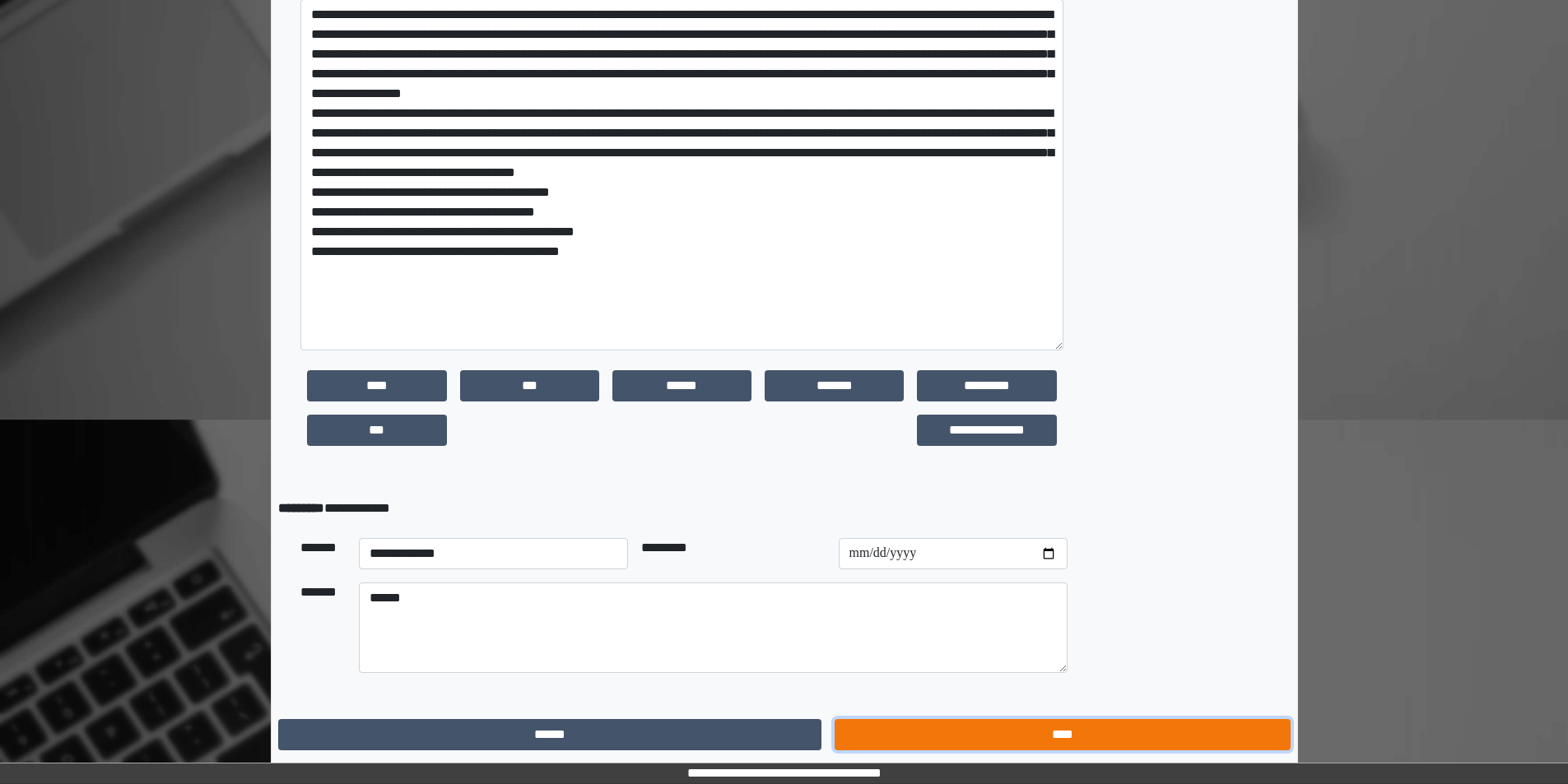 click on "****" at bounding box center (1062, 735) 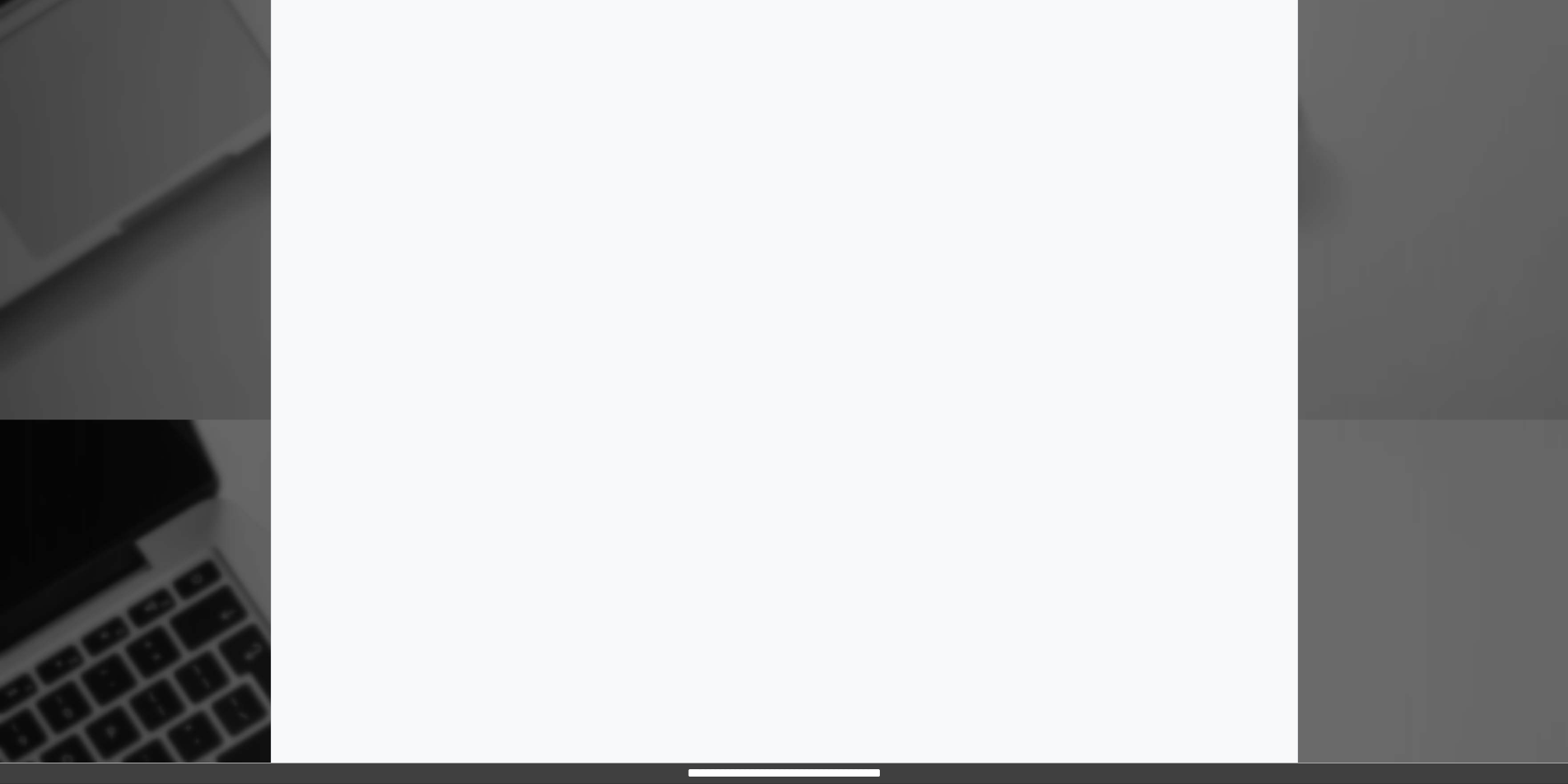 scroll, scrollTop: 0, scrollLeft: 0, axis: both 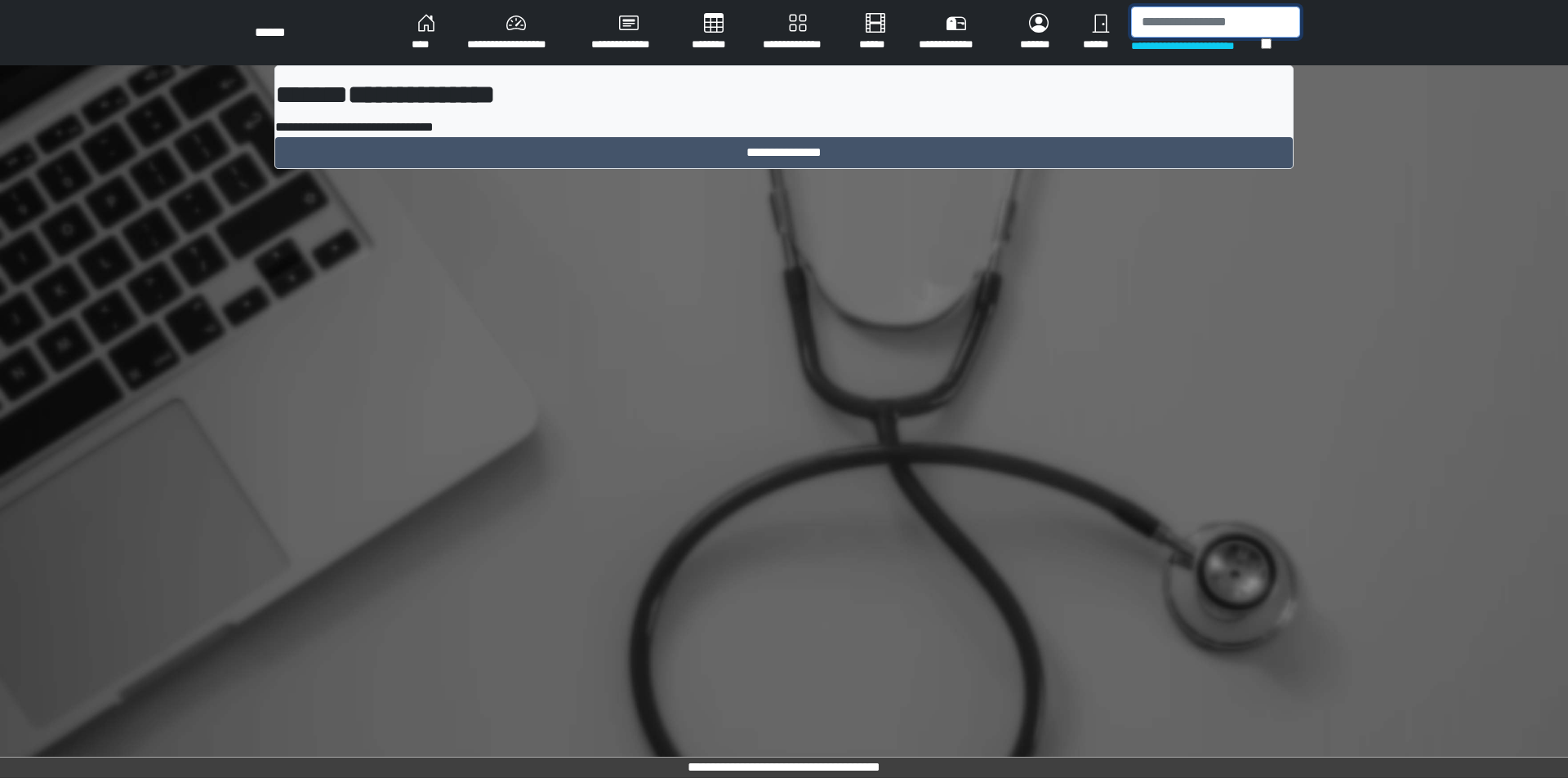 click at bounding box center (1215, 22) 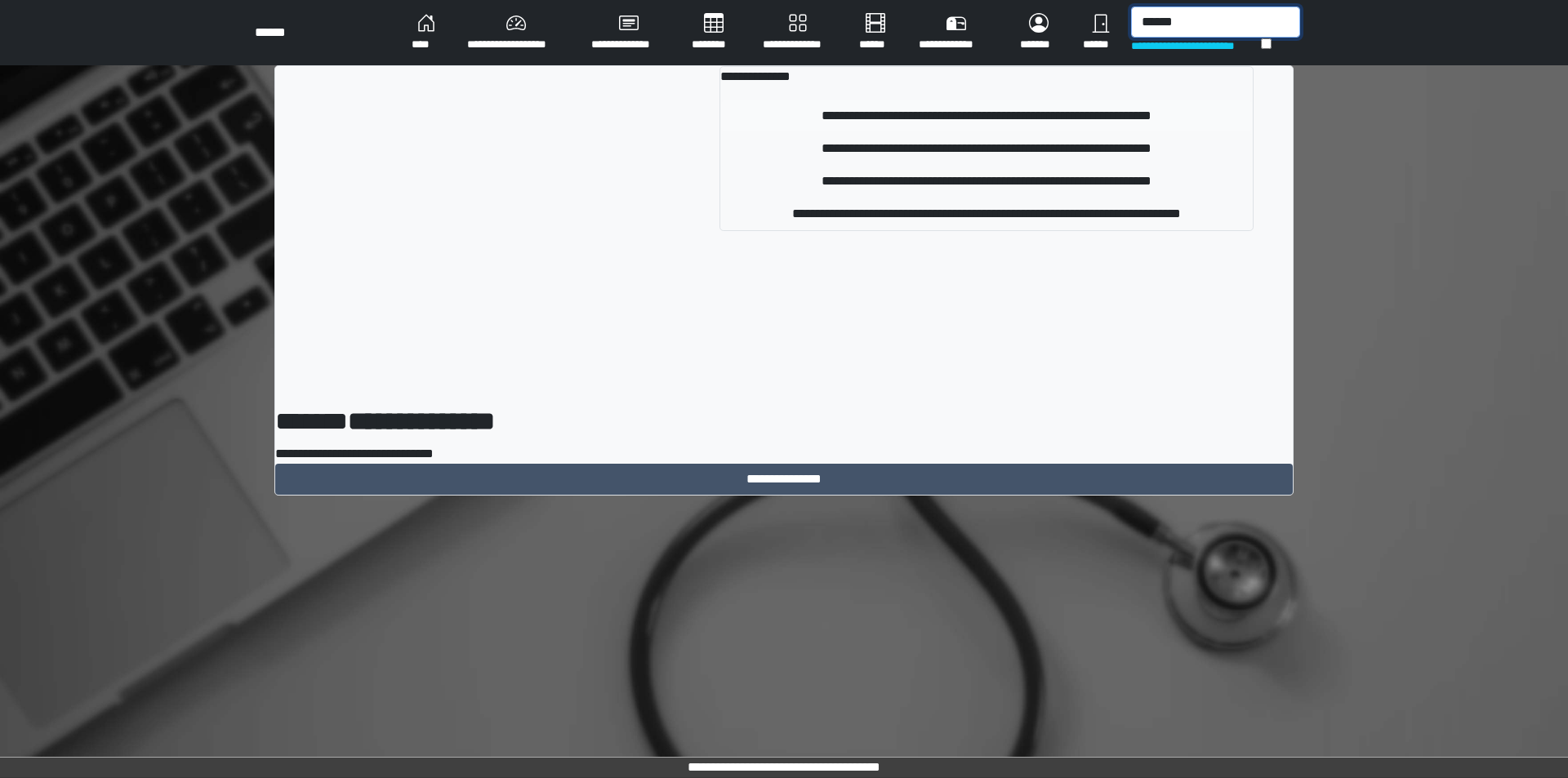 type on "******" 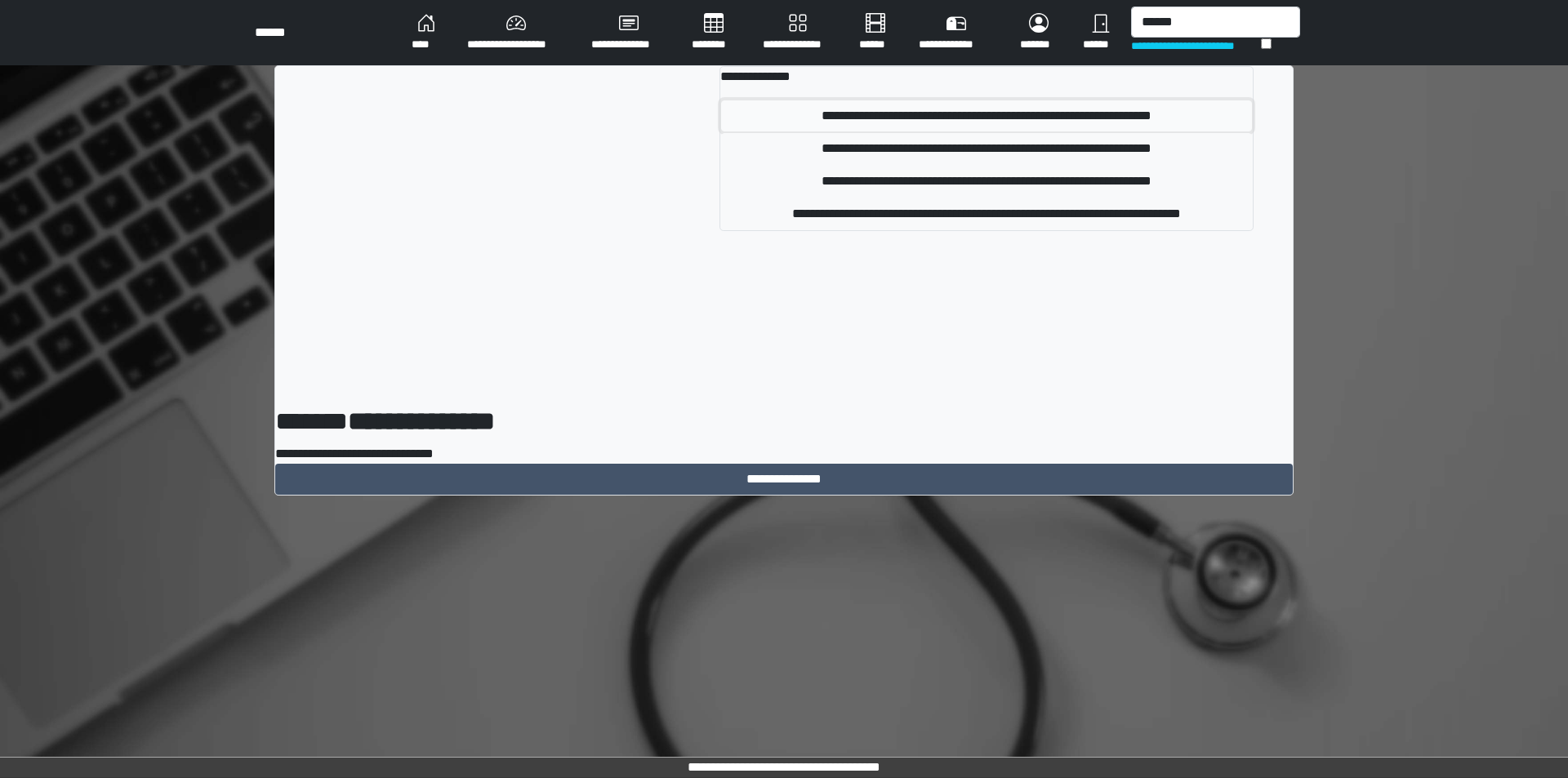 click on "**********" at bounding box center [987, 116] 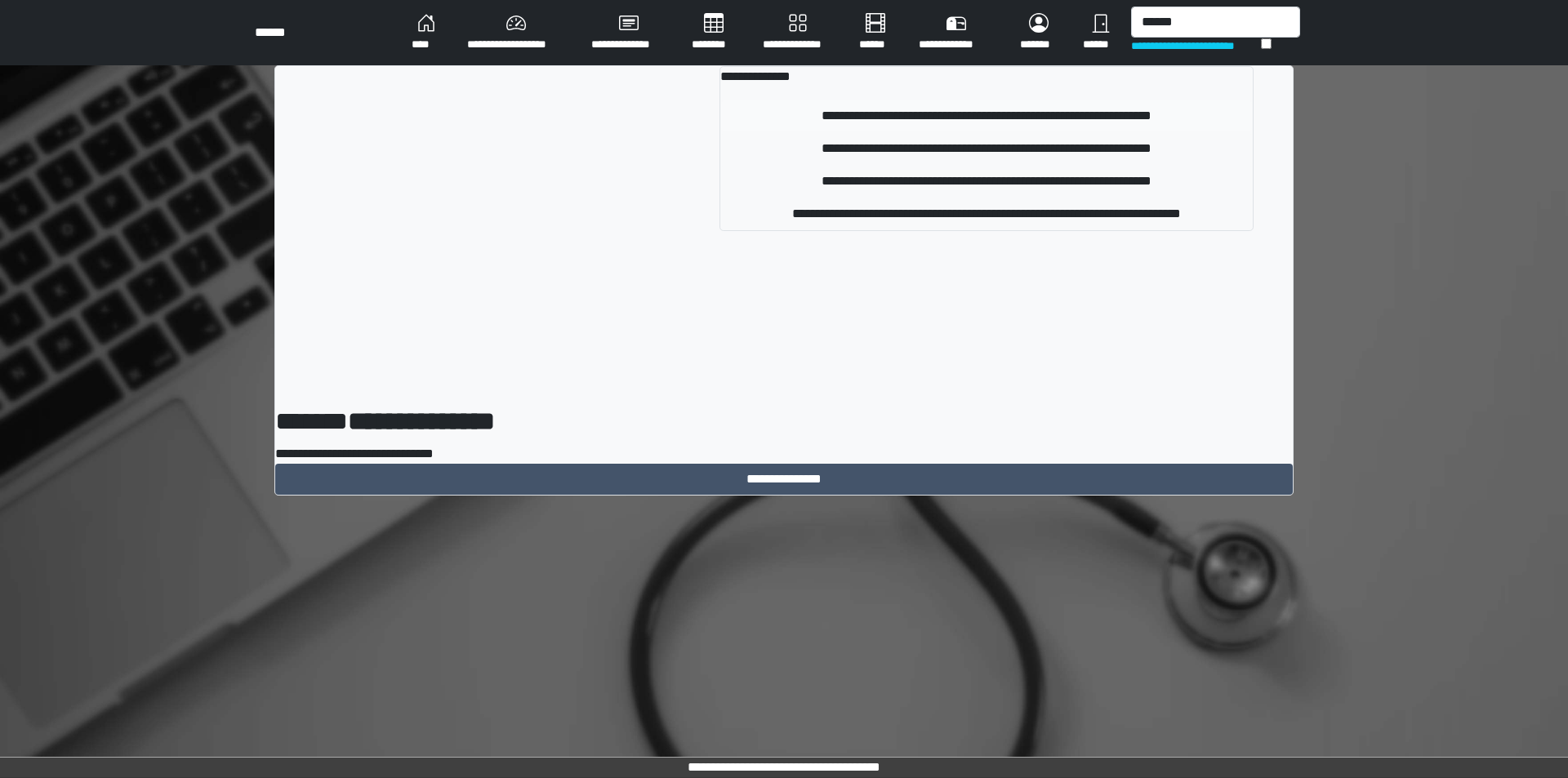 type 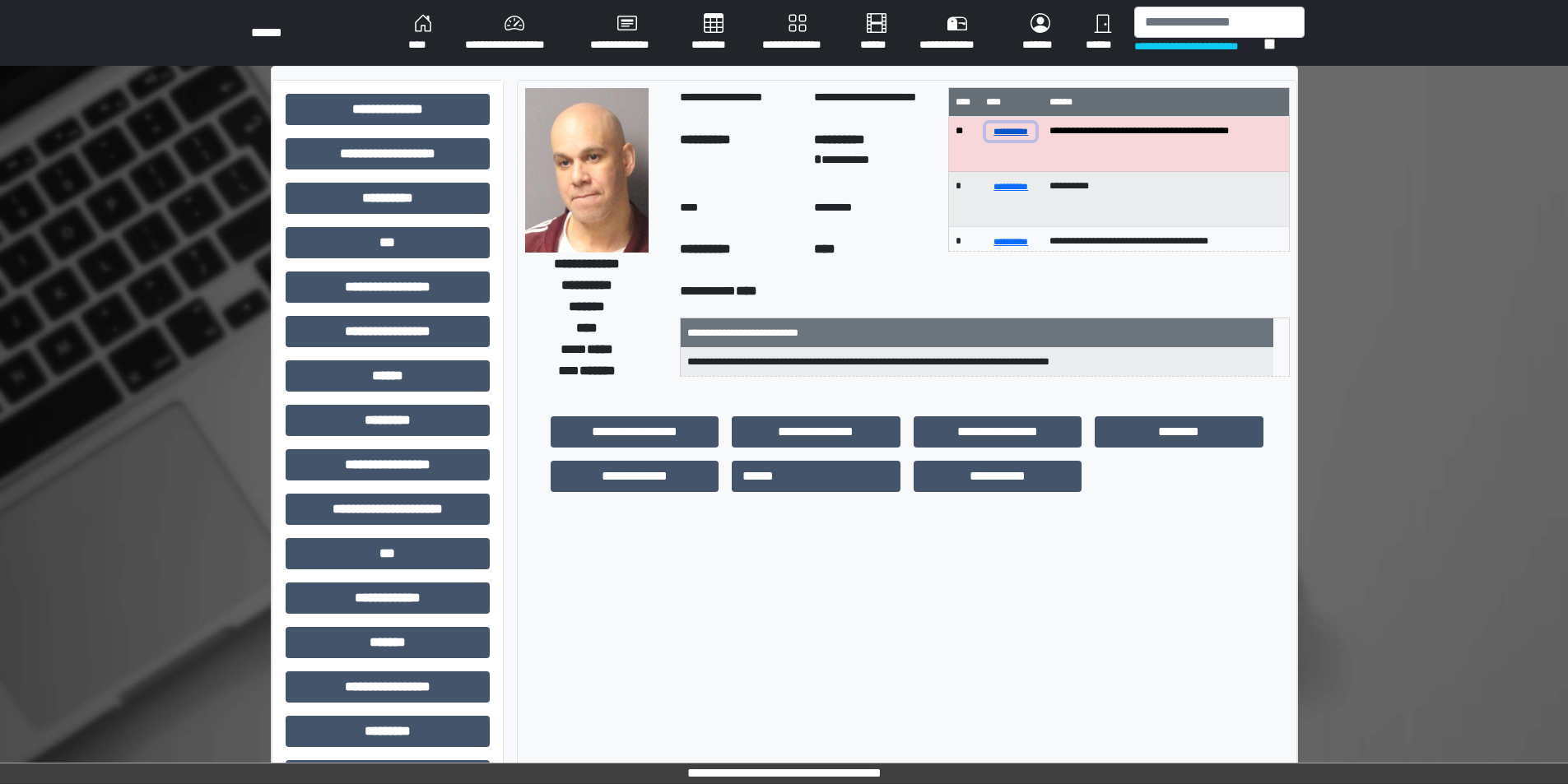 click on "**********" at bounding box center [1011, 131] 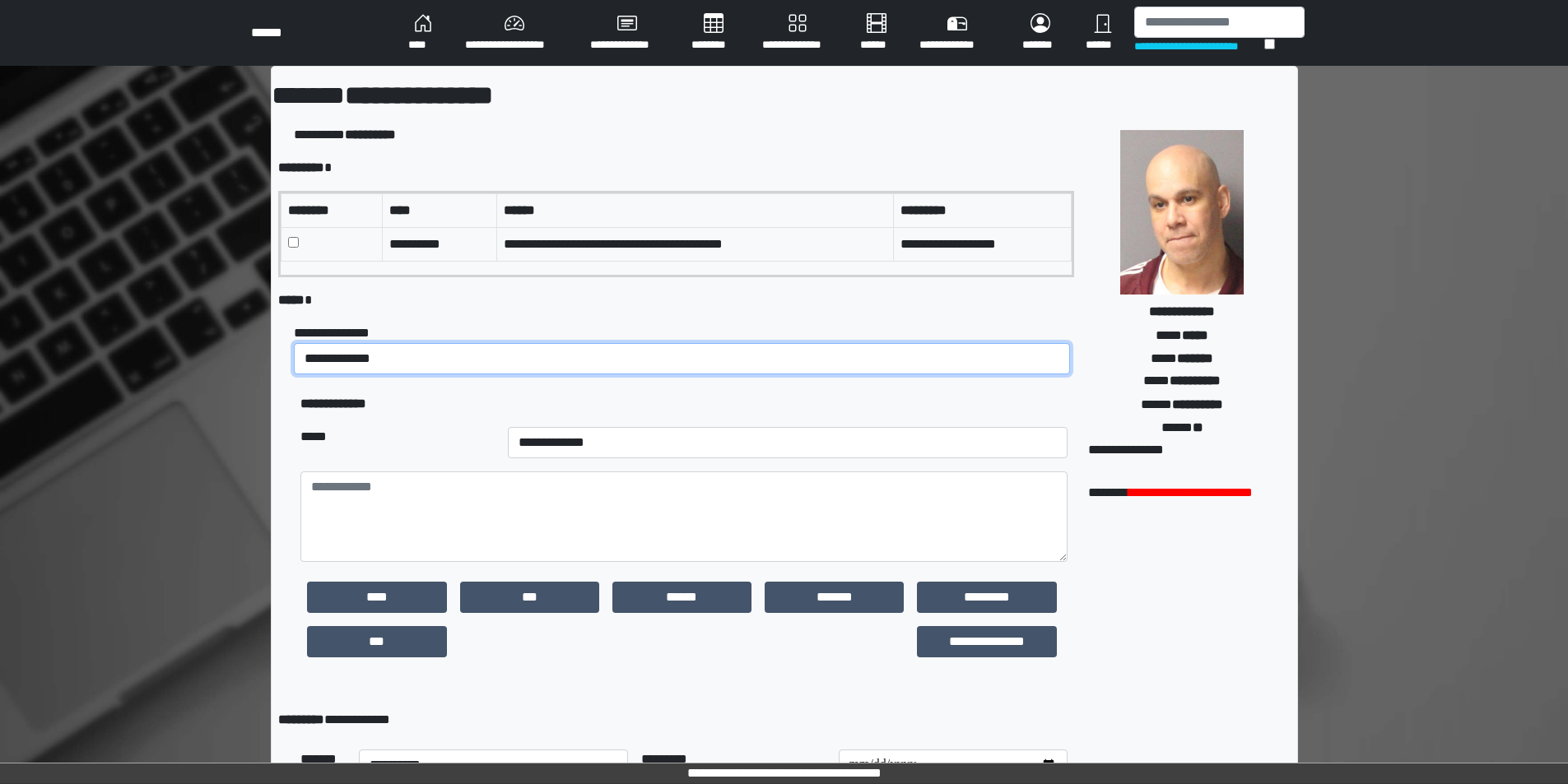 click on "**********" at bounding box center [682, 359] 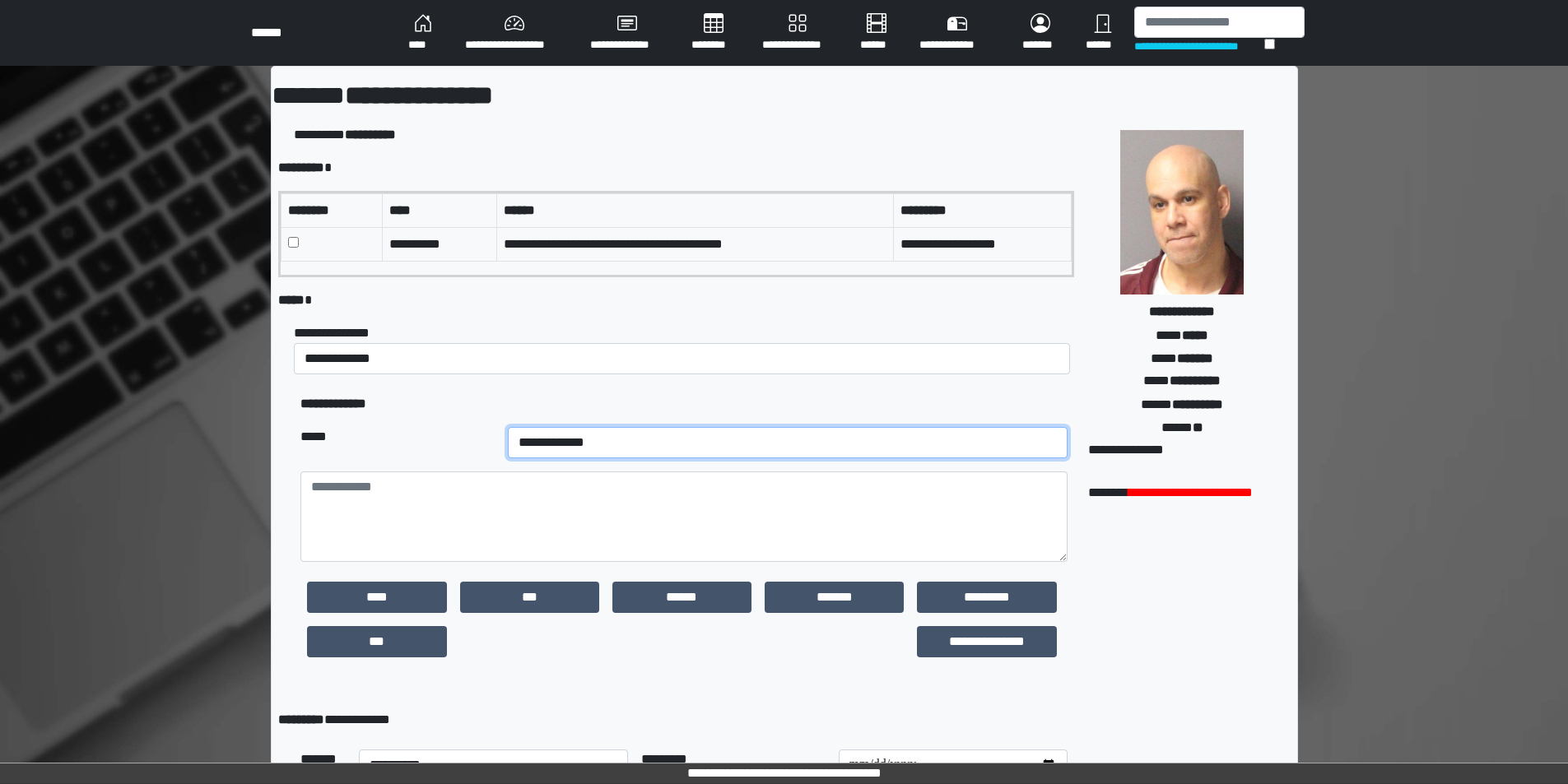 click on "**********" at bounding box center (788, 443) 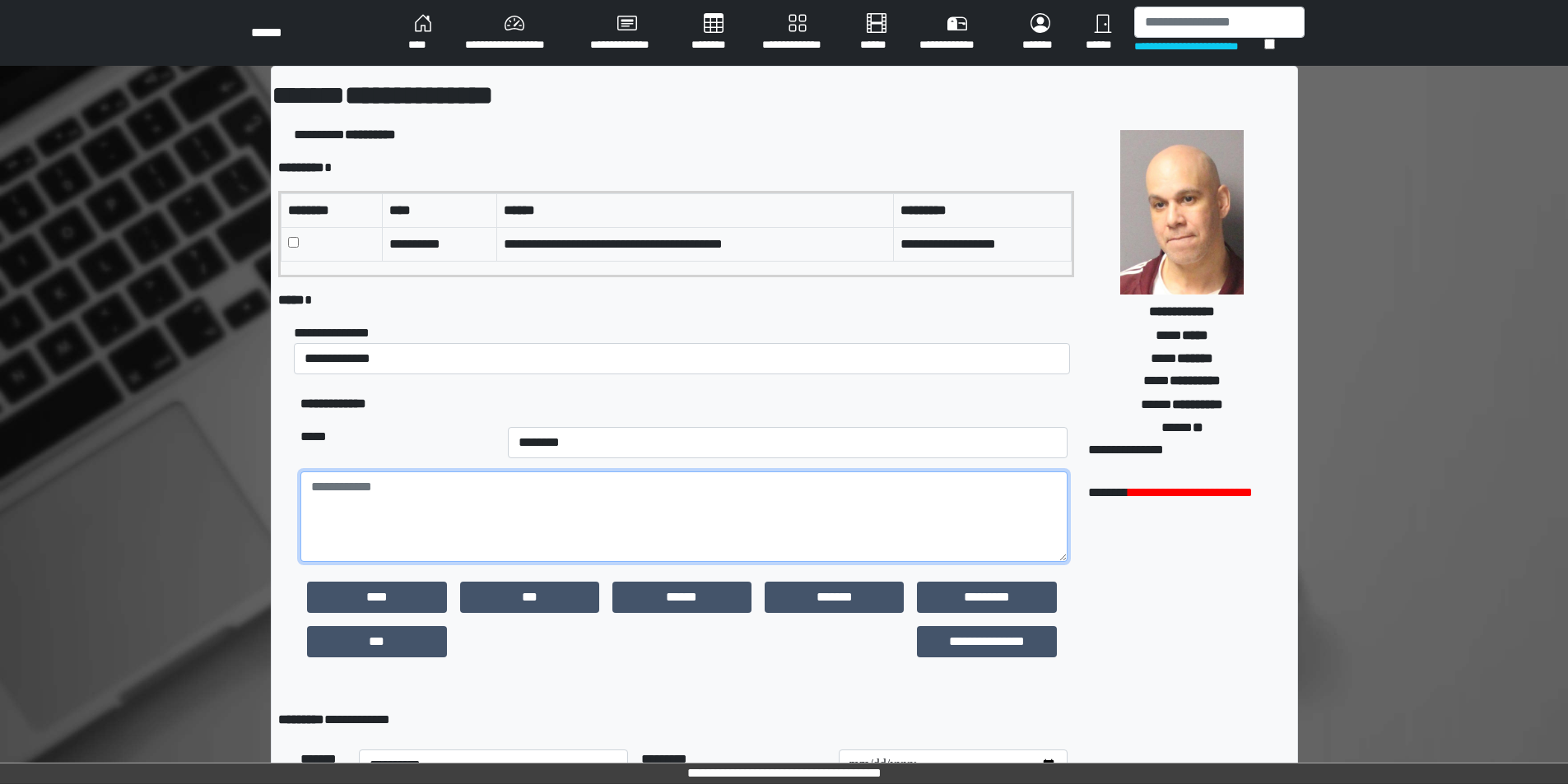 click at bounding box center [683, 517] 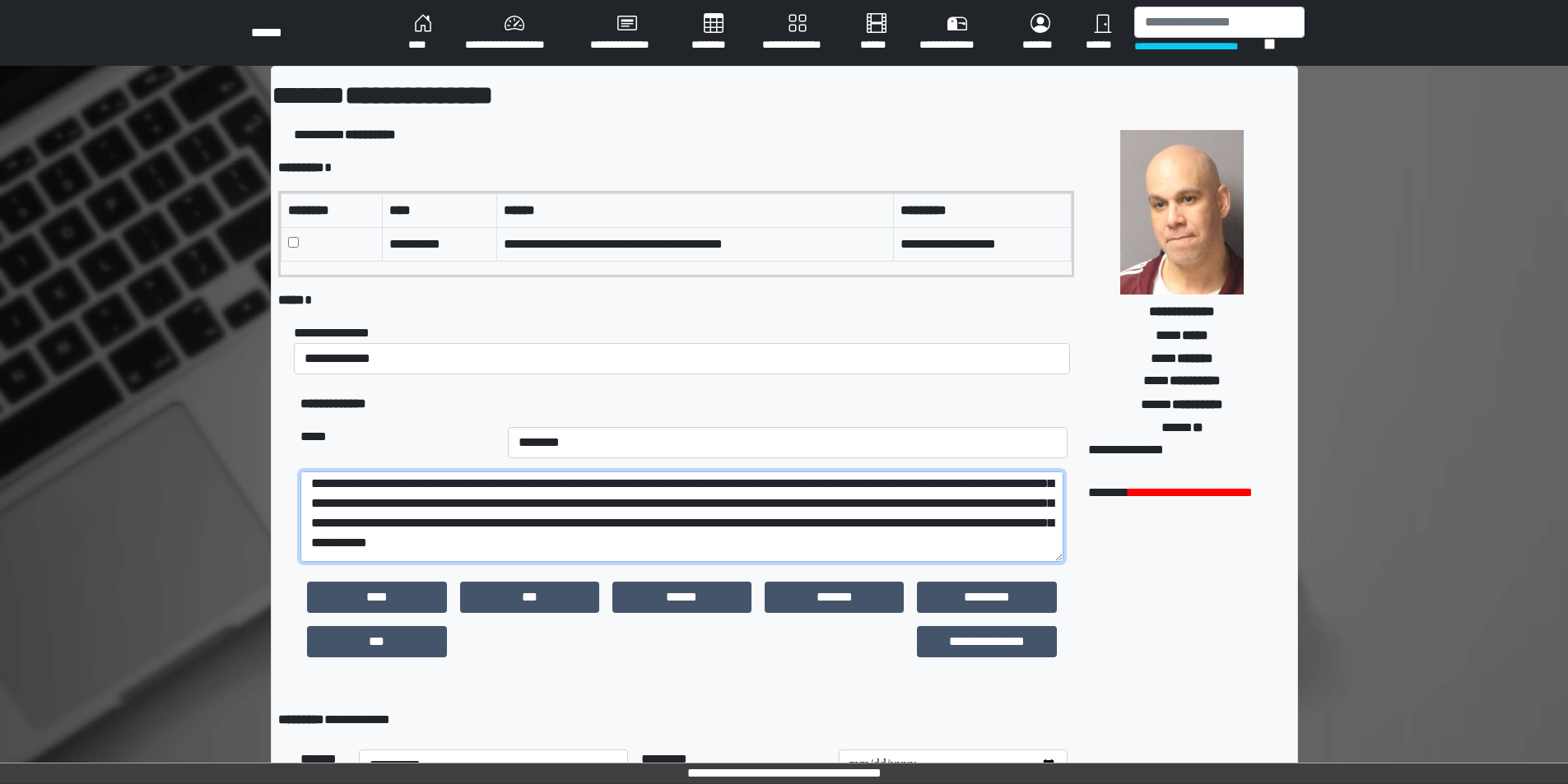 scroll, scrollTop: 0, scrollLeft: 0, axis: both 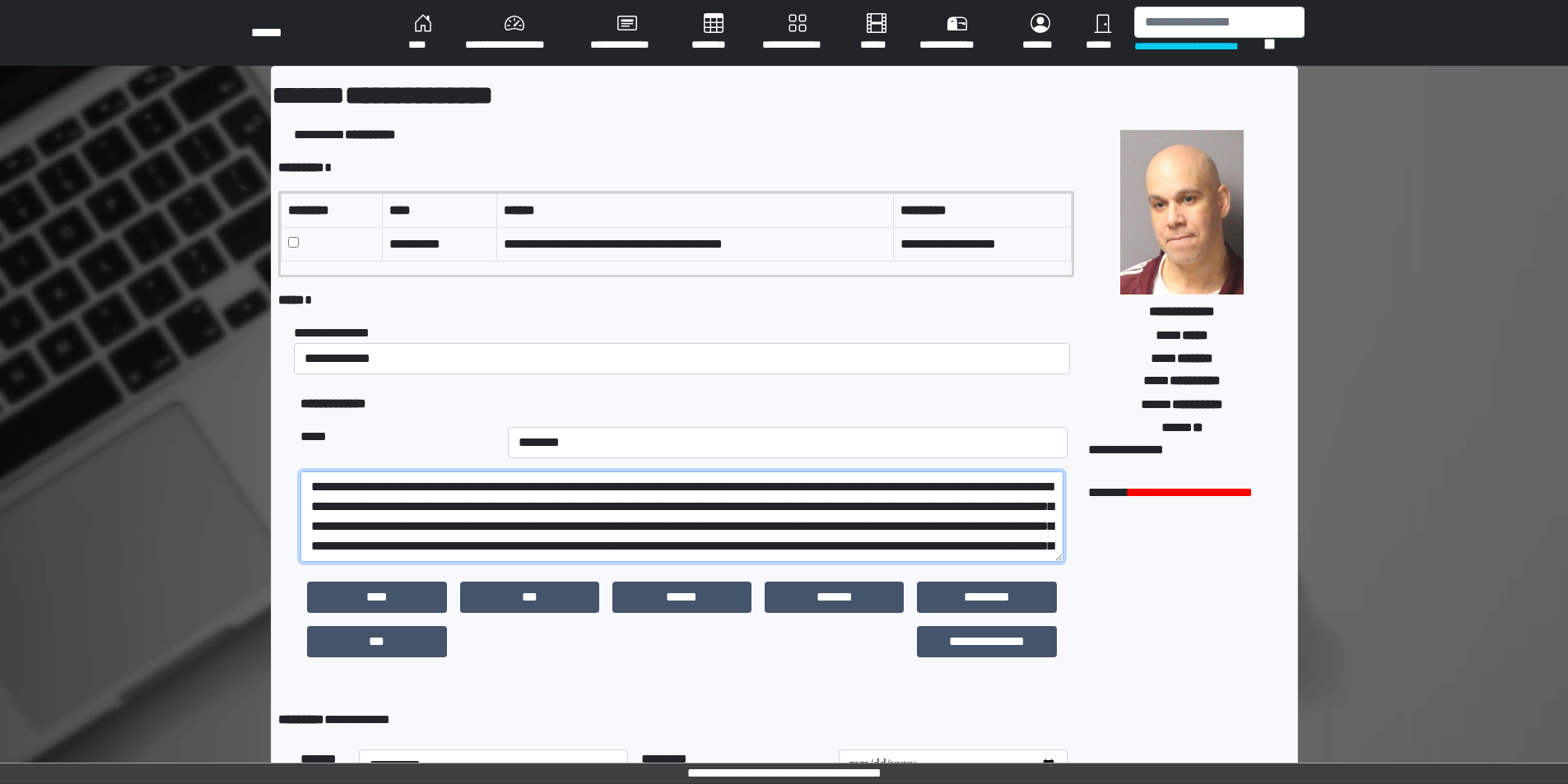 click at bounding box center (682, 517) 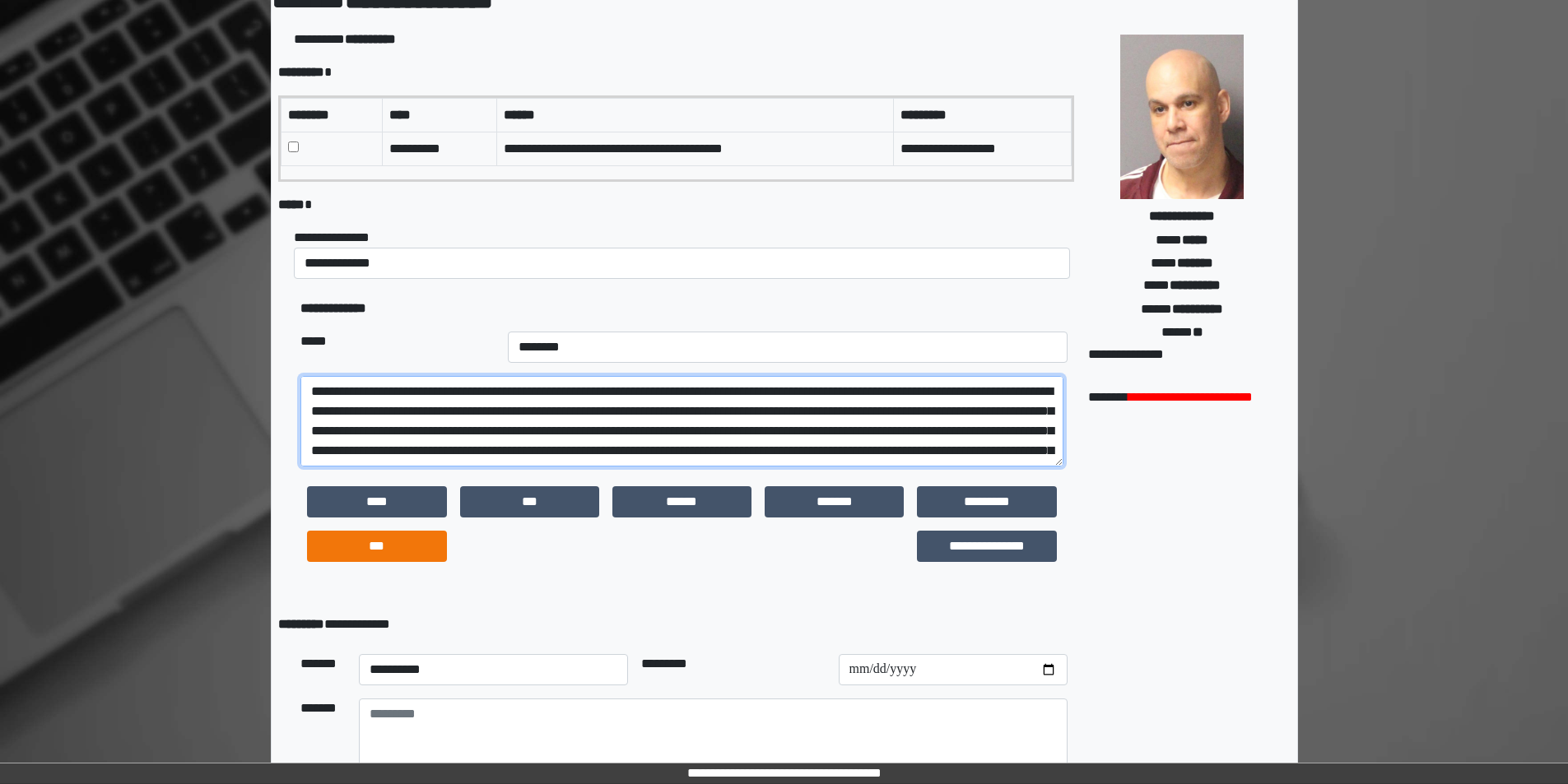 scroll, scrollTop: 211, scrollLeft: 0, axis: vertical 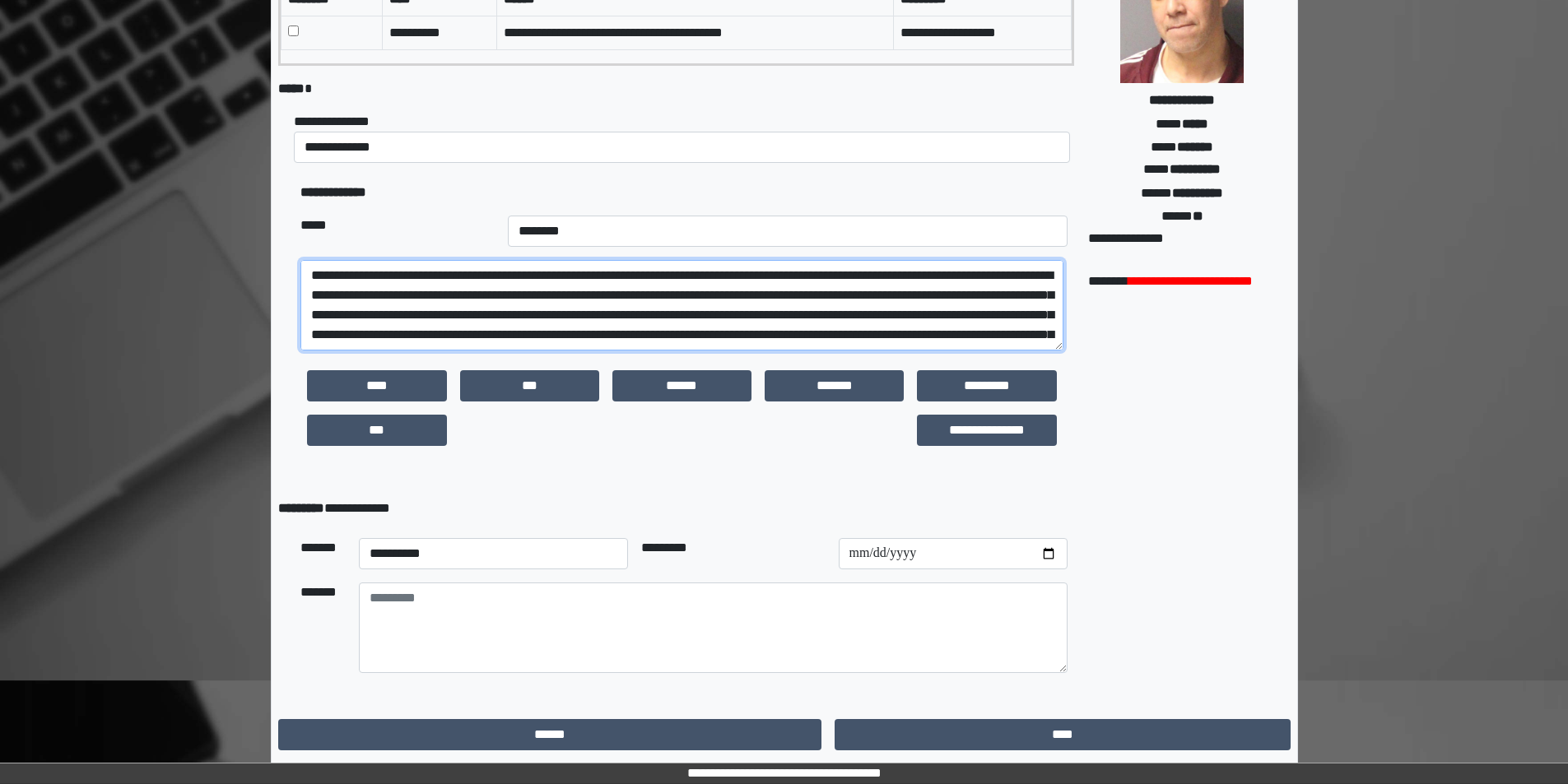 type on "**********" 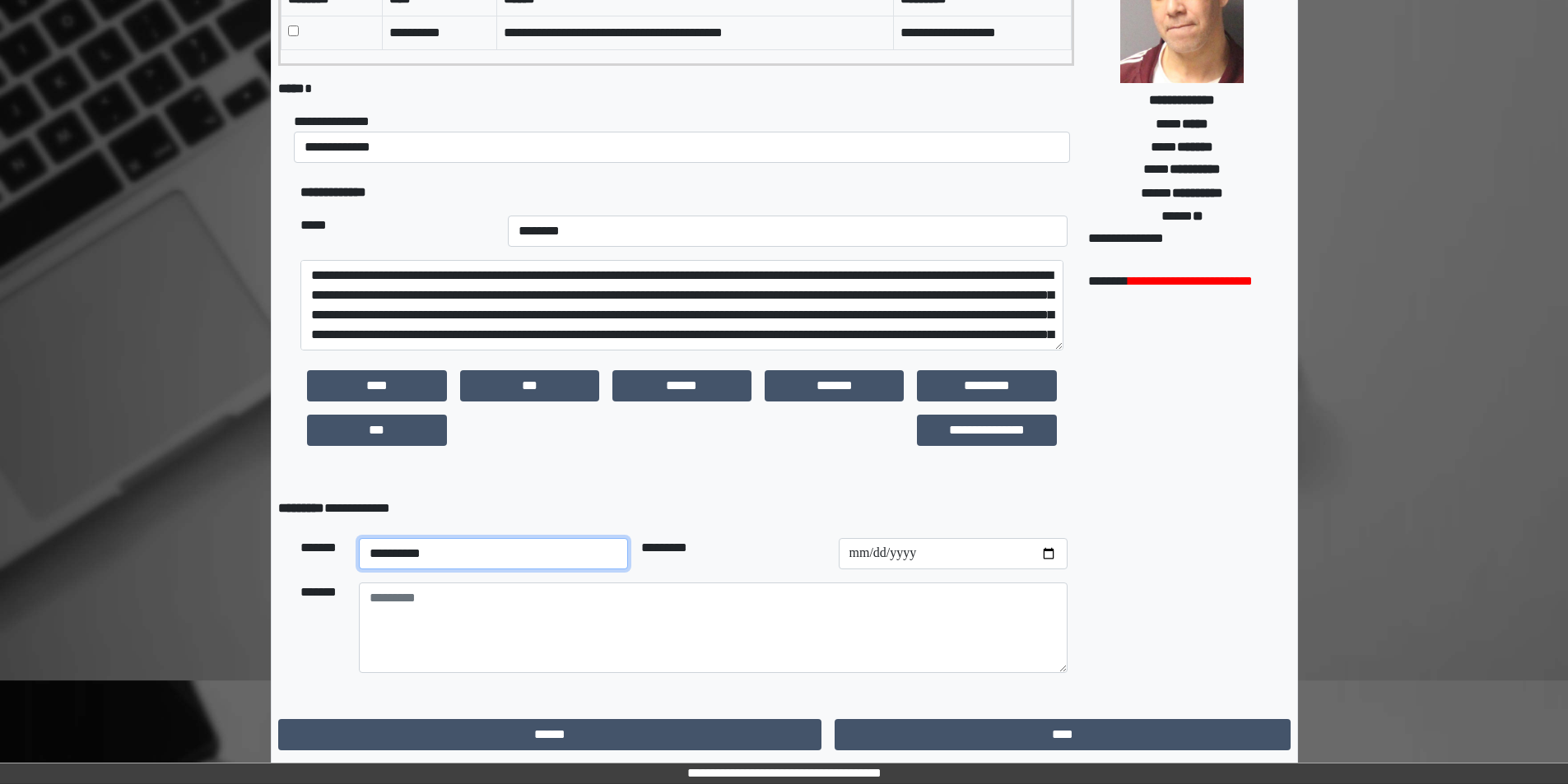 click on "**********" at bounding box center (494, 554) 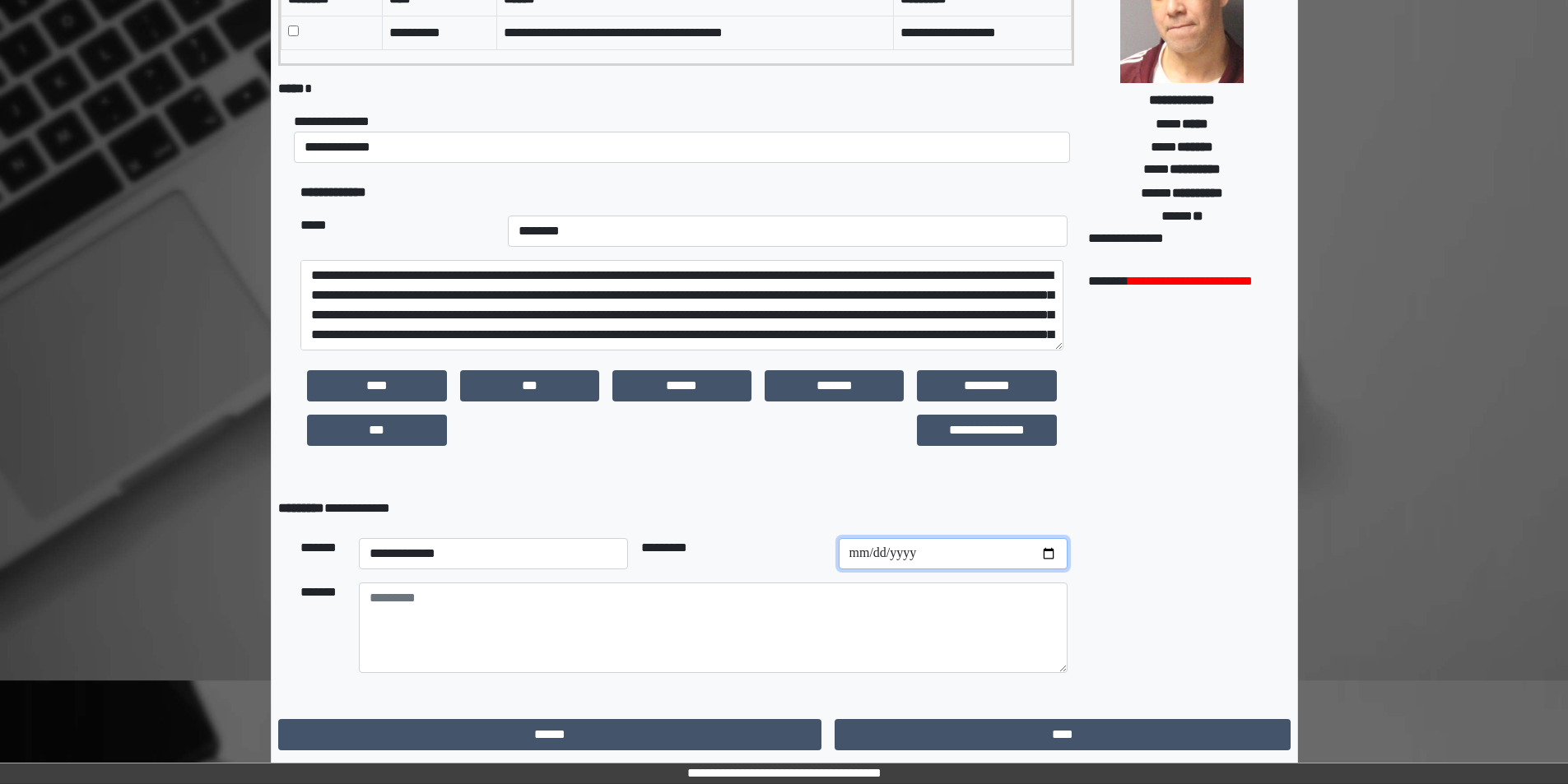 click at bounding box center [953, 554] 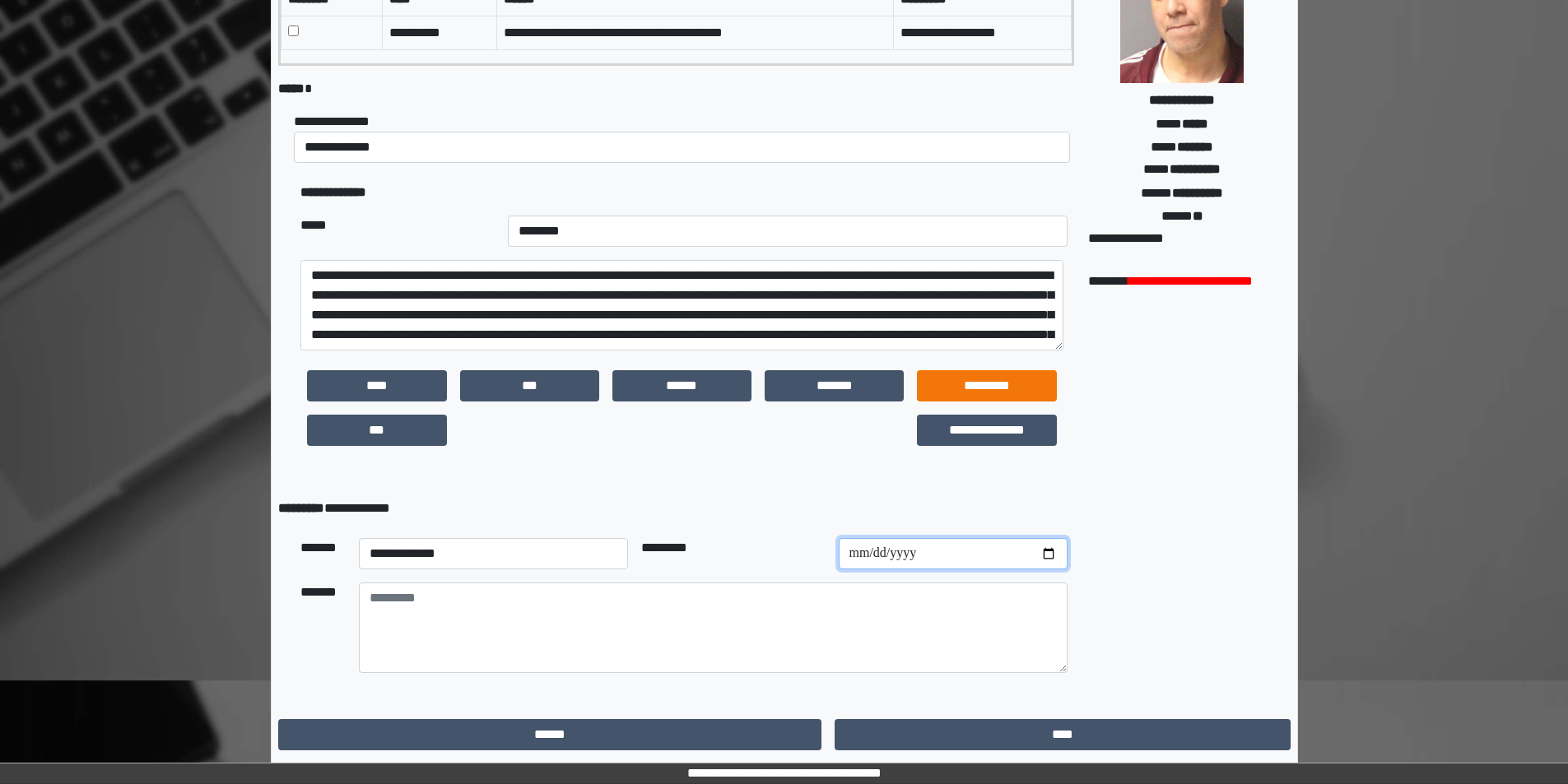 type on "**********" 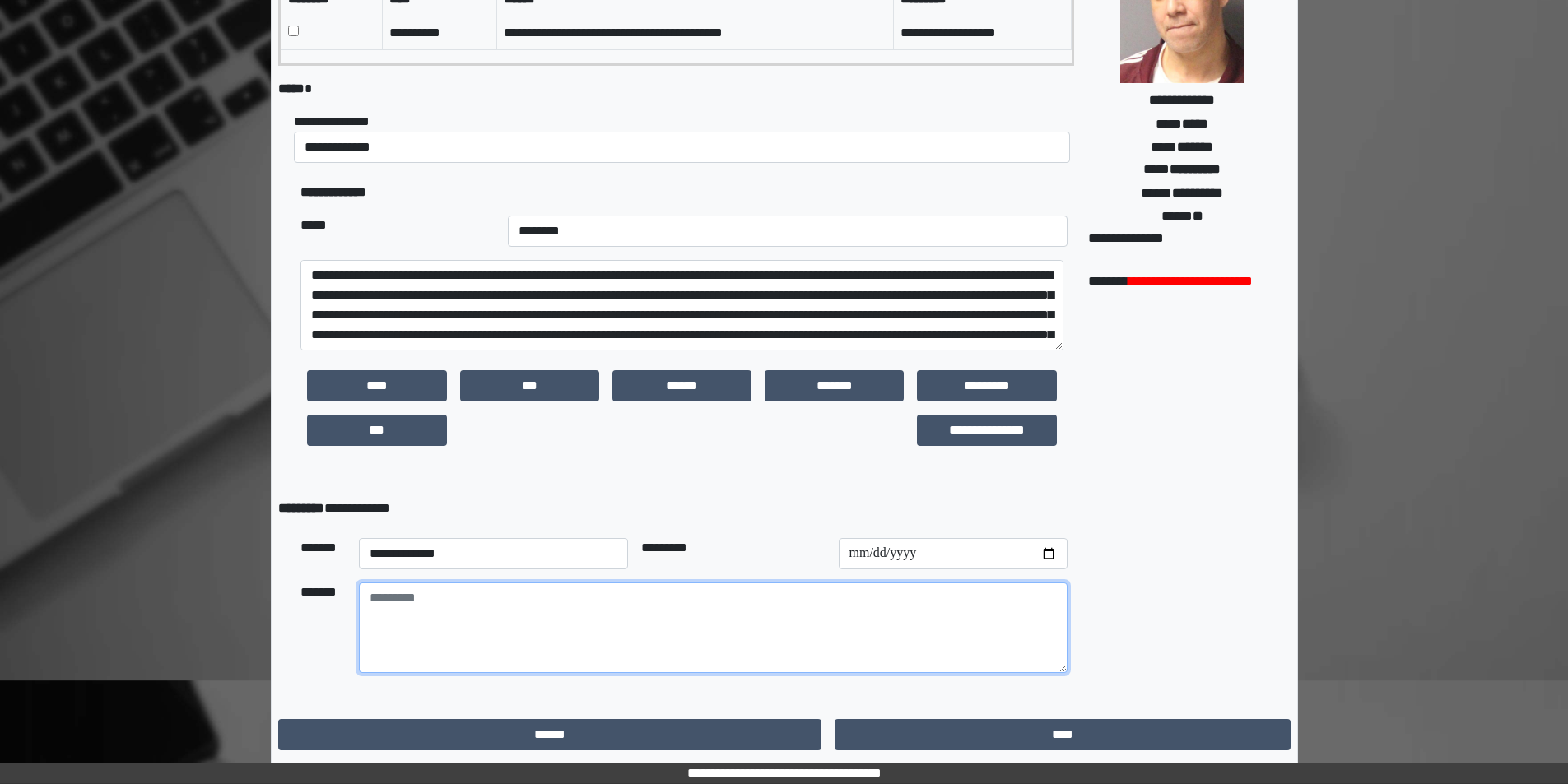 click at bounding box center (713, 628) 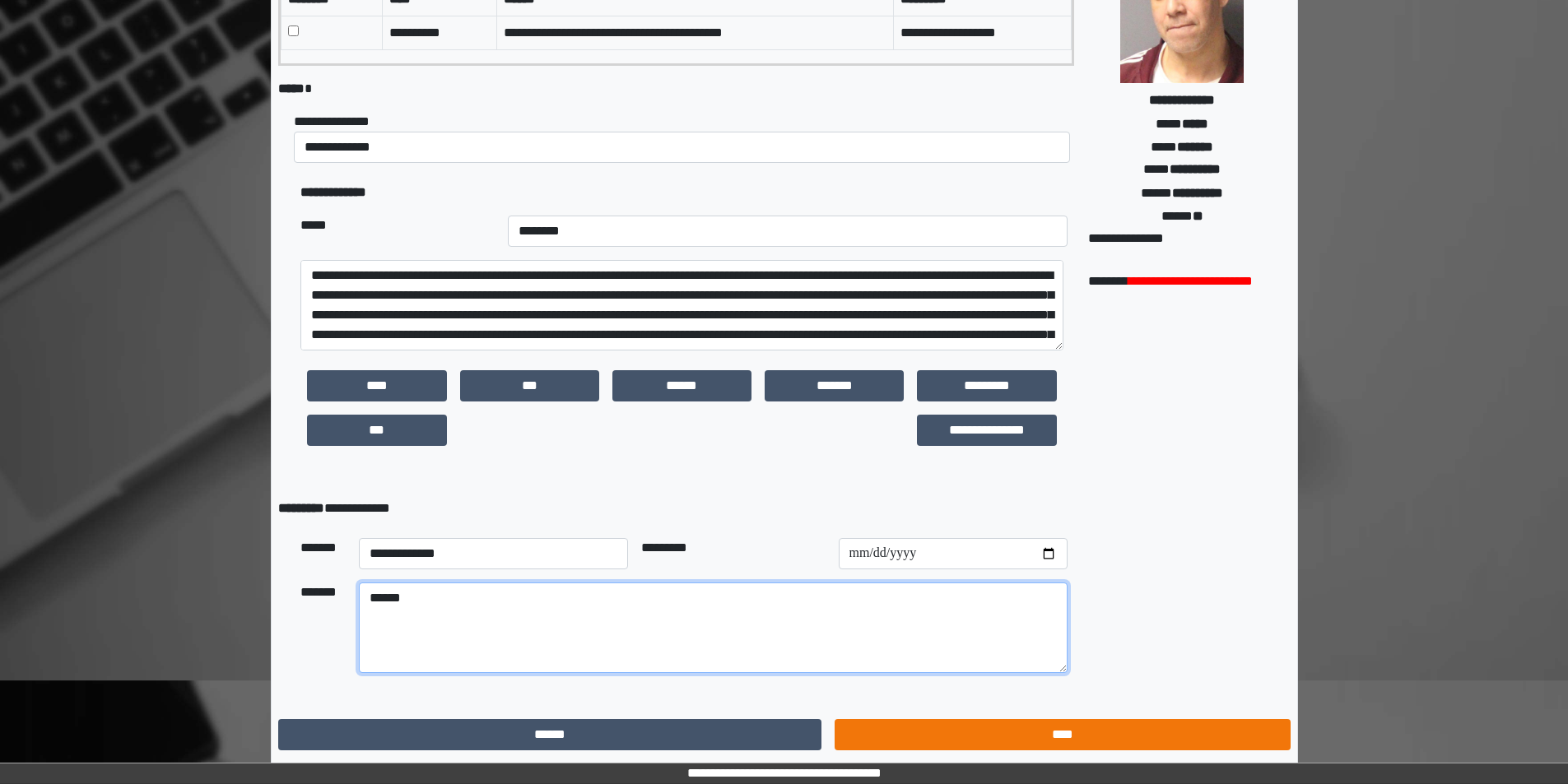 type on "******" 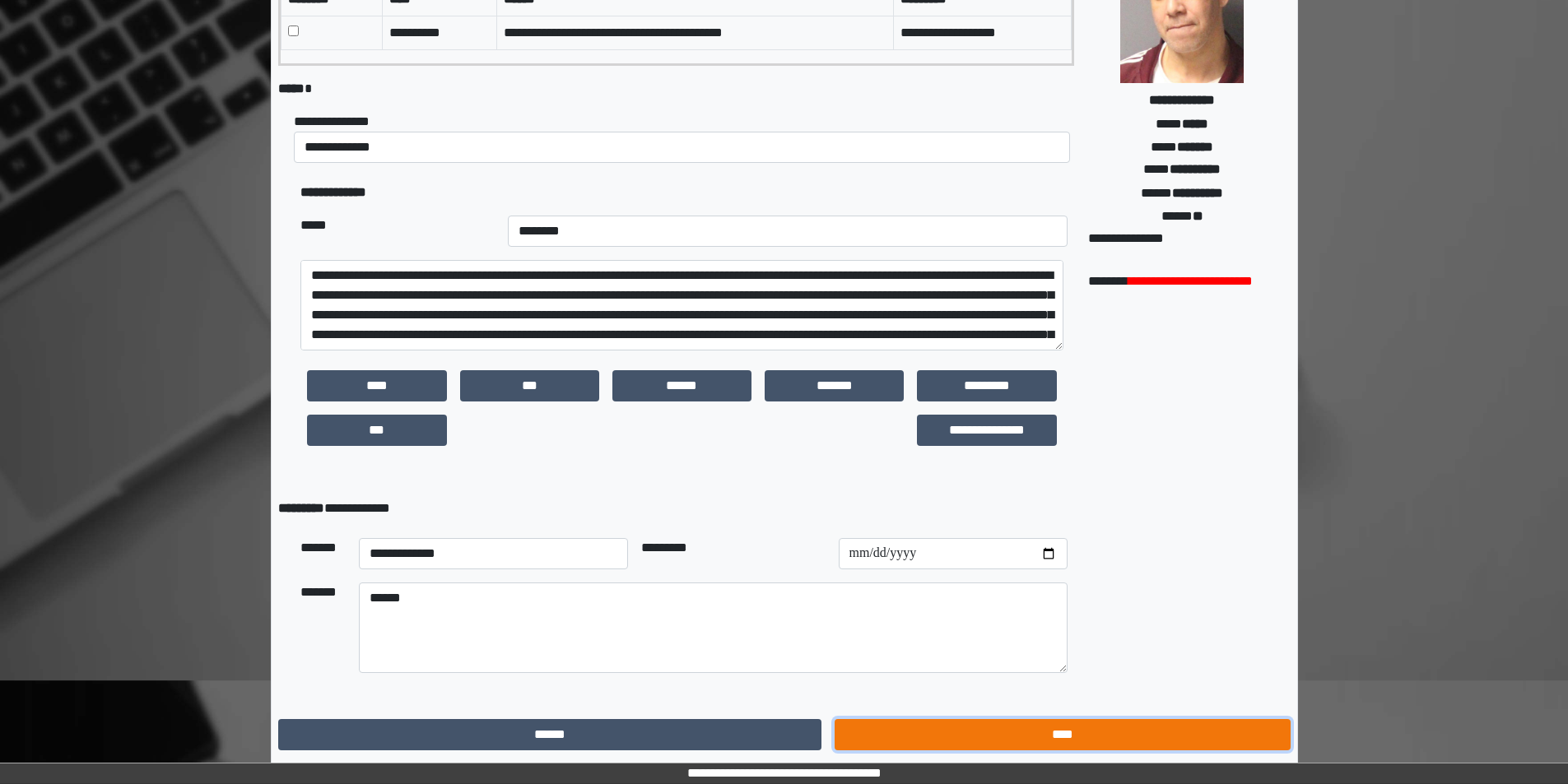 click on "****" at bounding box center (1062, 735) 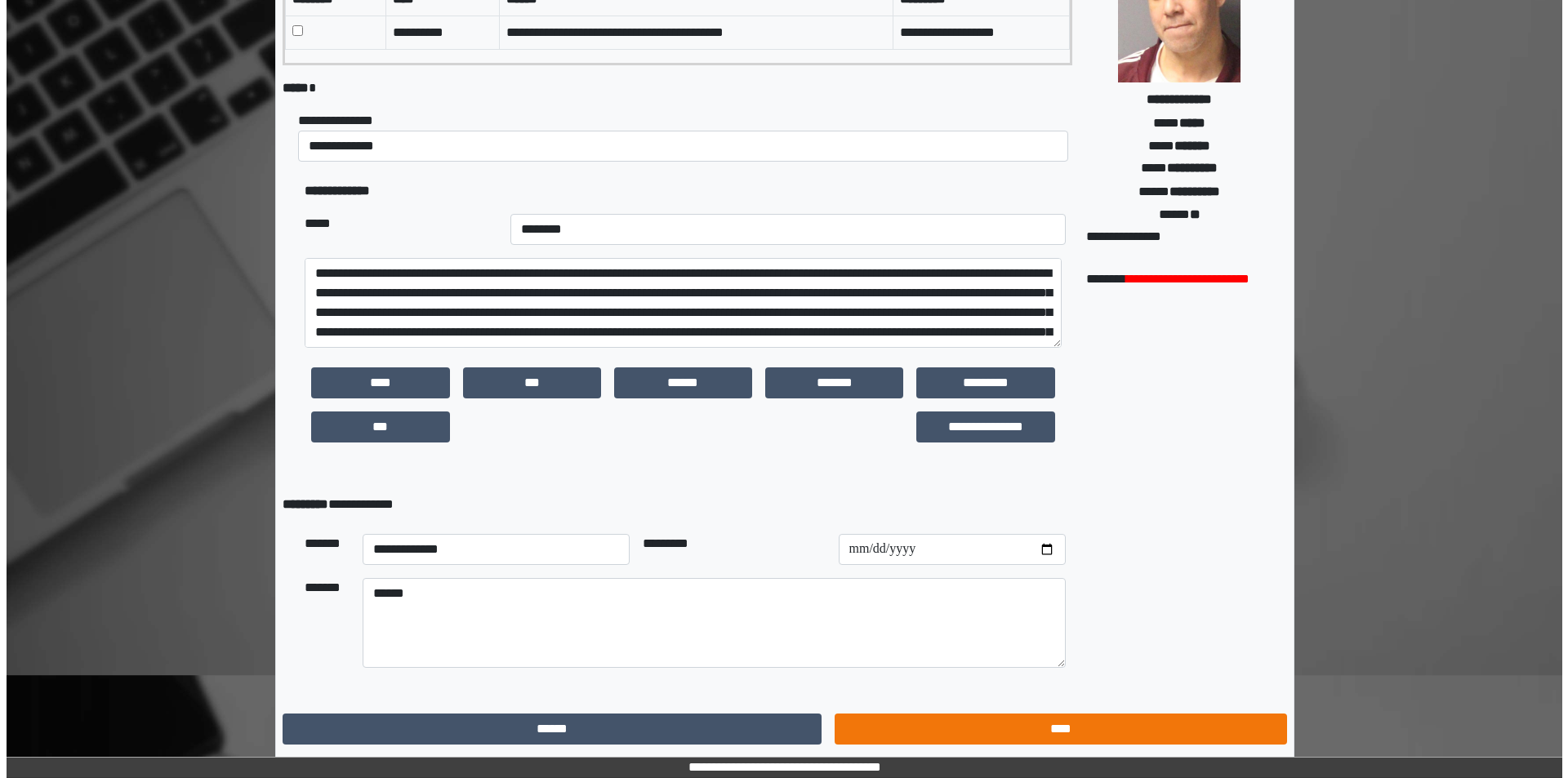 scroll, scrollTop: 0, scrollLeft: 0, axis: both 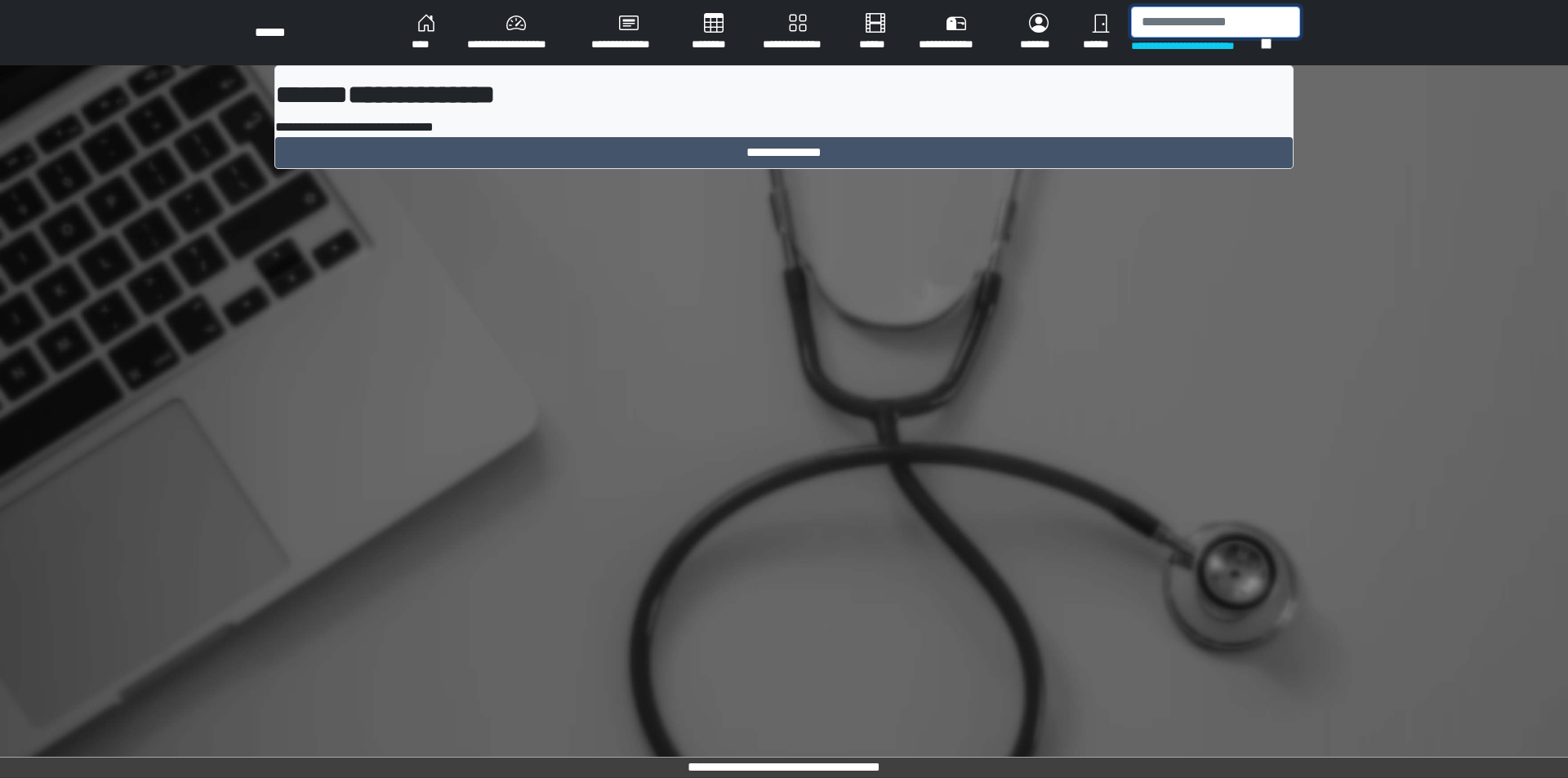 click at bounding box center [1215, 22] 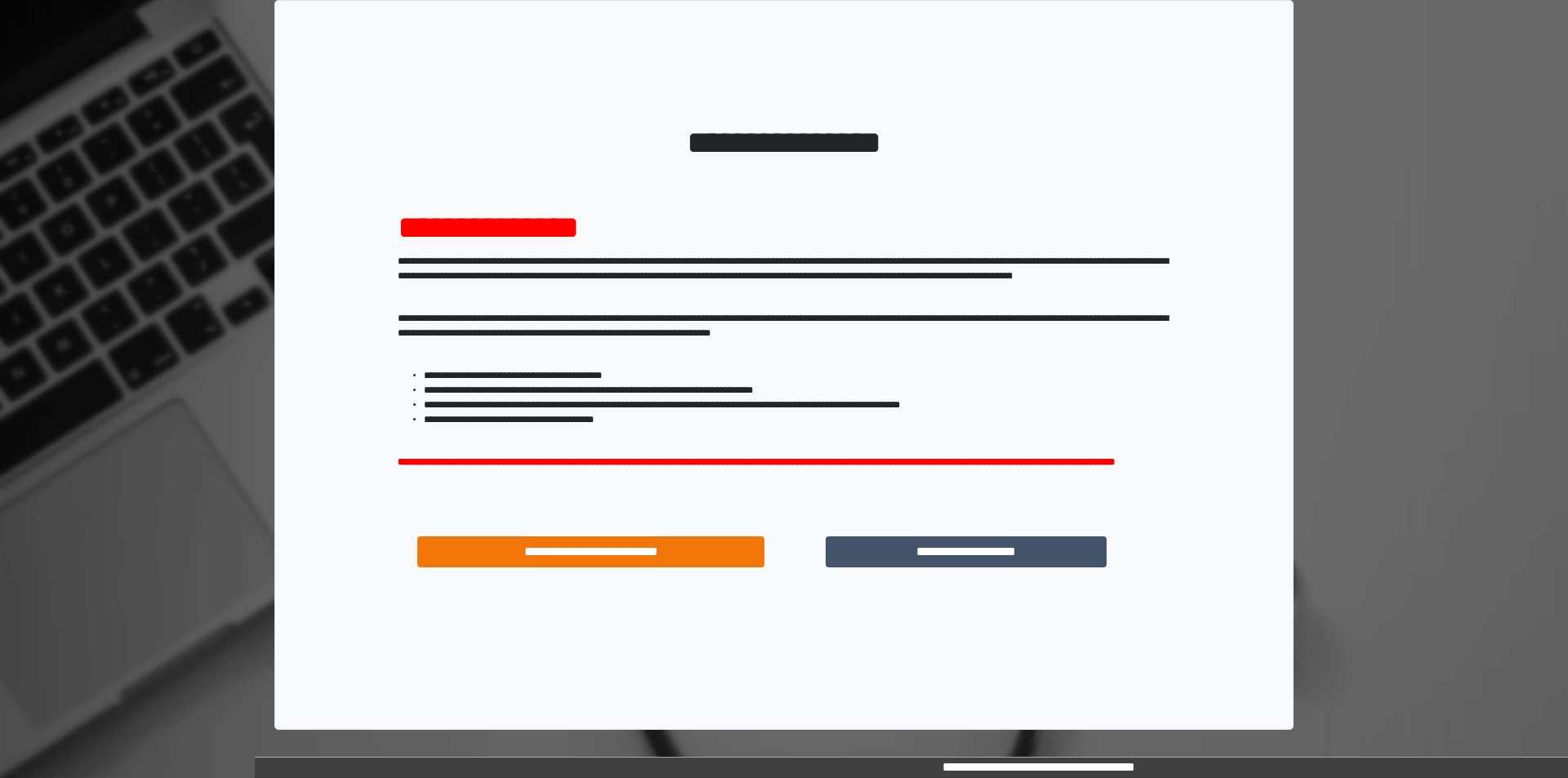 scroll, scrollTop: 0, scrollLeft: 0, axis: both 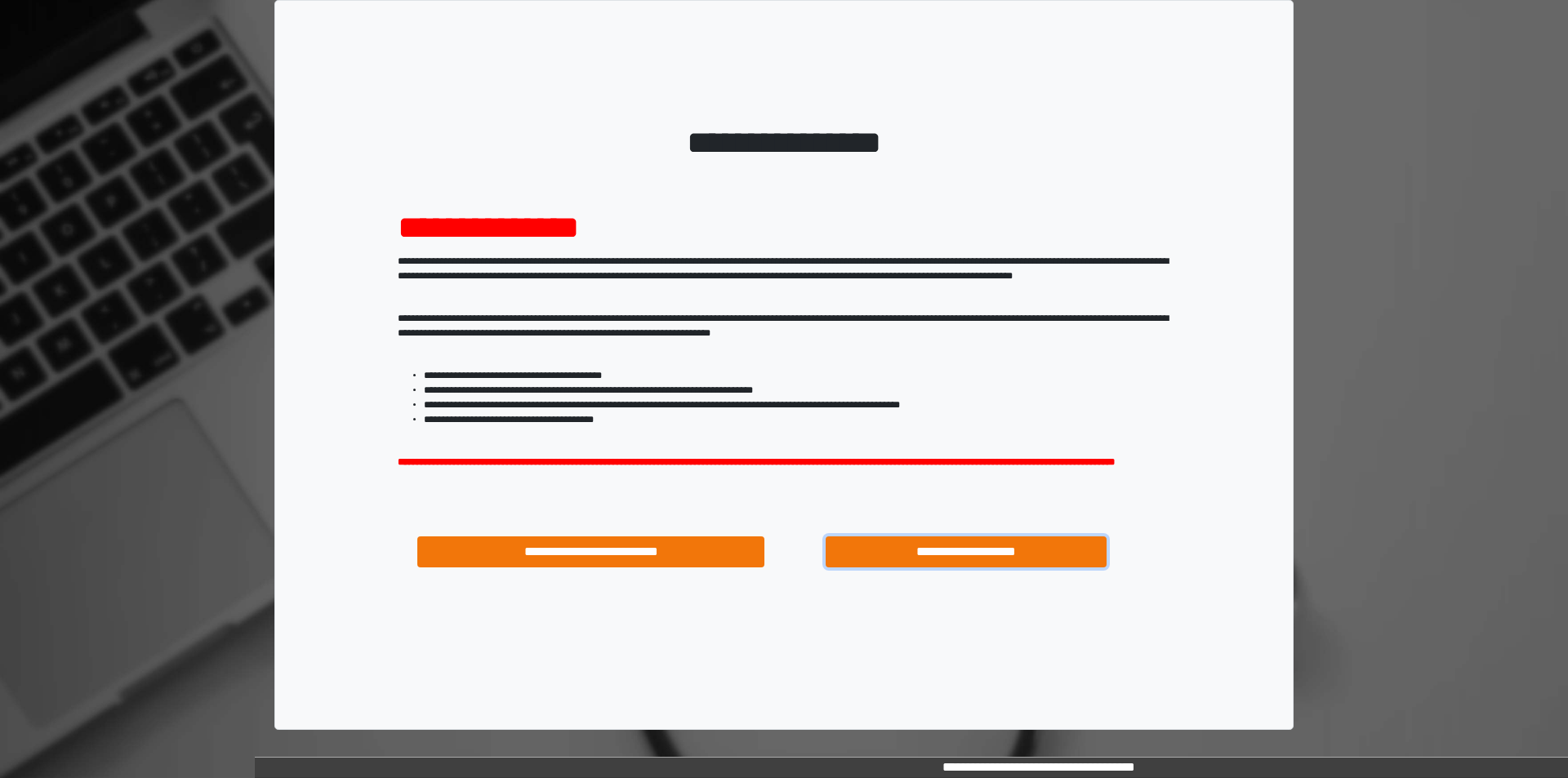 click on "**********" at bounding box center [966, 552] 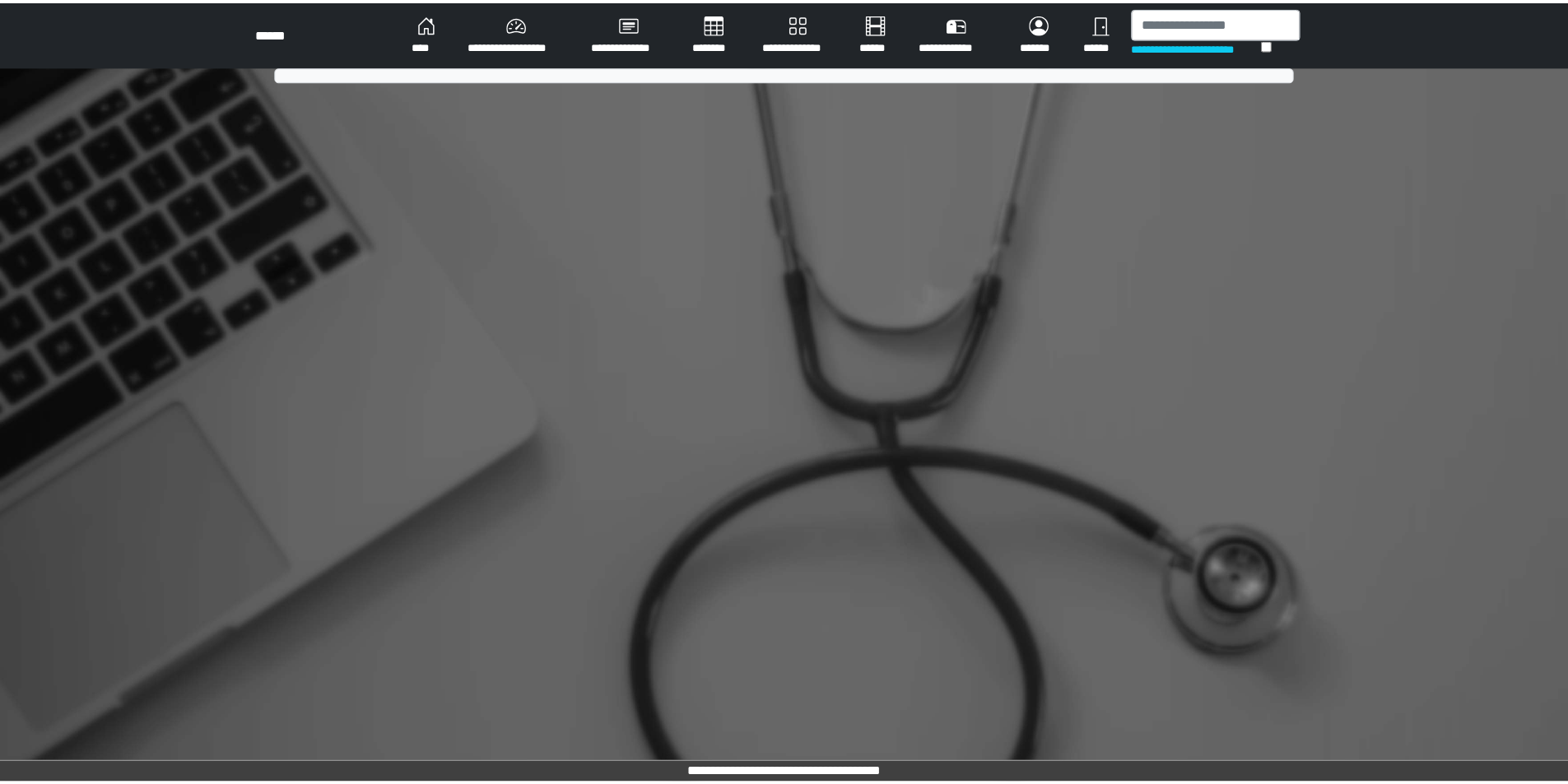 scroll, scrollTop: 0, scrollLeft: 0, axis: both 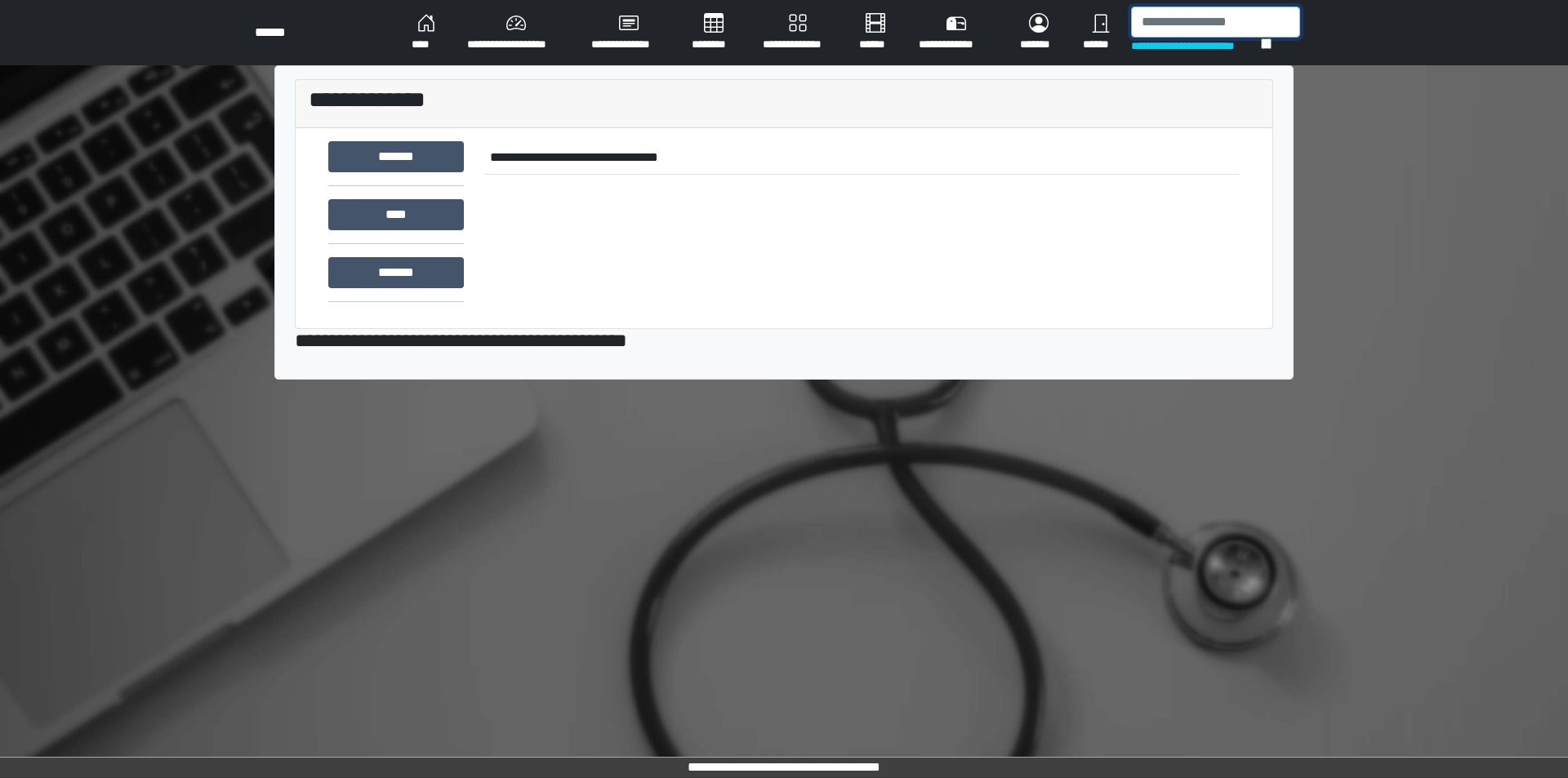 click at bounding box center (1215, 22) 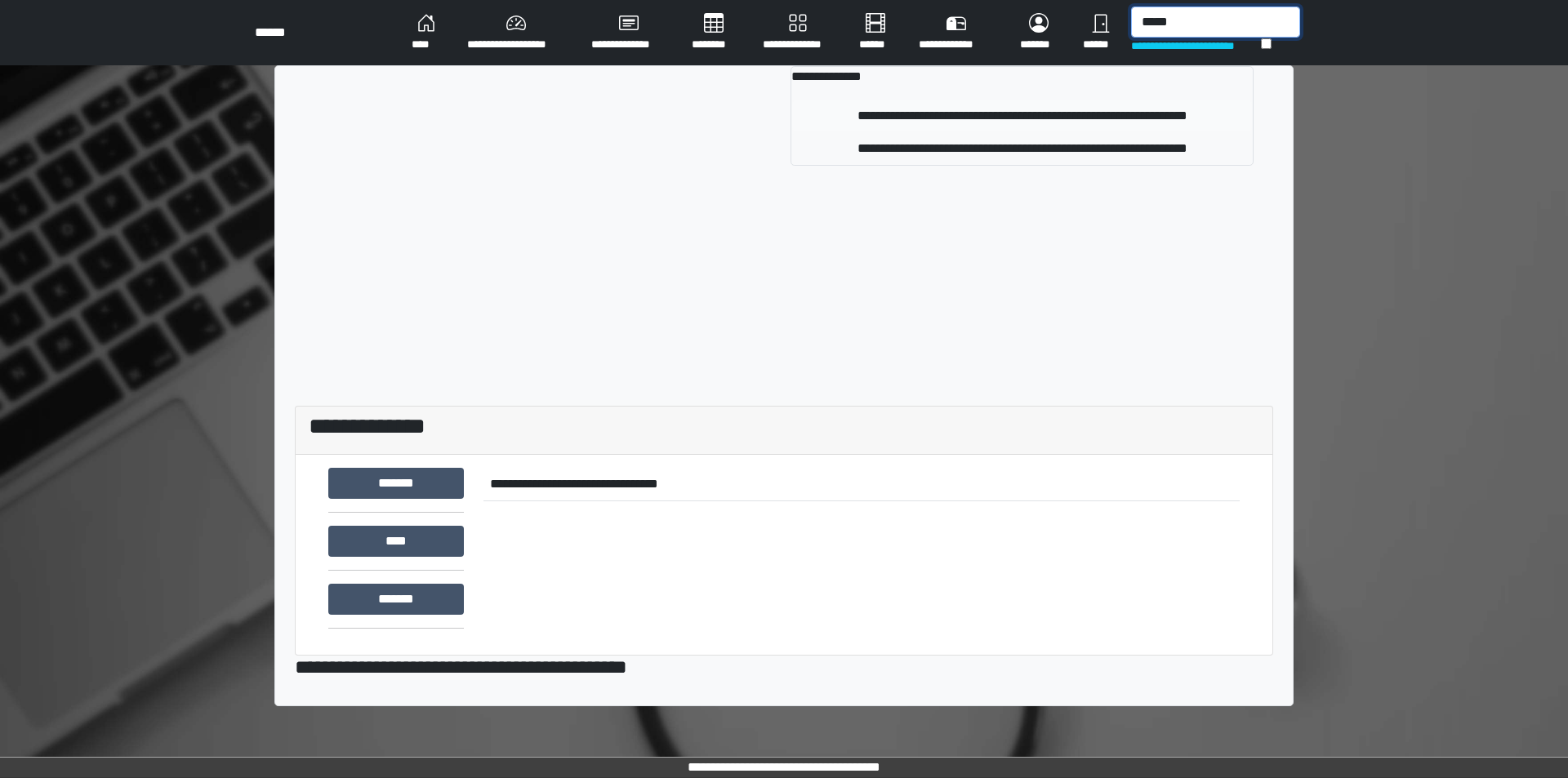 type on "*****" 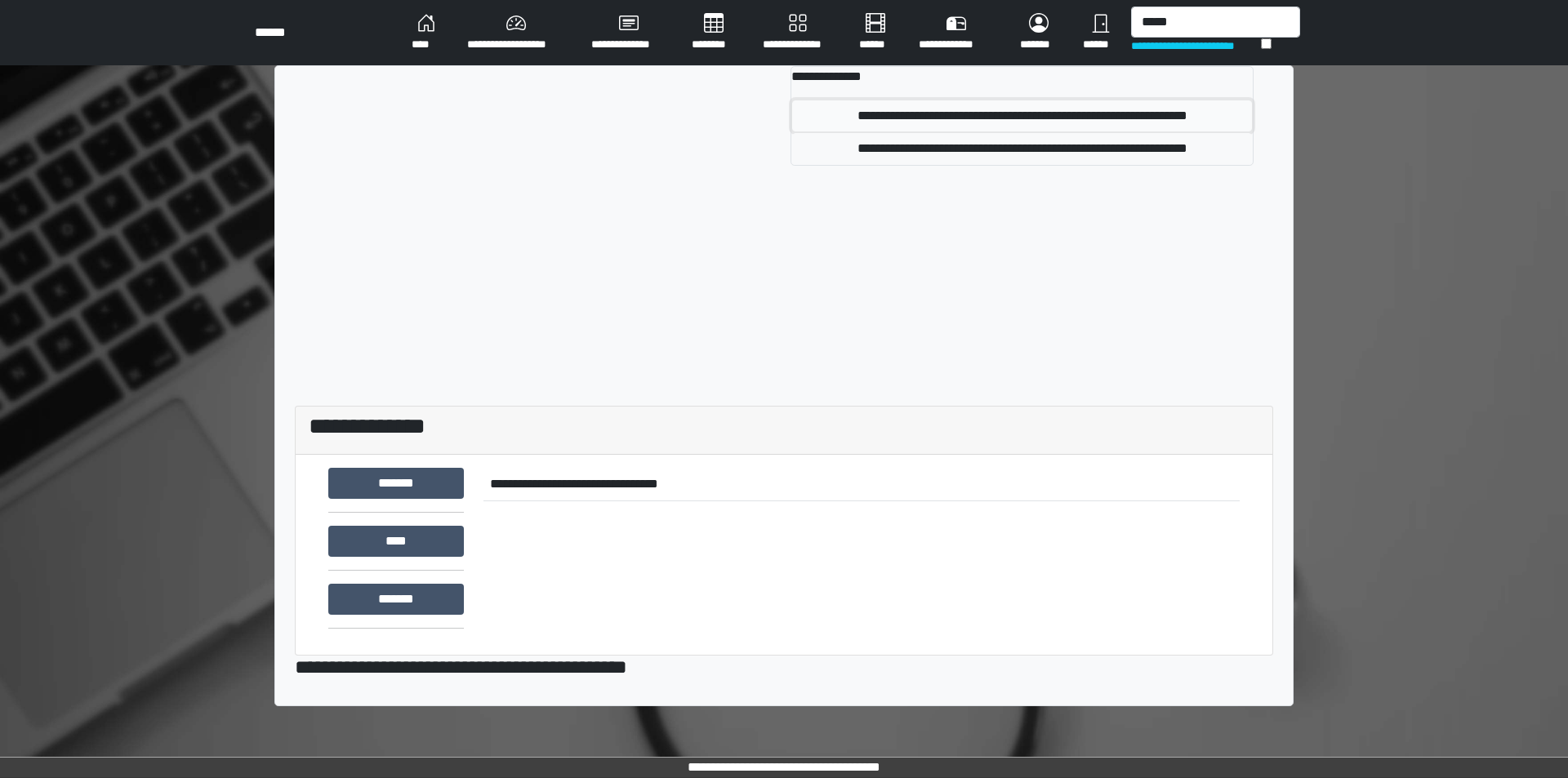 click on "**********" at bounding box center (1022, 116) 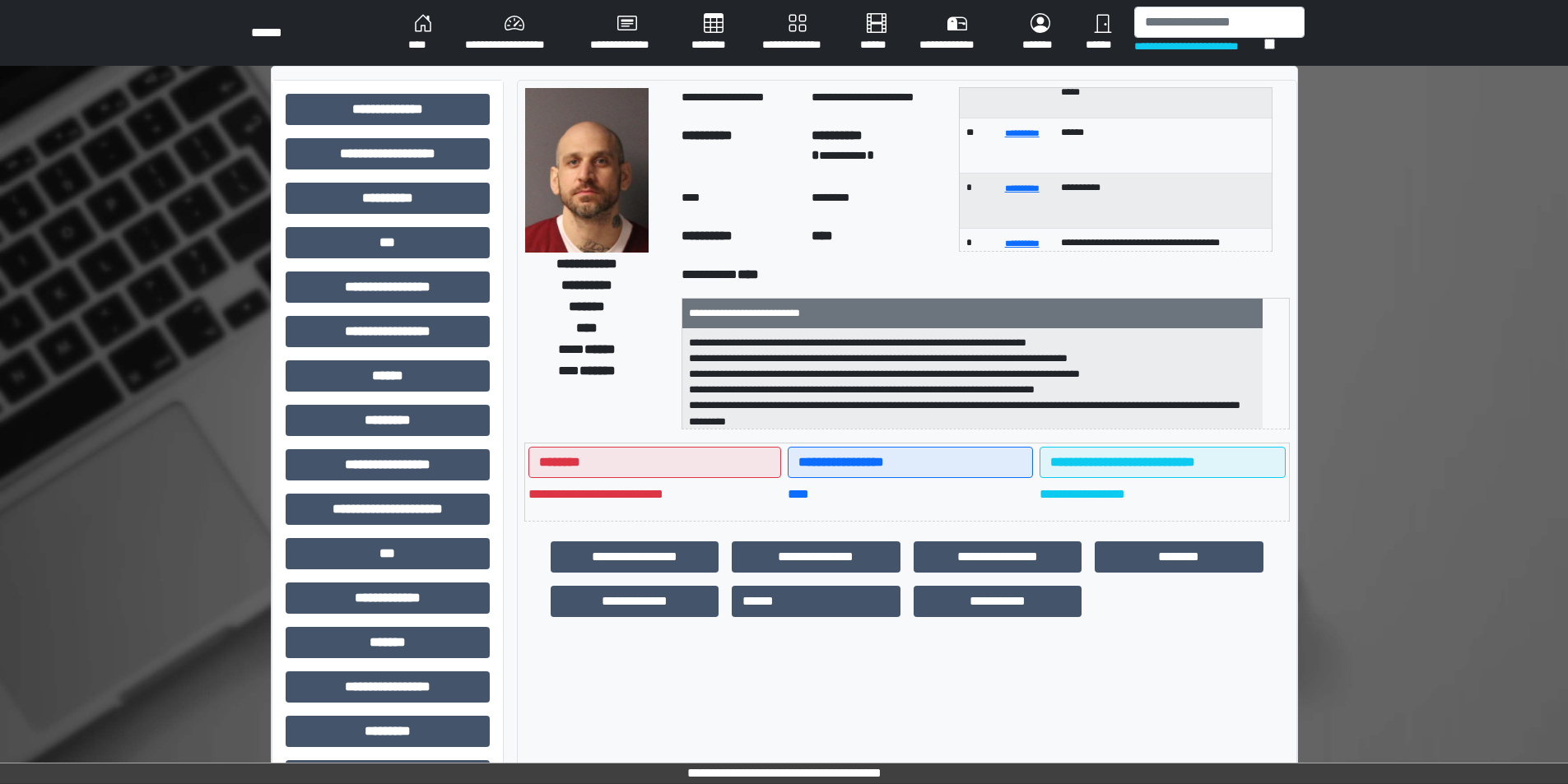 scroll, scrollTop: 0, scrollLeft: 0, axis: both 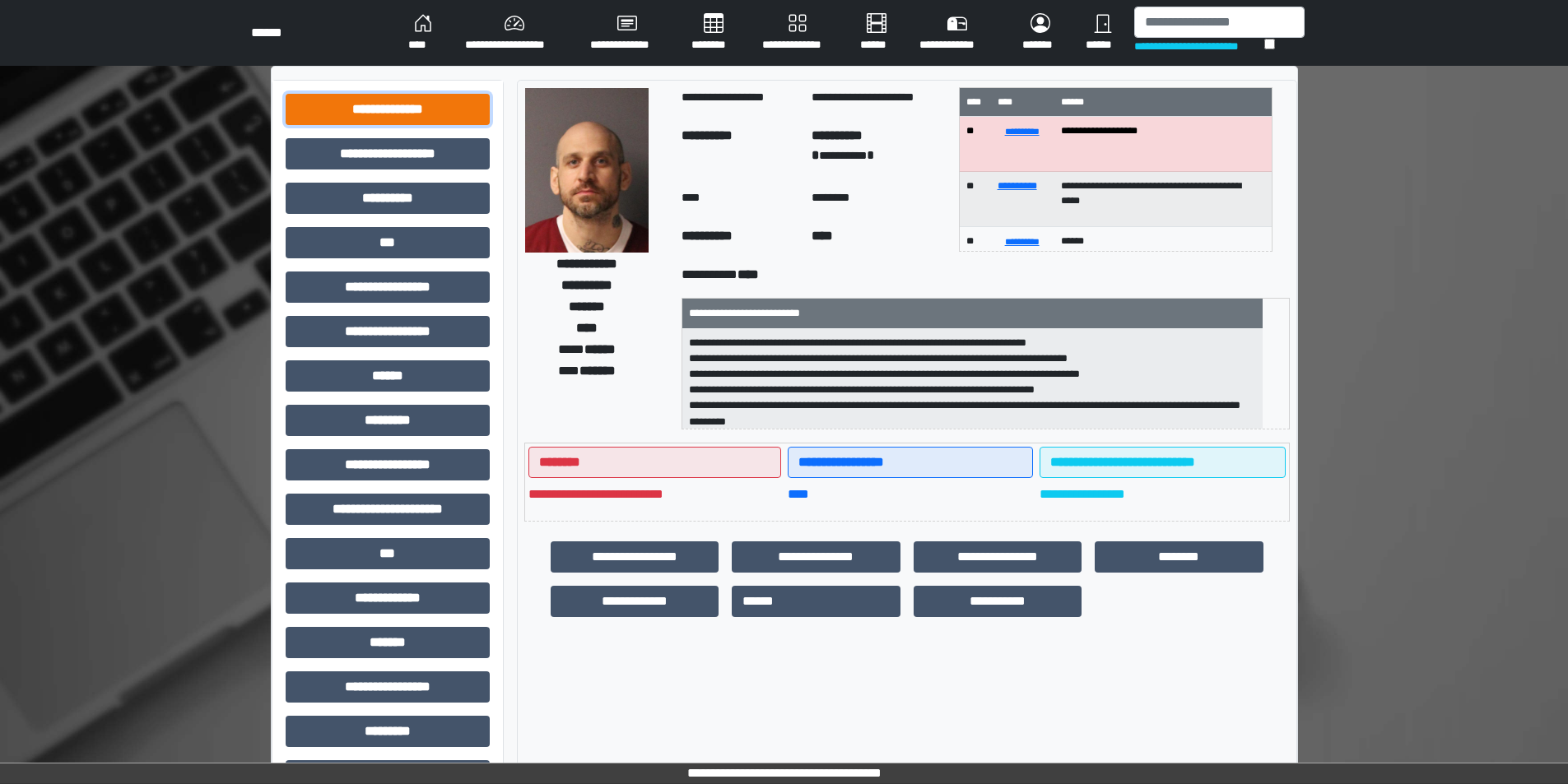 click on "**********" at bounding box center (388, 109) 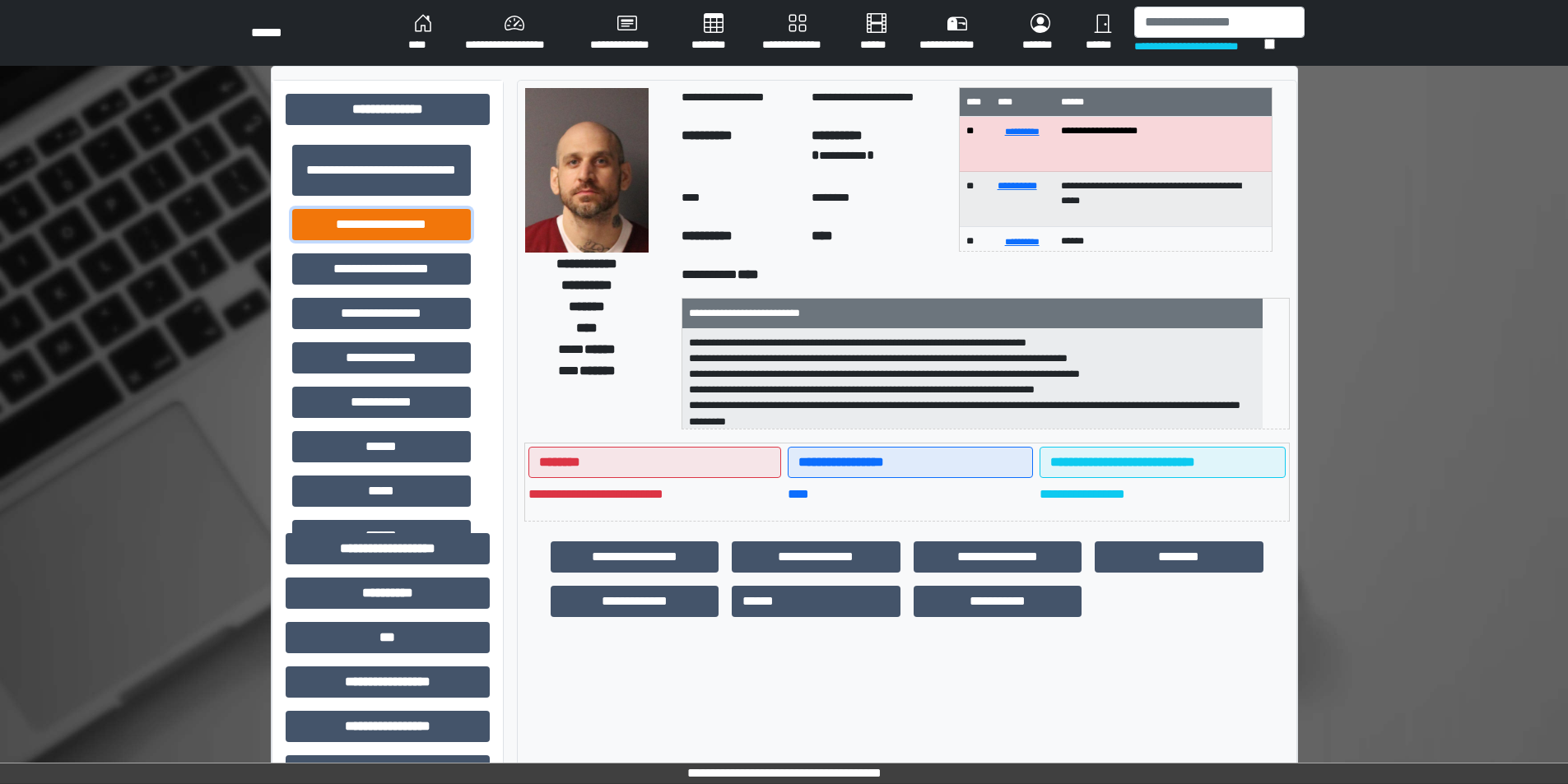 click on "**********" at bounding box center [381, 225] 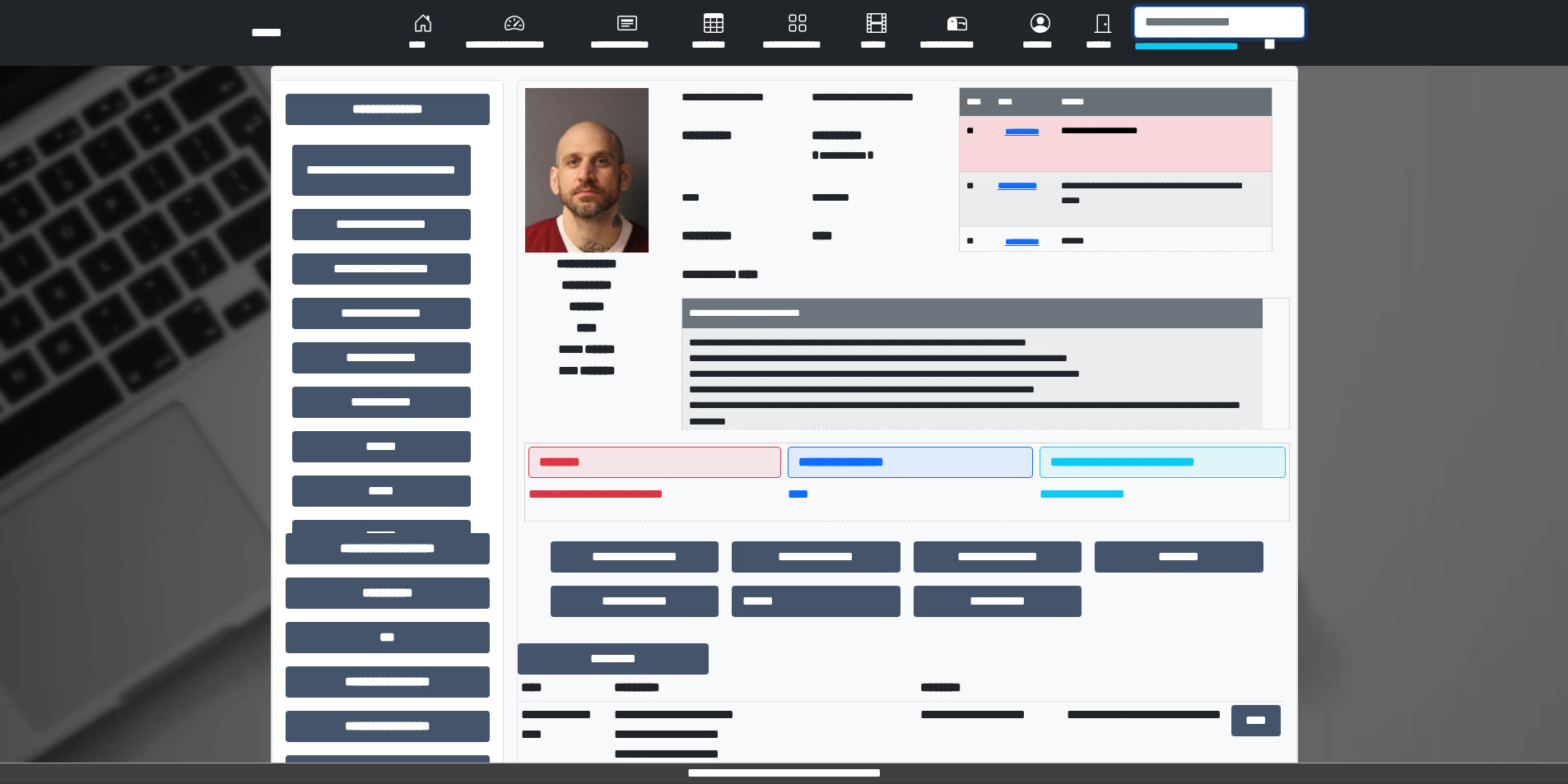 click at bounding box center (1219, 22) 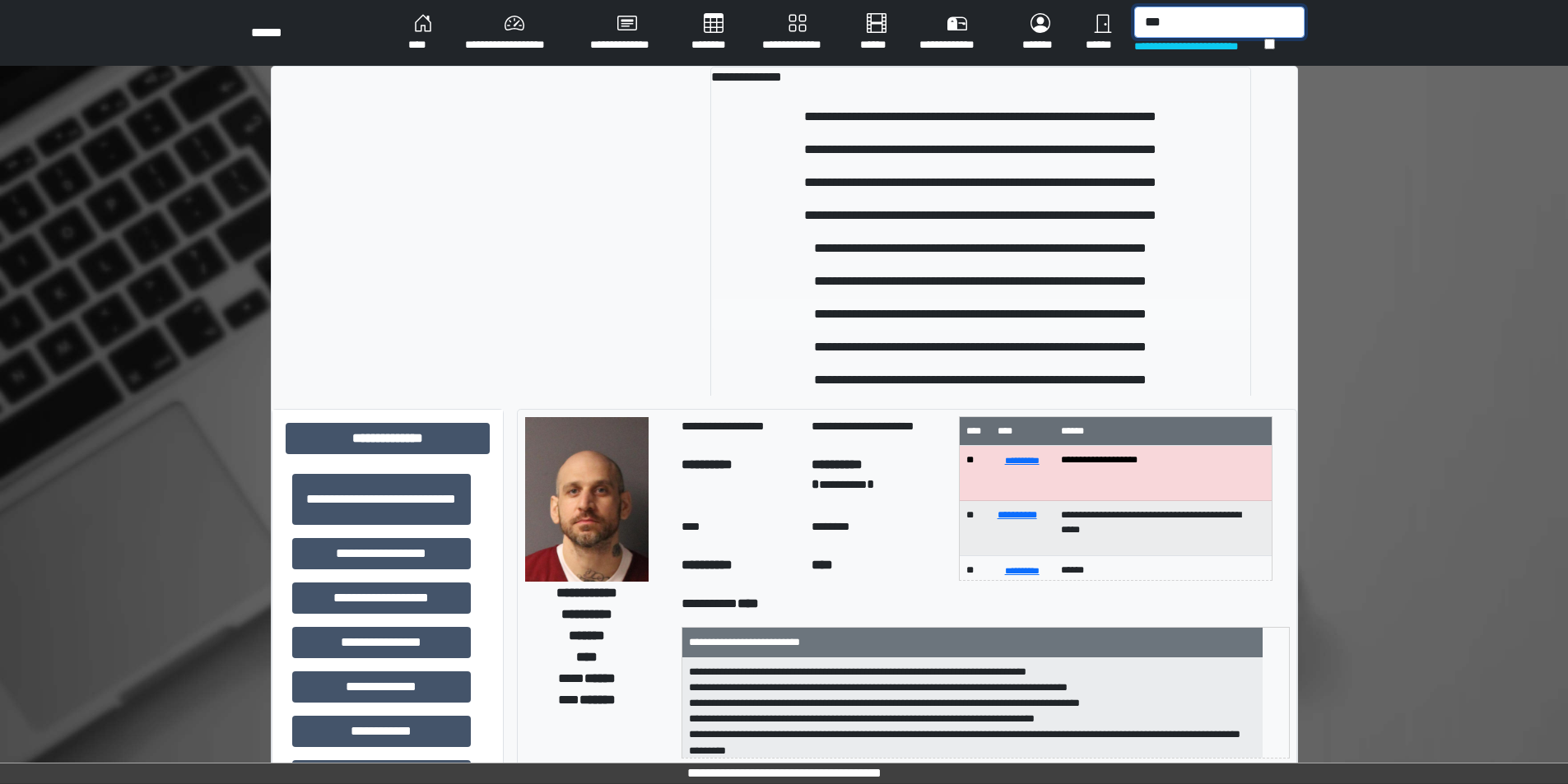 type on "***" 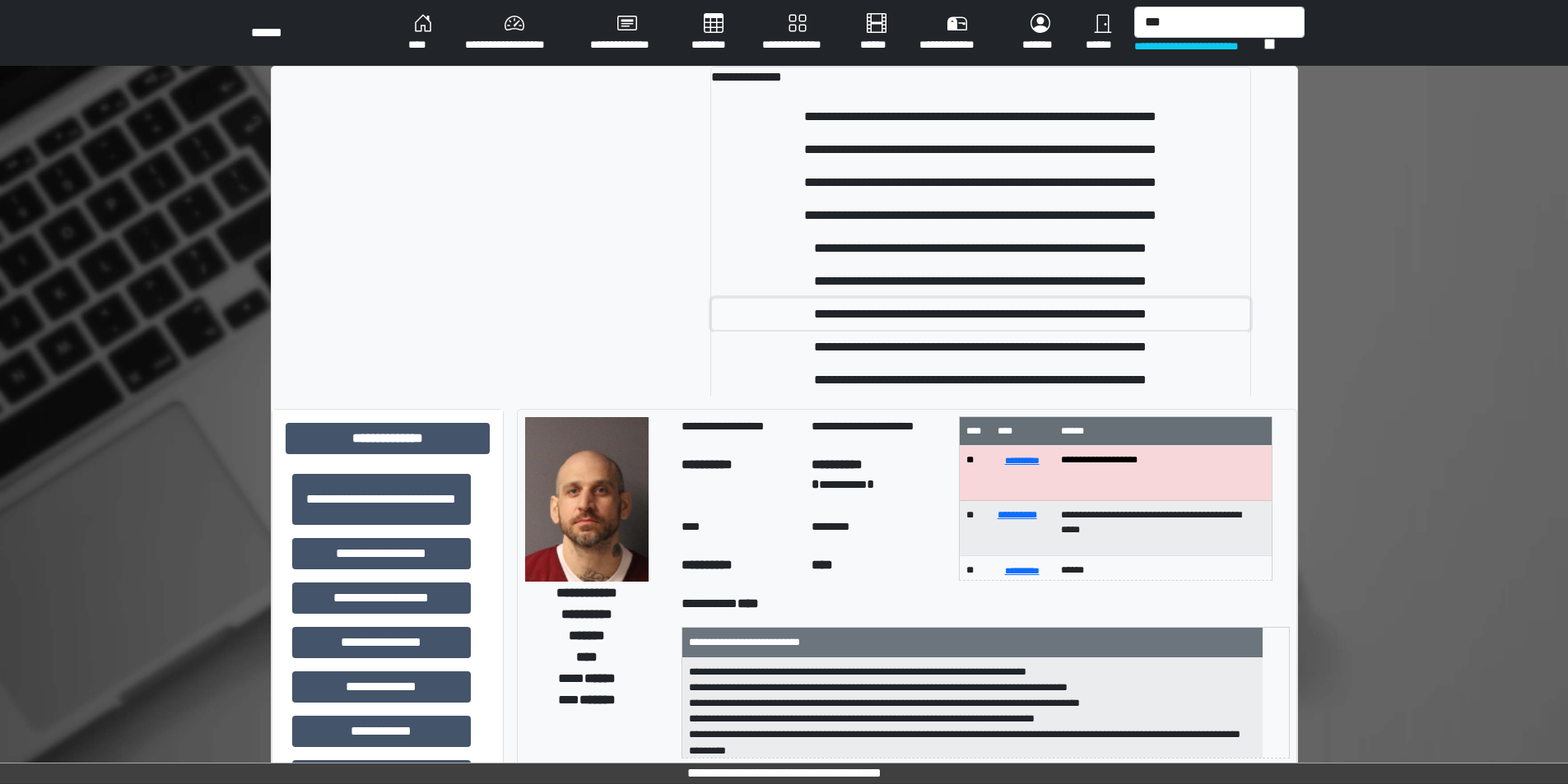 click on "**********" at bounding box center [980, 314] 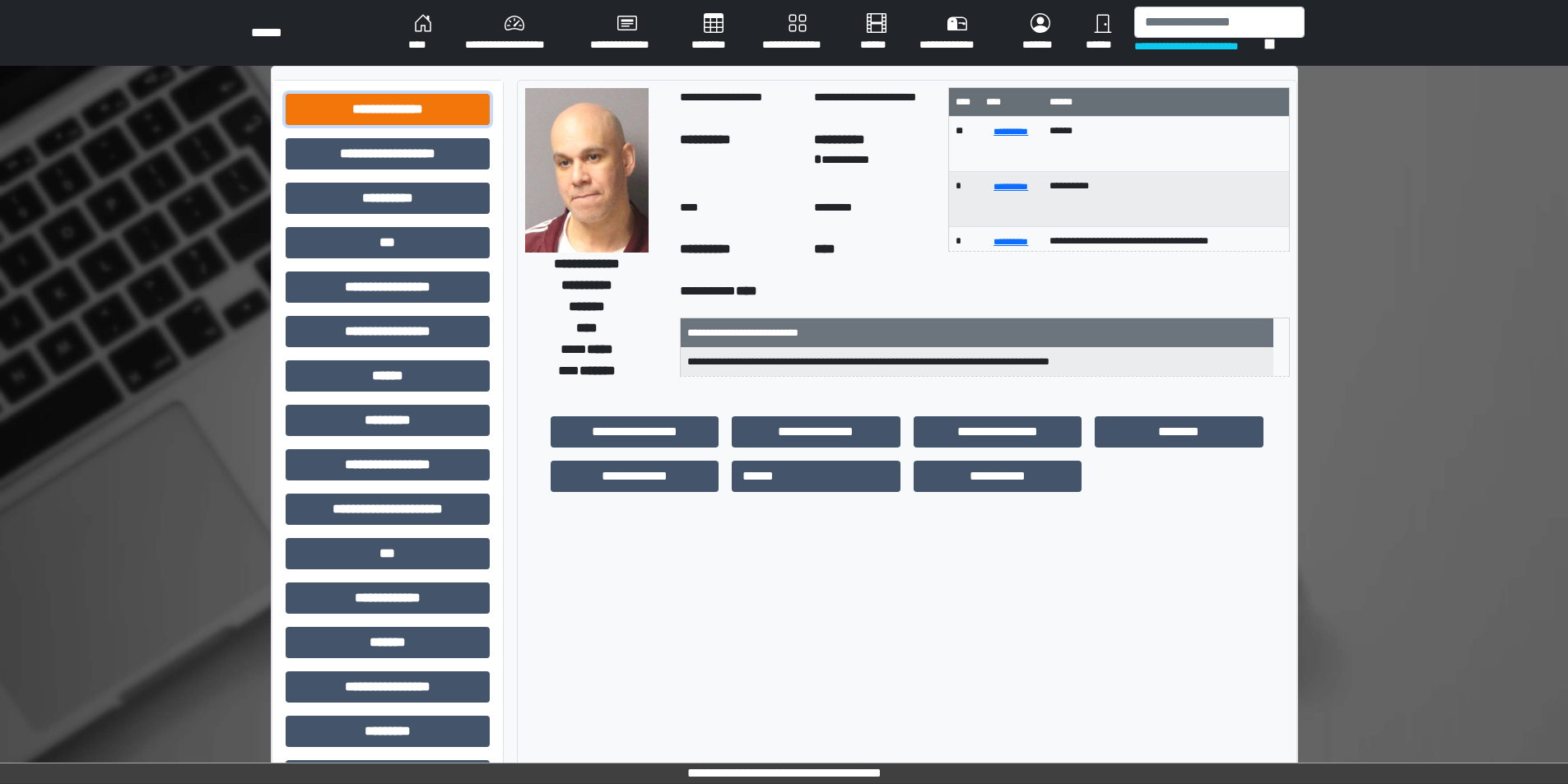 click on "**********" at bounding box center (388, 109) 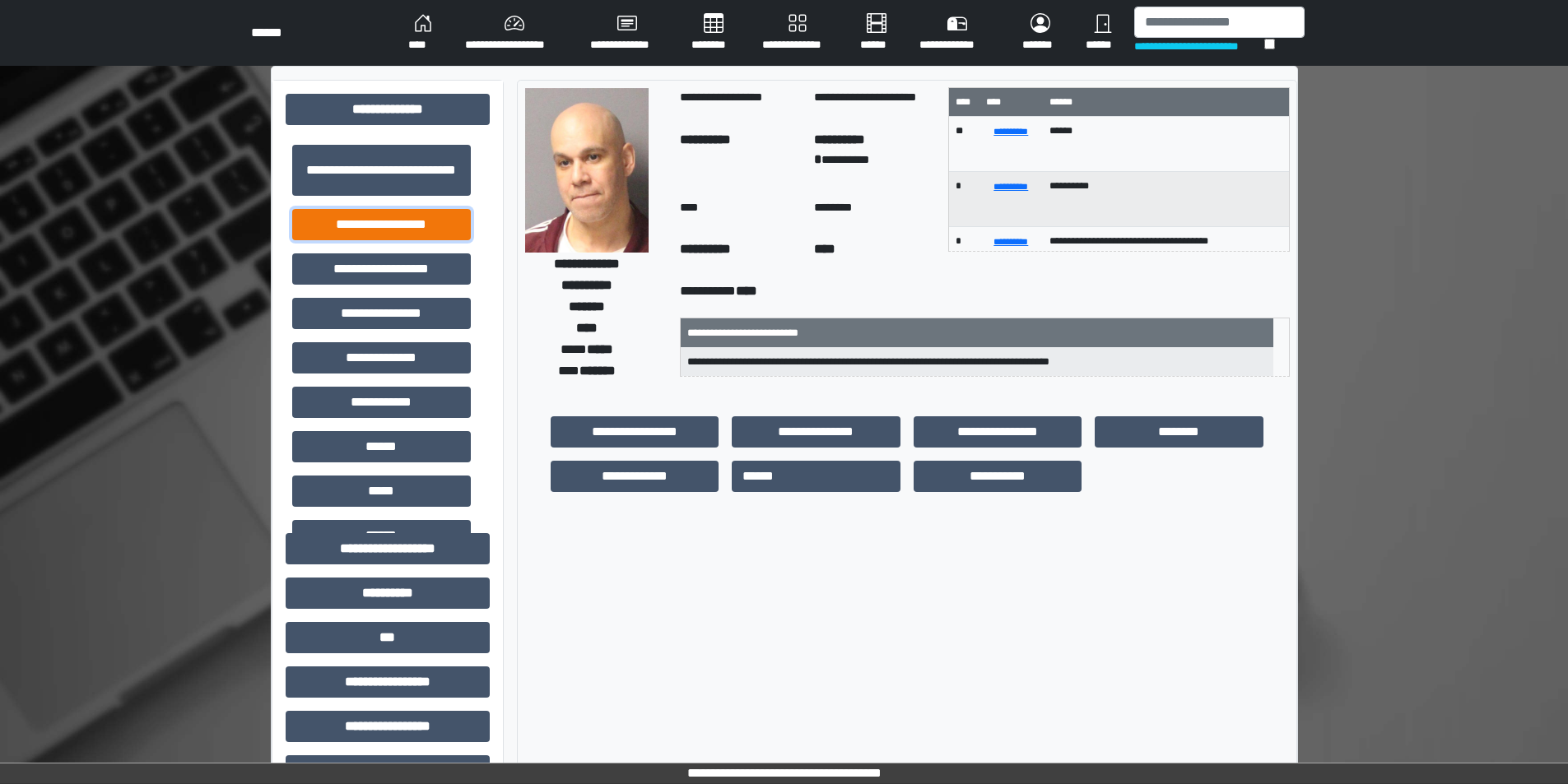 click on "**********" at bounding box center [381, 225] 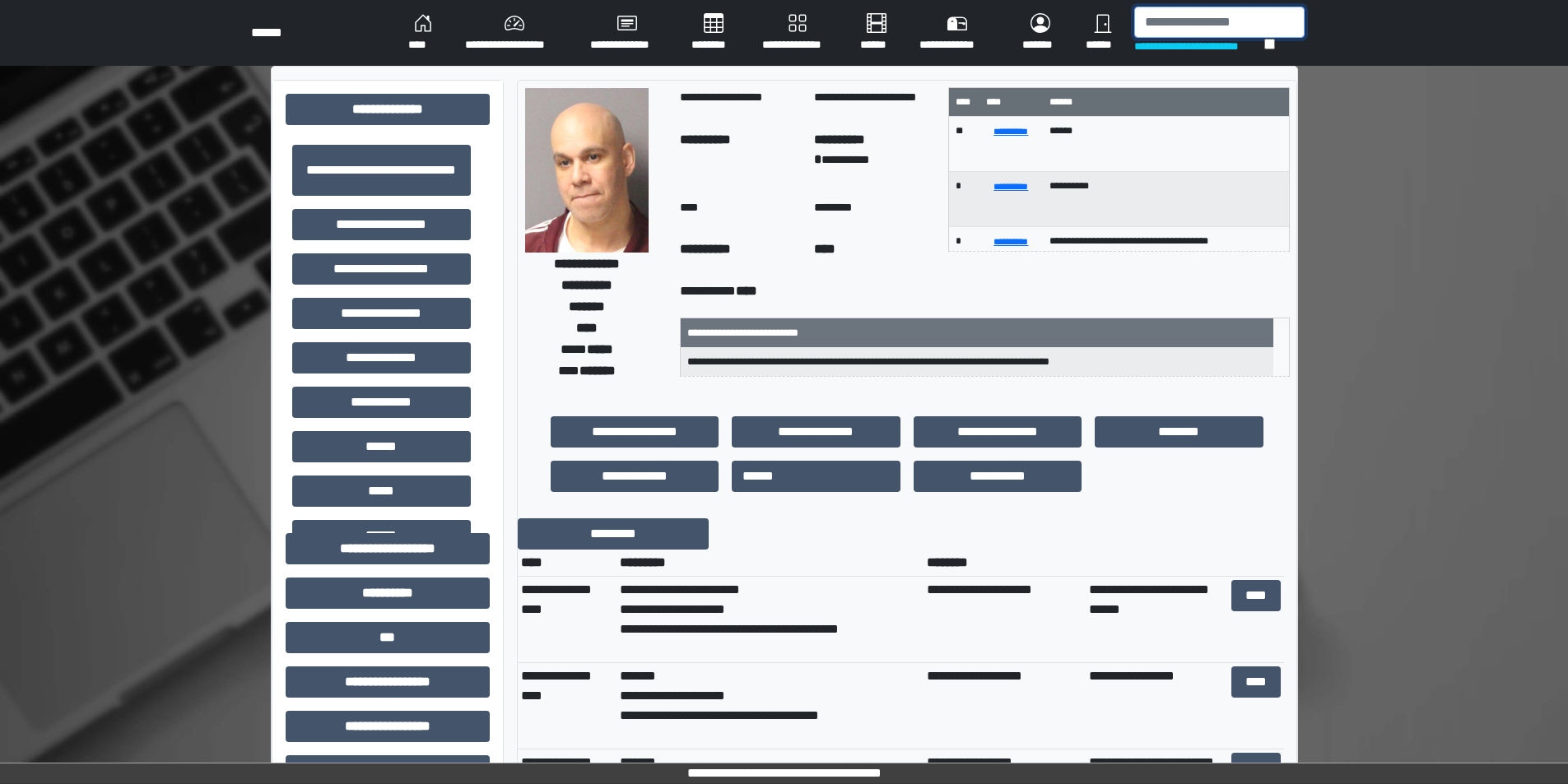 click at bounding box center (1219, 22) 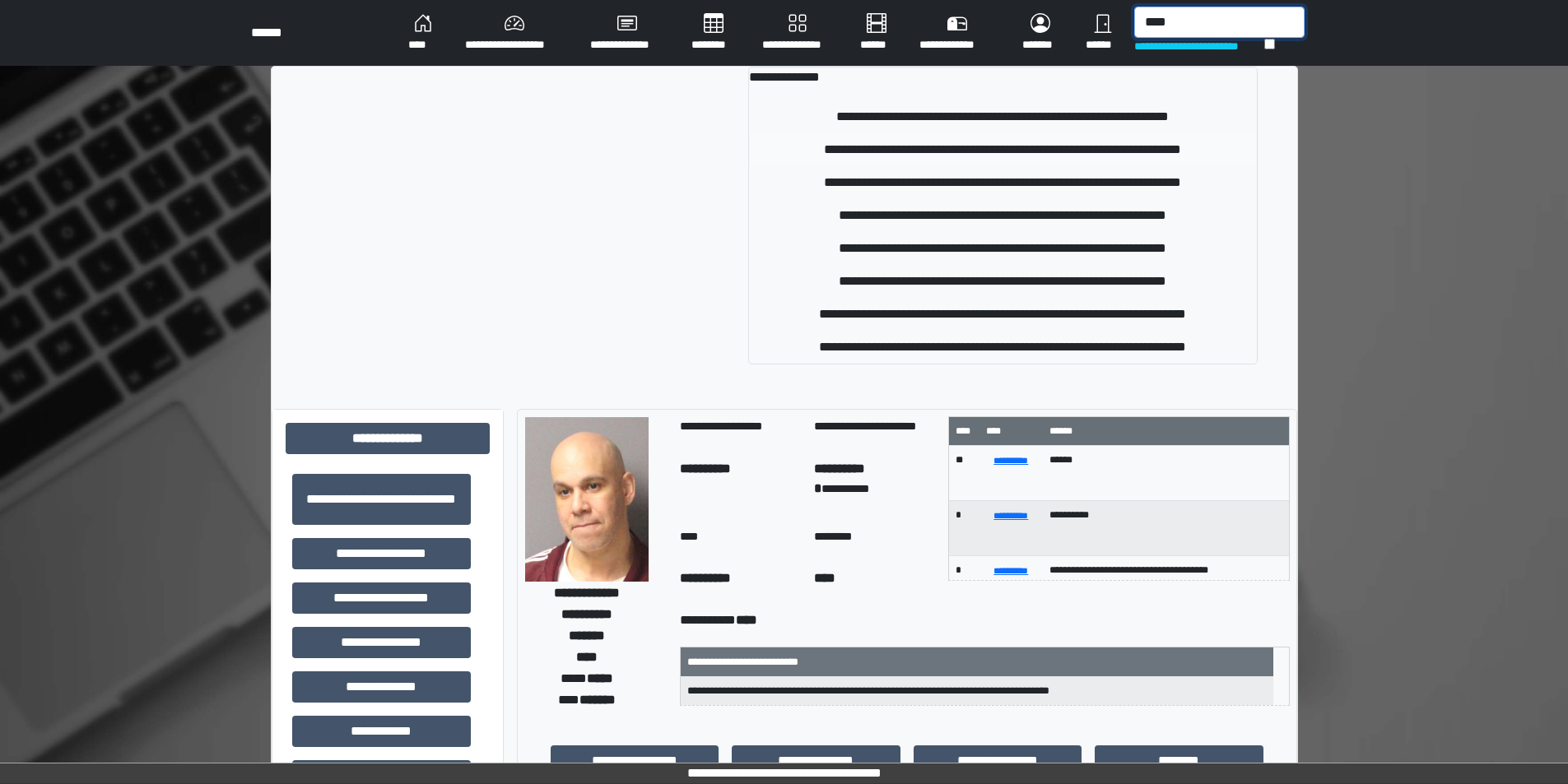 type on "****" 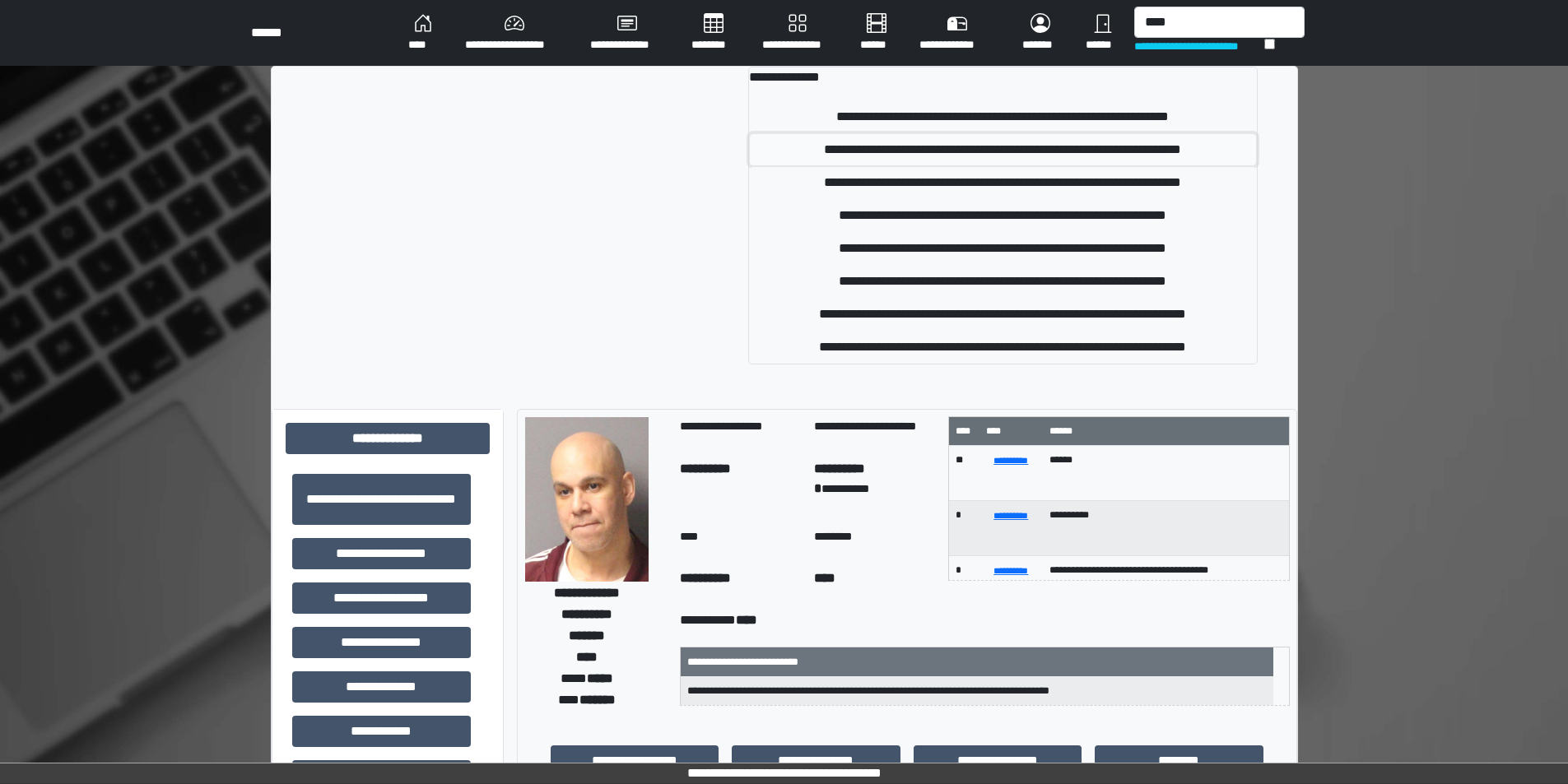 click on "**********" at bounding box center (1003, 150) 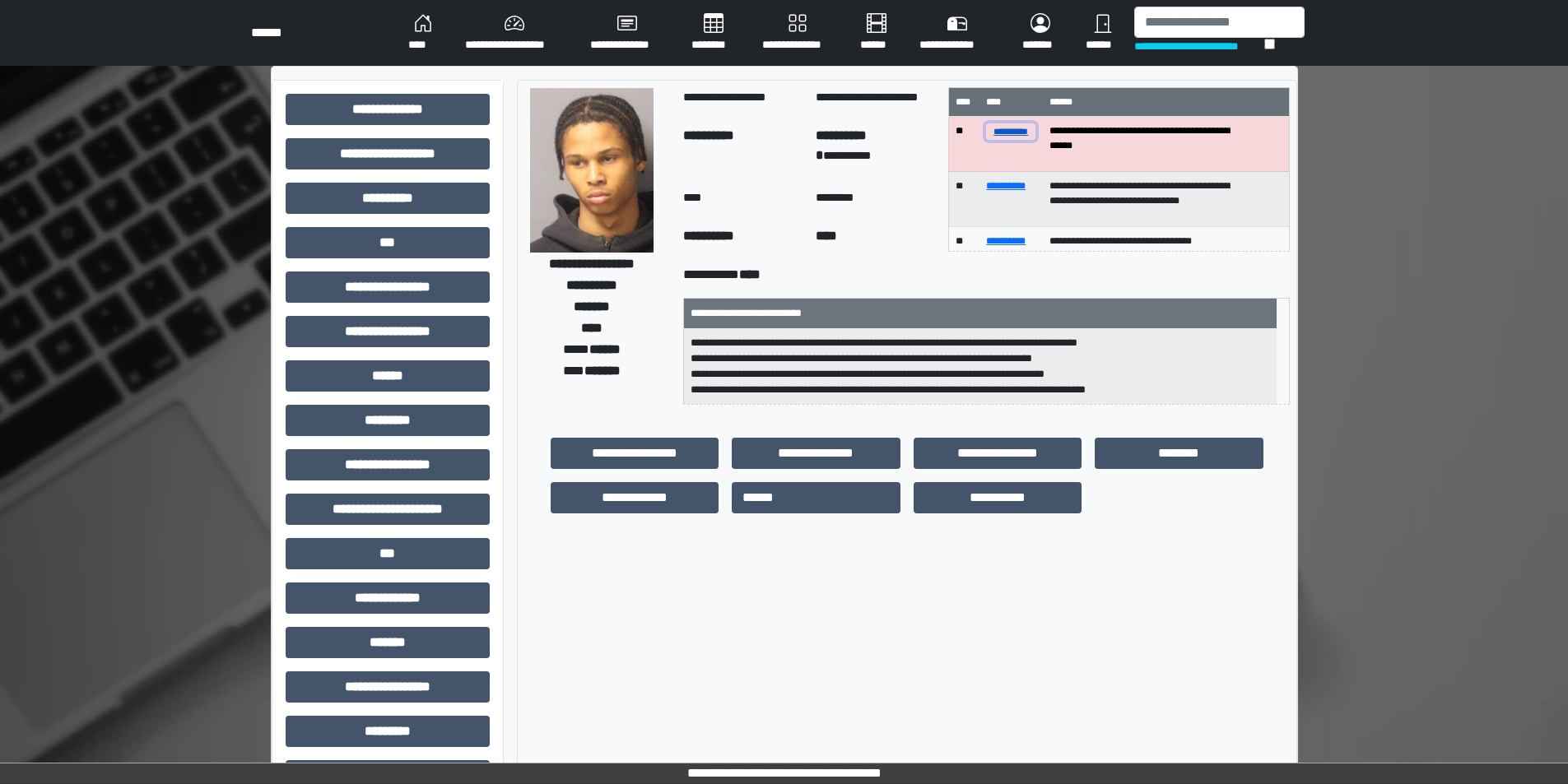 click on "**********" at bounding box center [1011, 131] 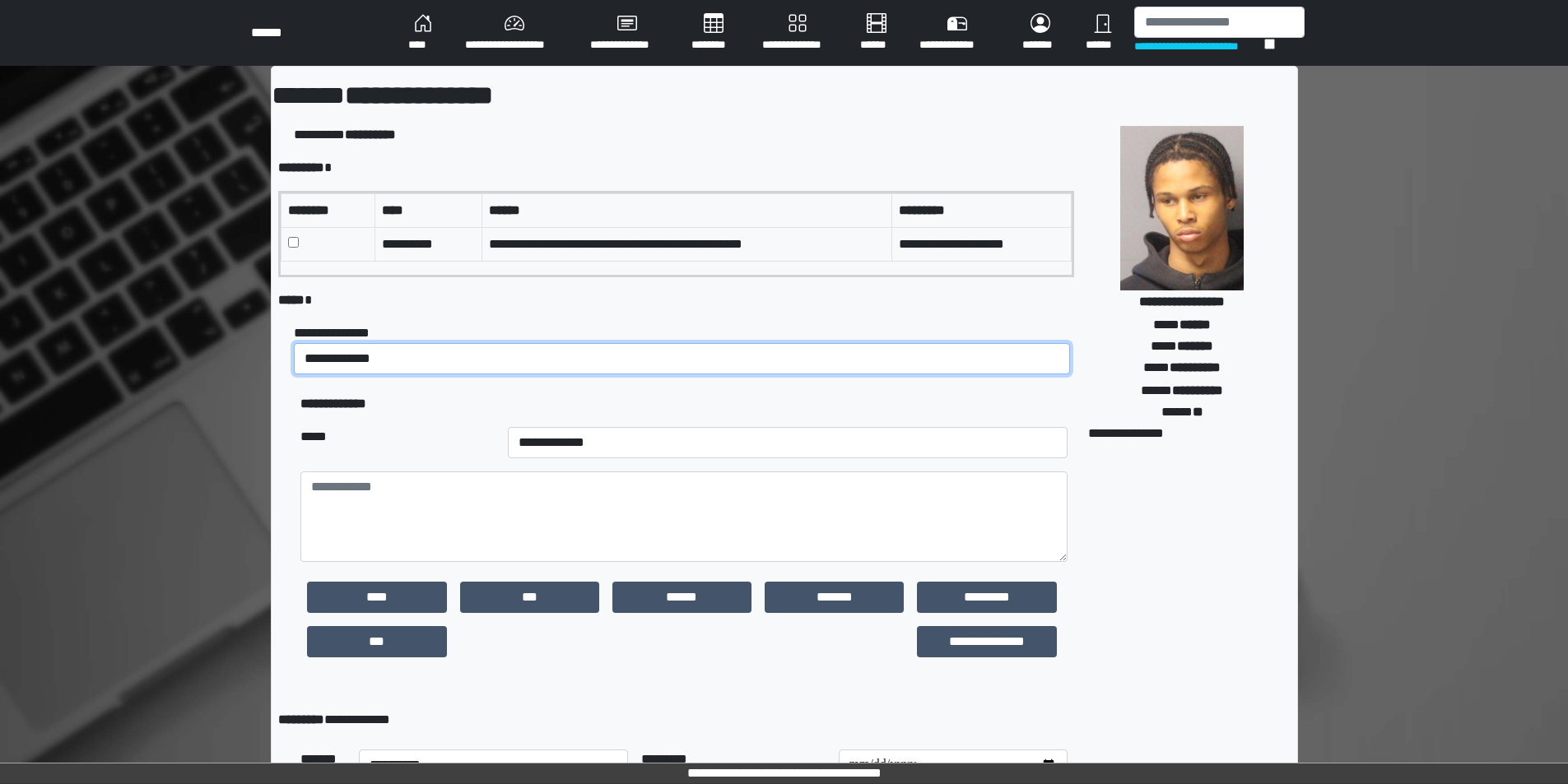 click on "**********" at bounding box center (682, 359) 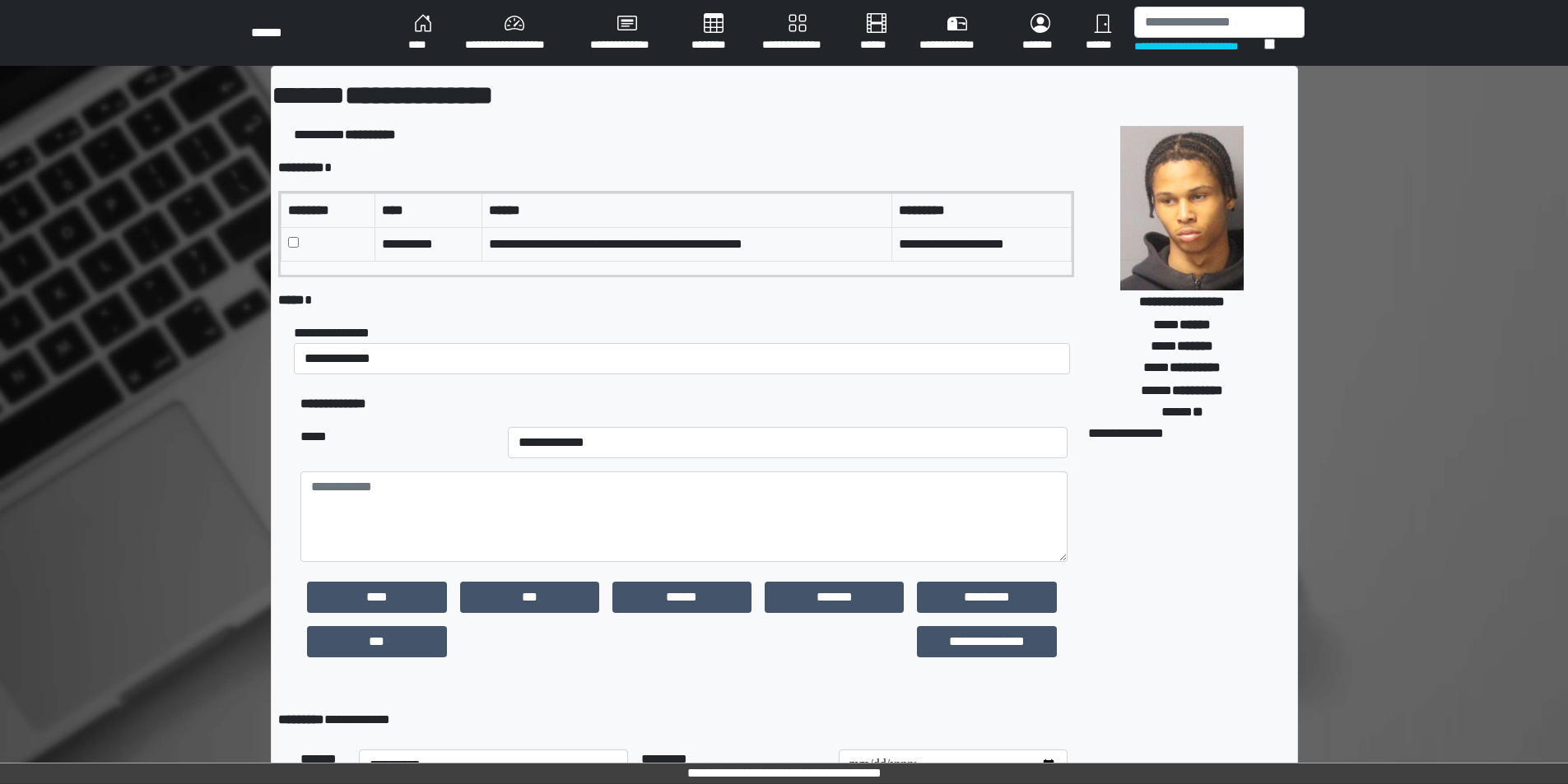 click on "****" at bounding box center (423, 33) 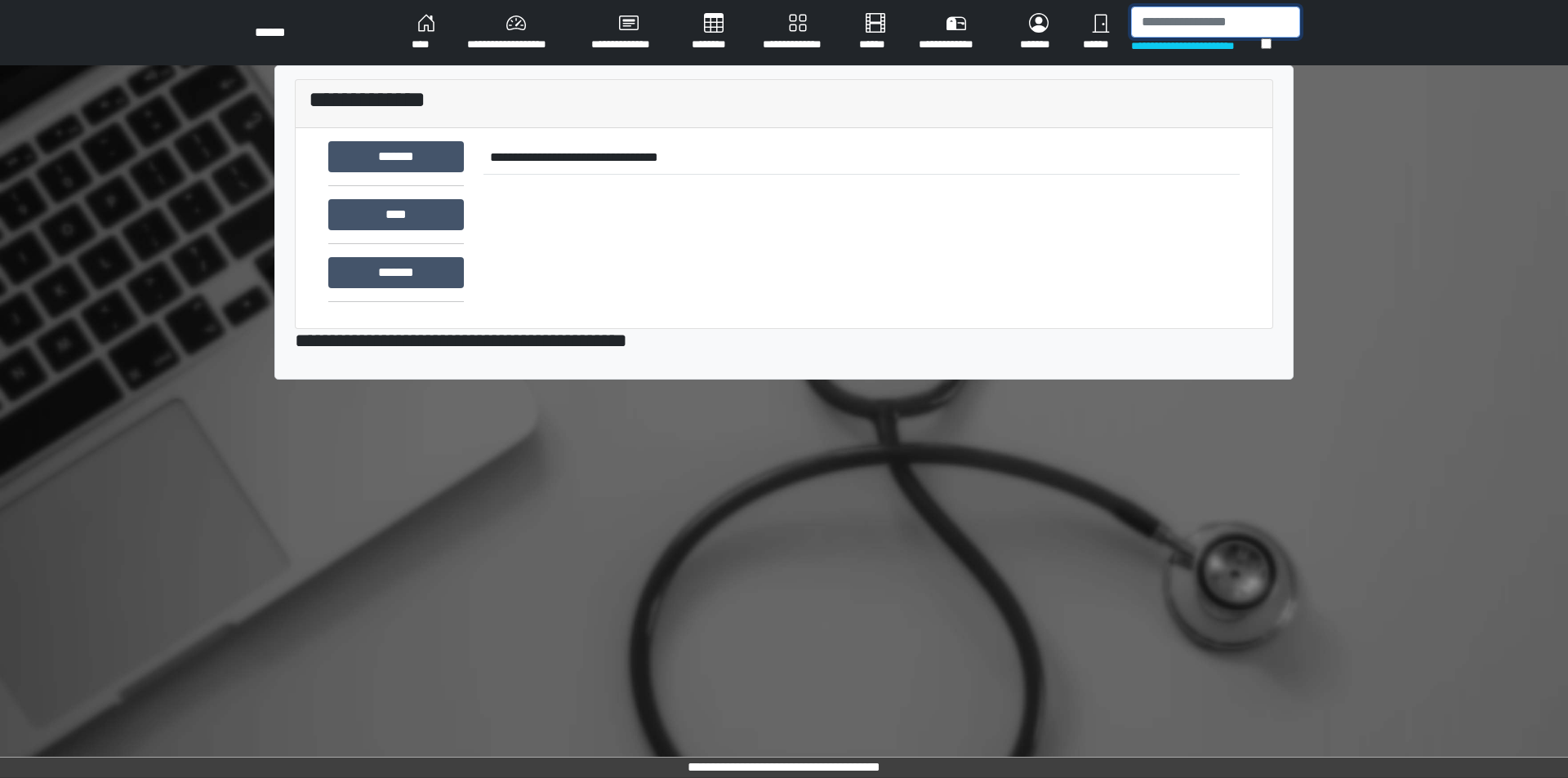 click at bounding box center [1215, 22] 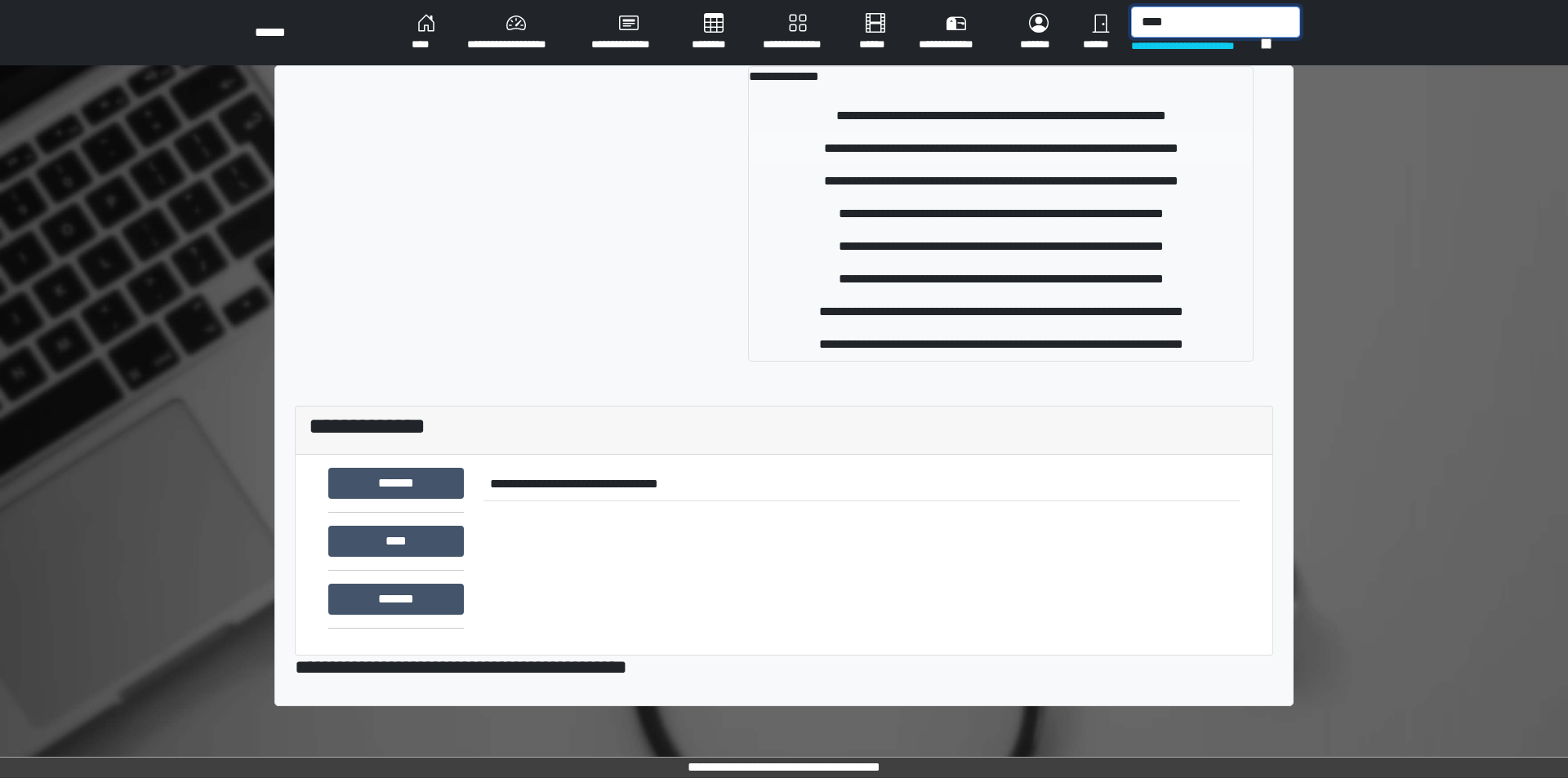 type on "****" 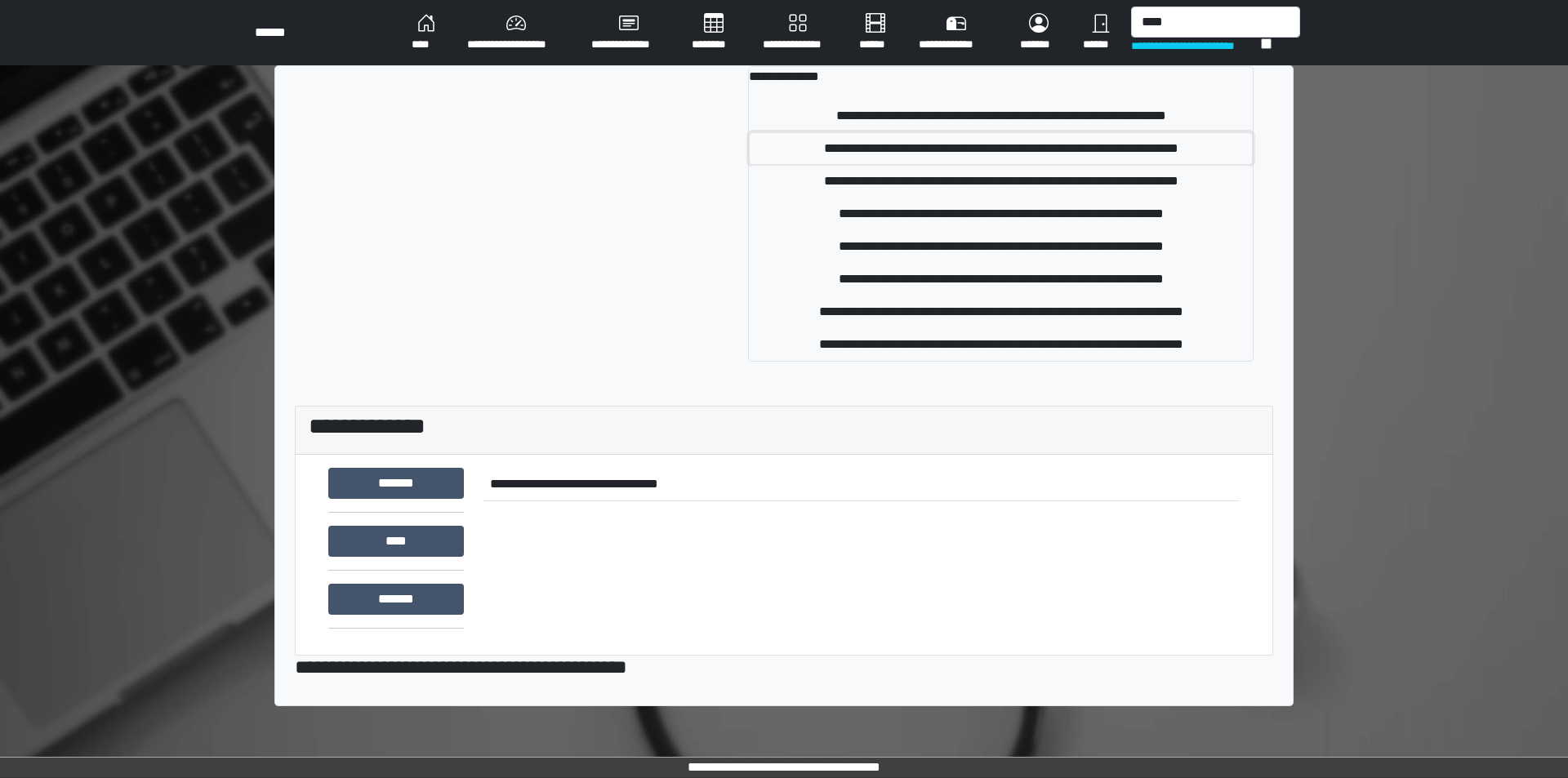 click on "**********" at bounding box center [1000, 149] 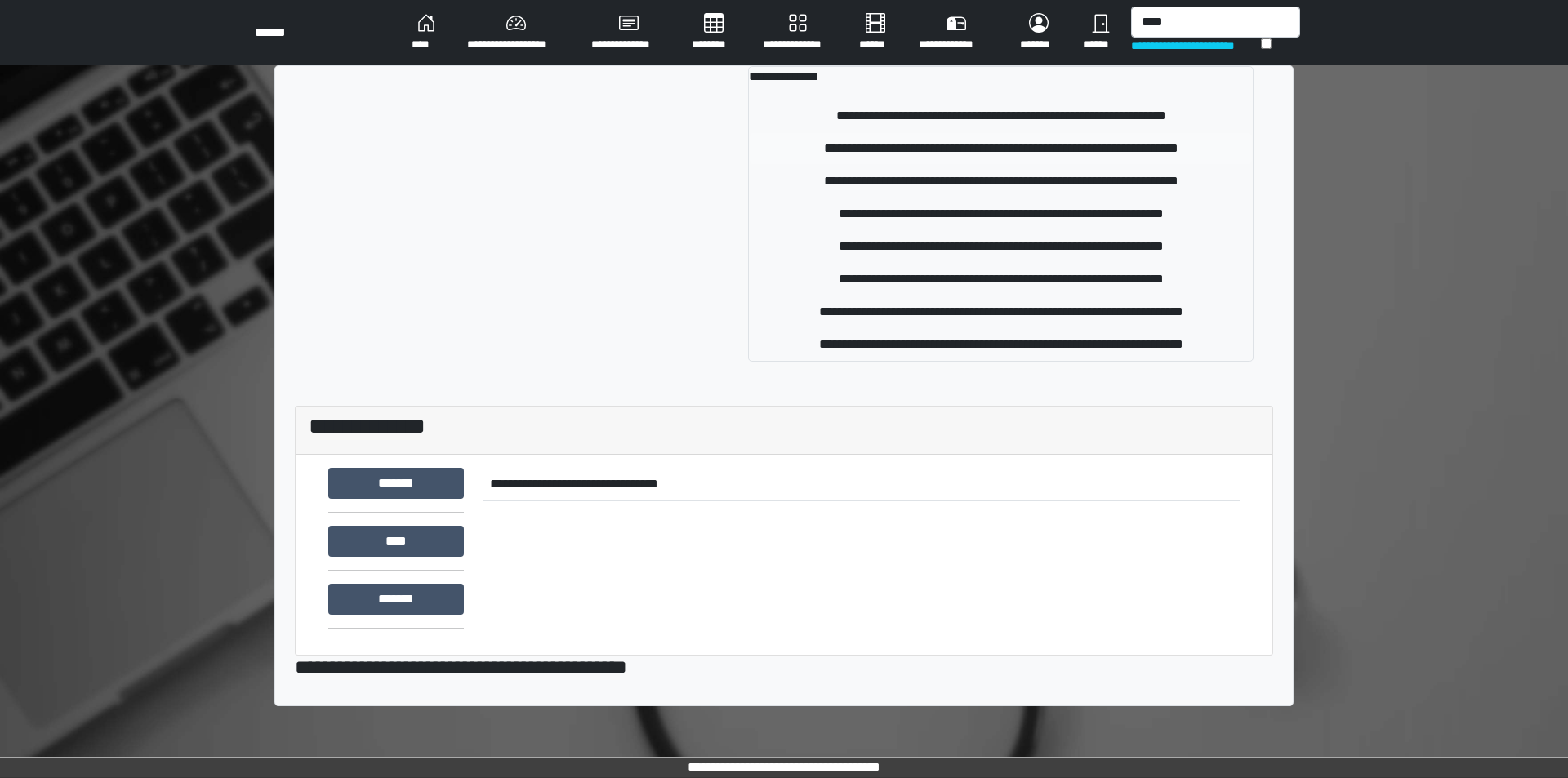 type 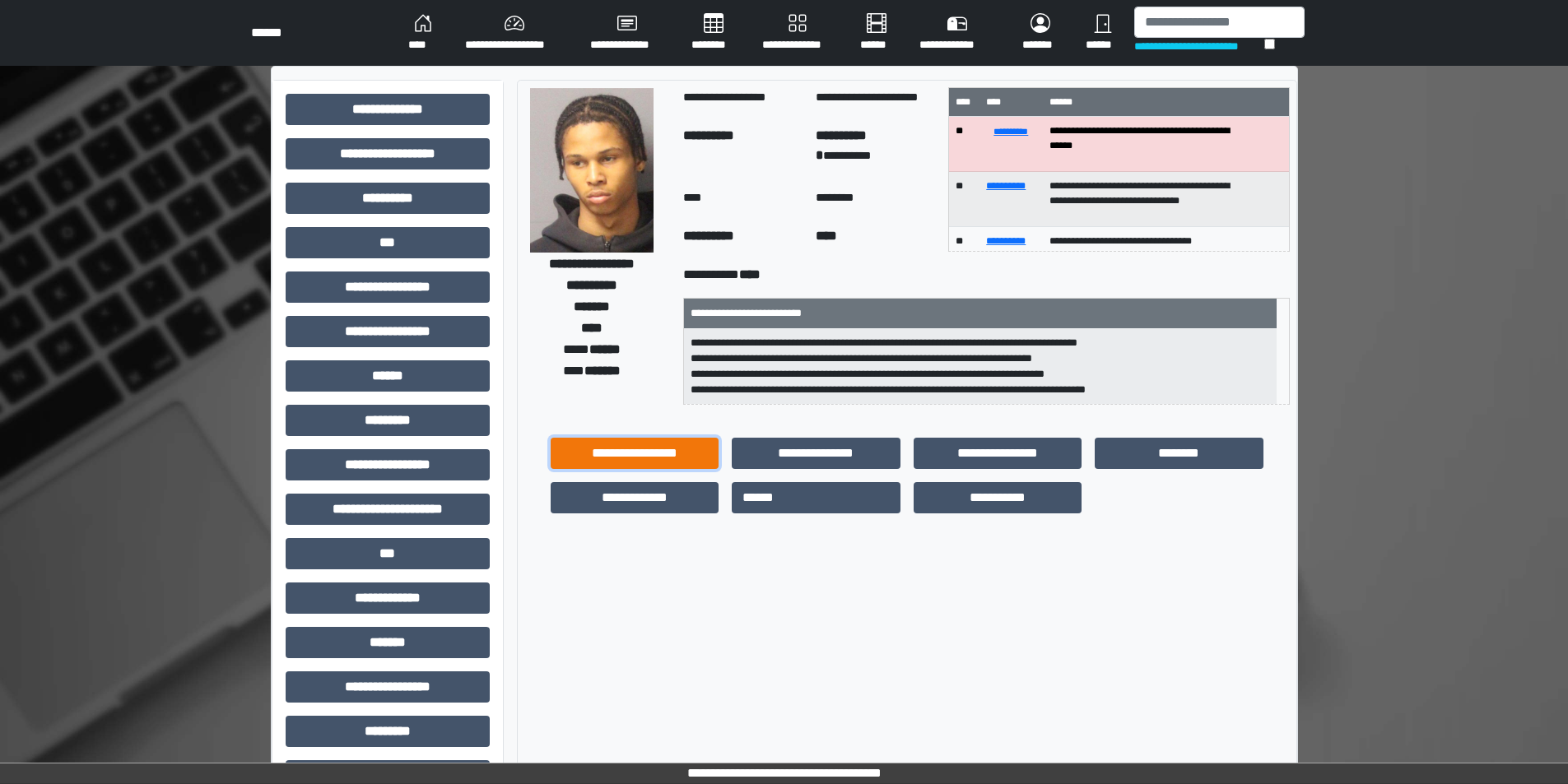 click on "**********" at bounding box center [635, 453] 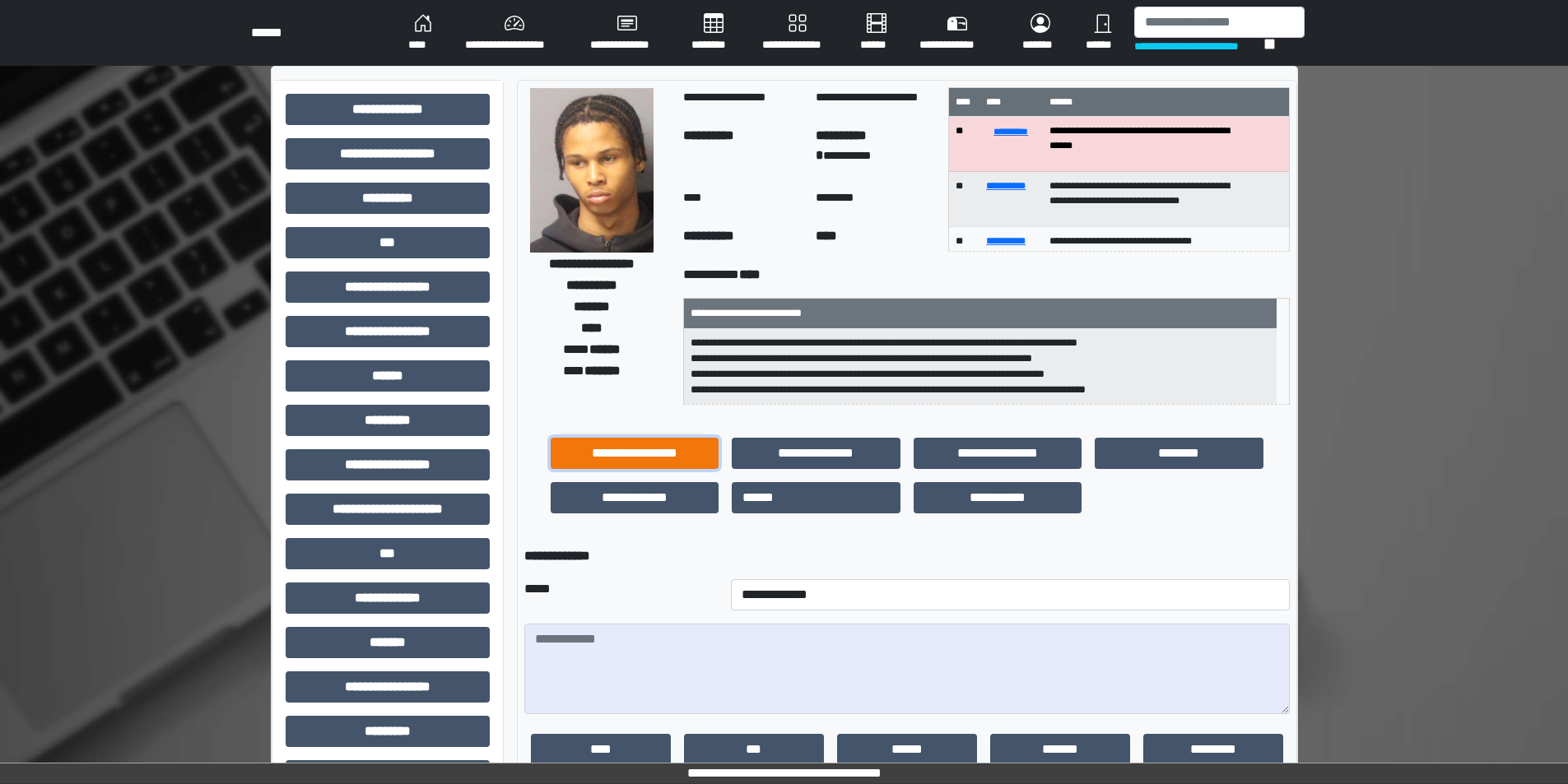 click on "**********" at bounding box center [635, 453] 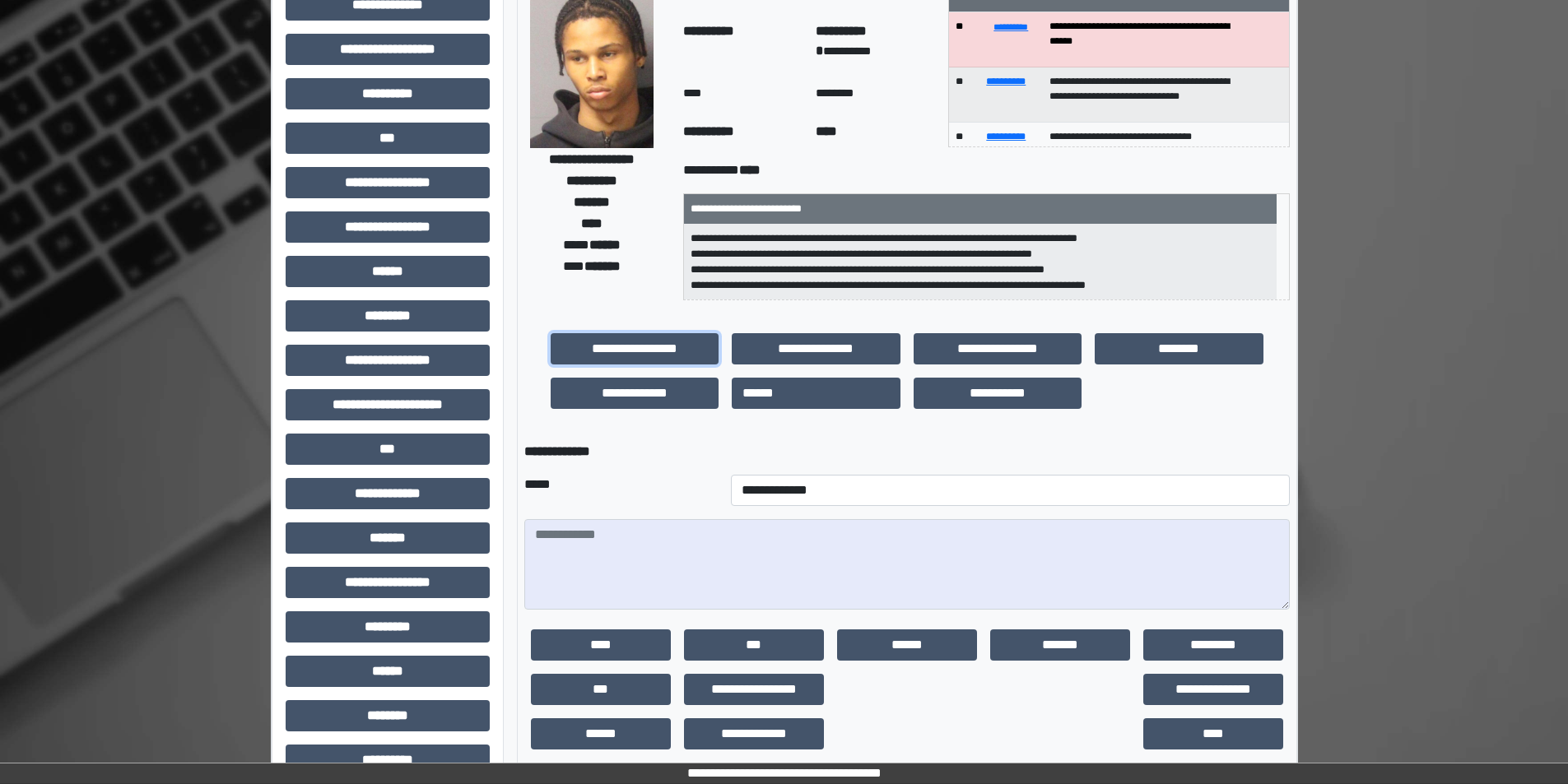 scroll, scrollTop: 165, scrollLeft: 0, axis: vertical 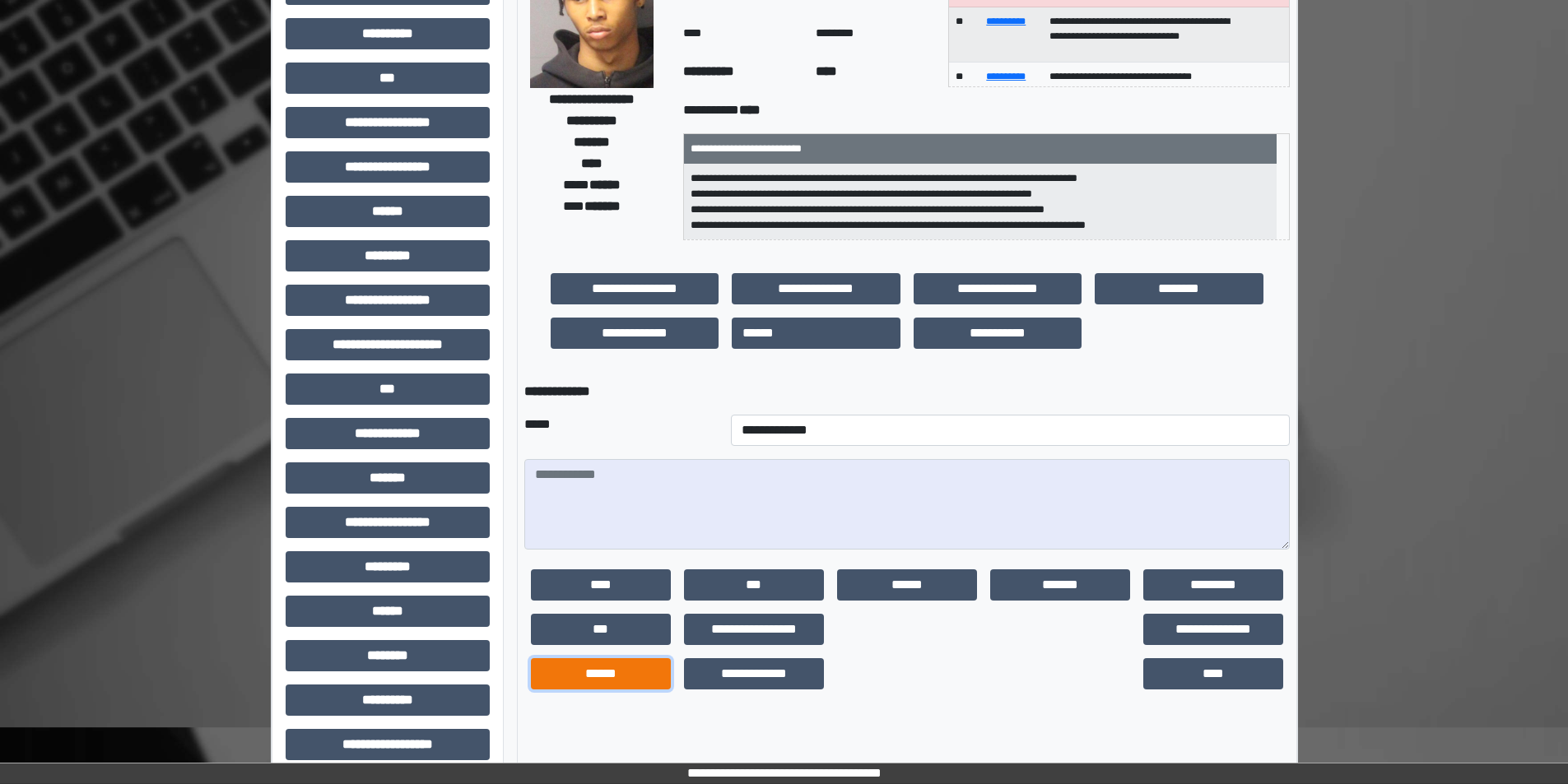 click on "******" at bounding box center [601, 674] 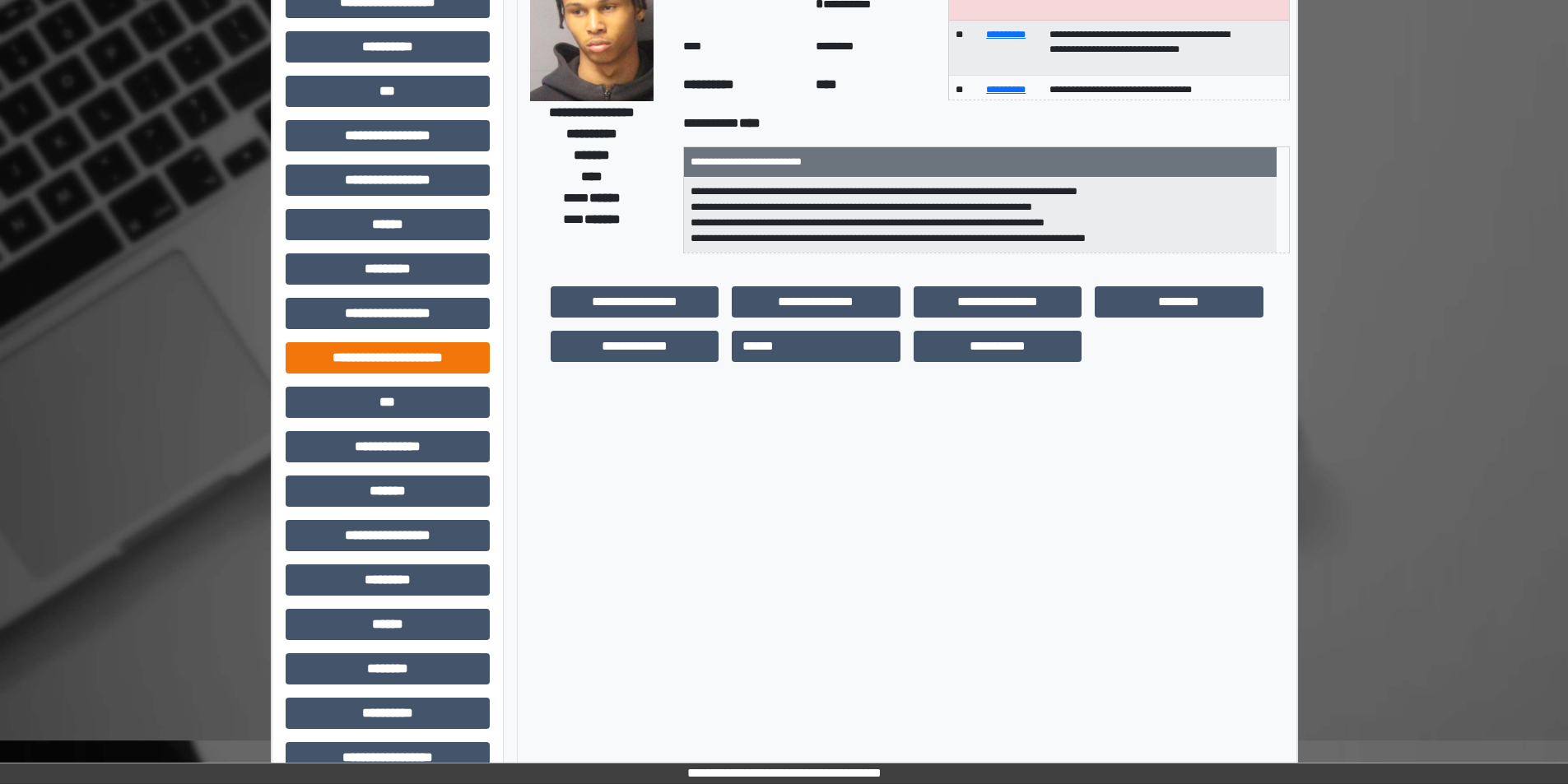 scroll, scrollTop: 182, scrollLeft: 0, axis: vertical 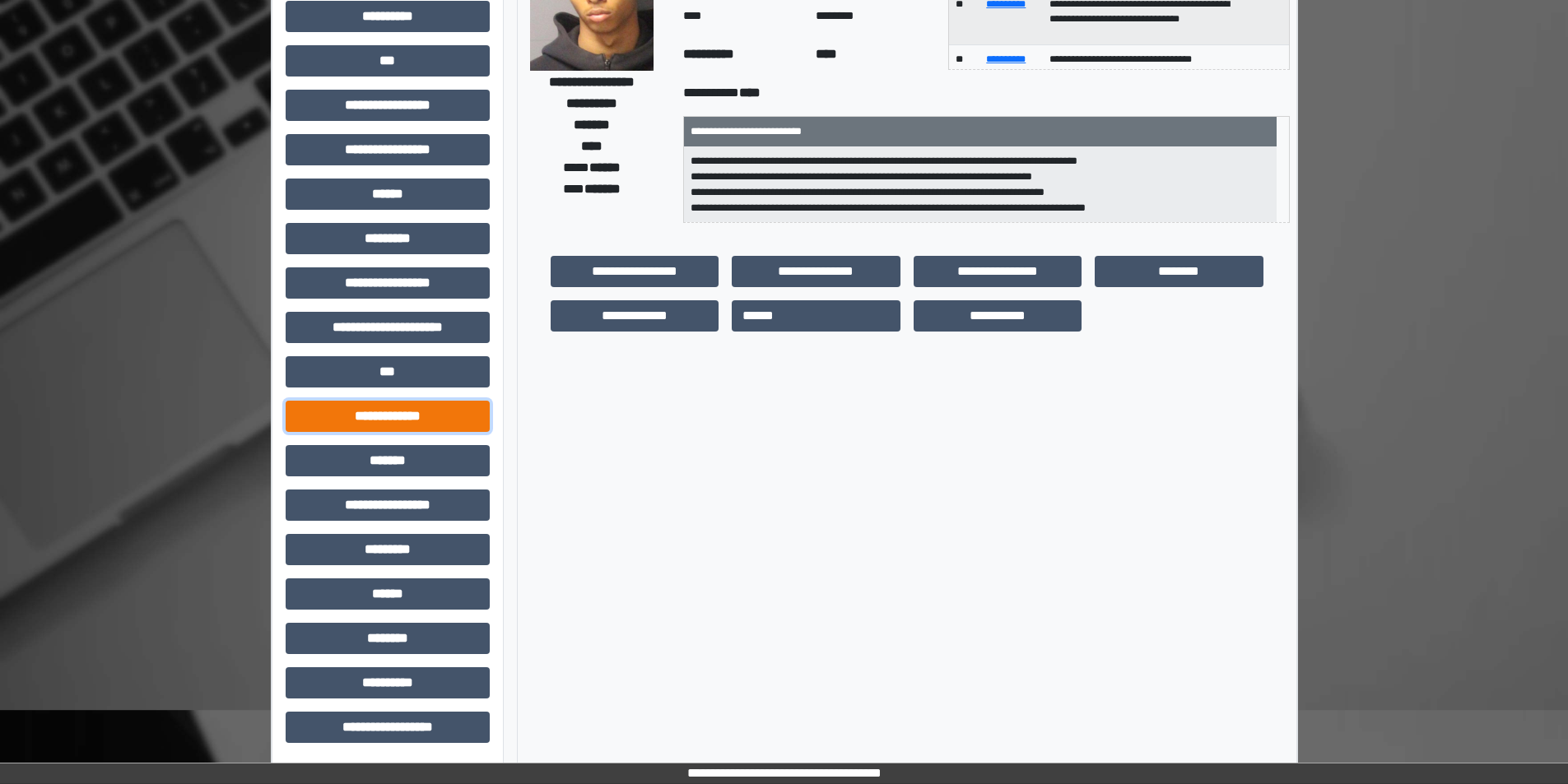 click on "**********" at bounding box center (388, 416) 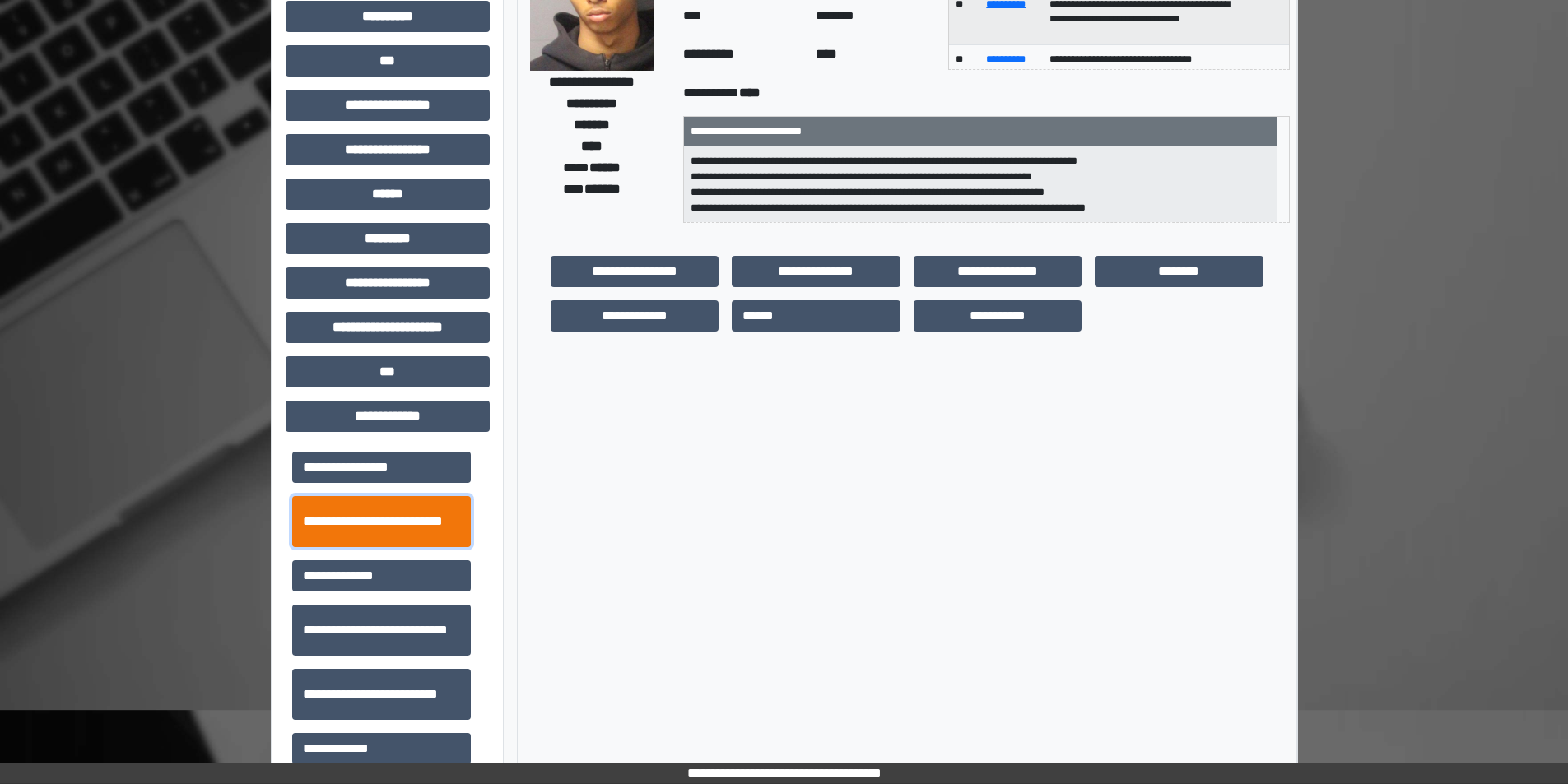 click on "**********" at bounding box center (381, 522) 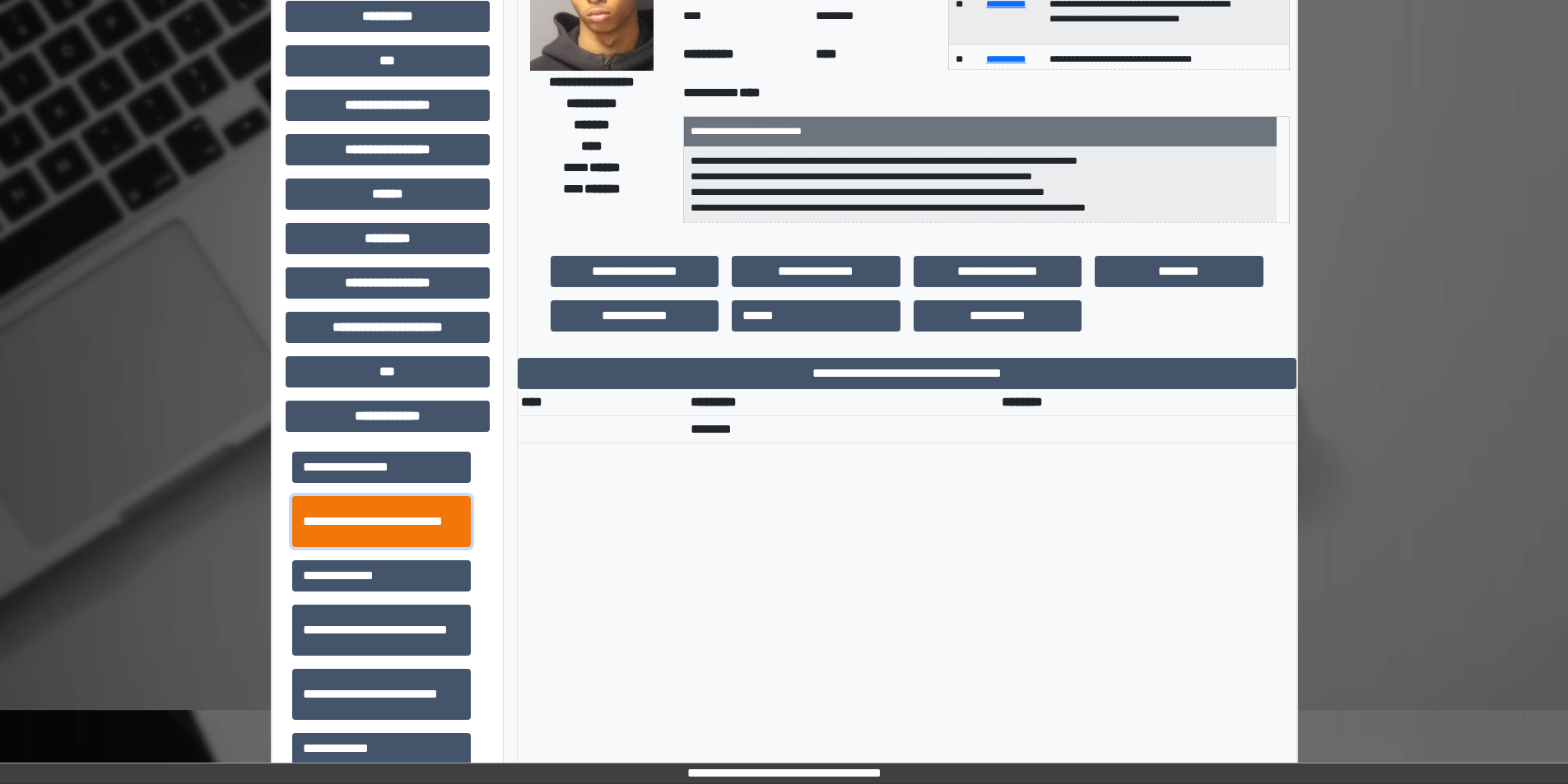 click on "**********" at bounding box center [381, 522] 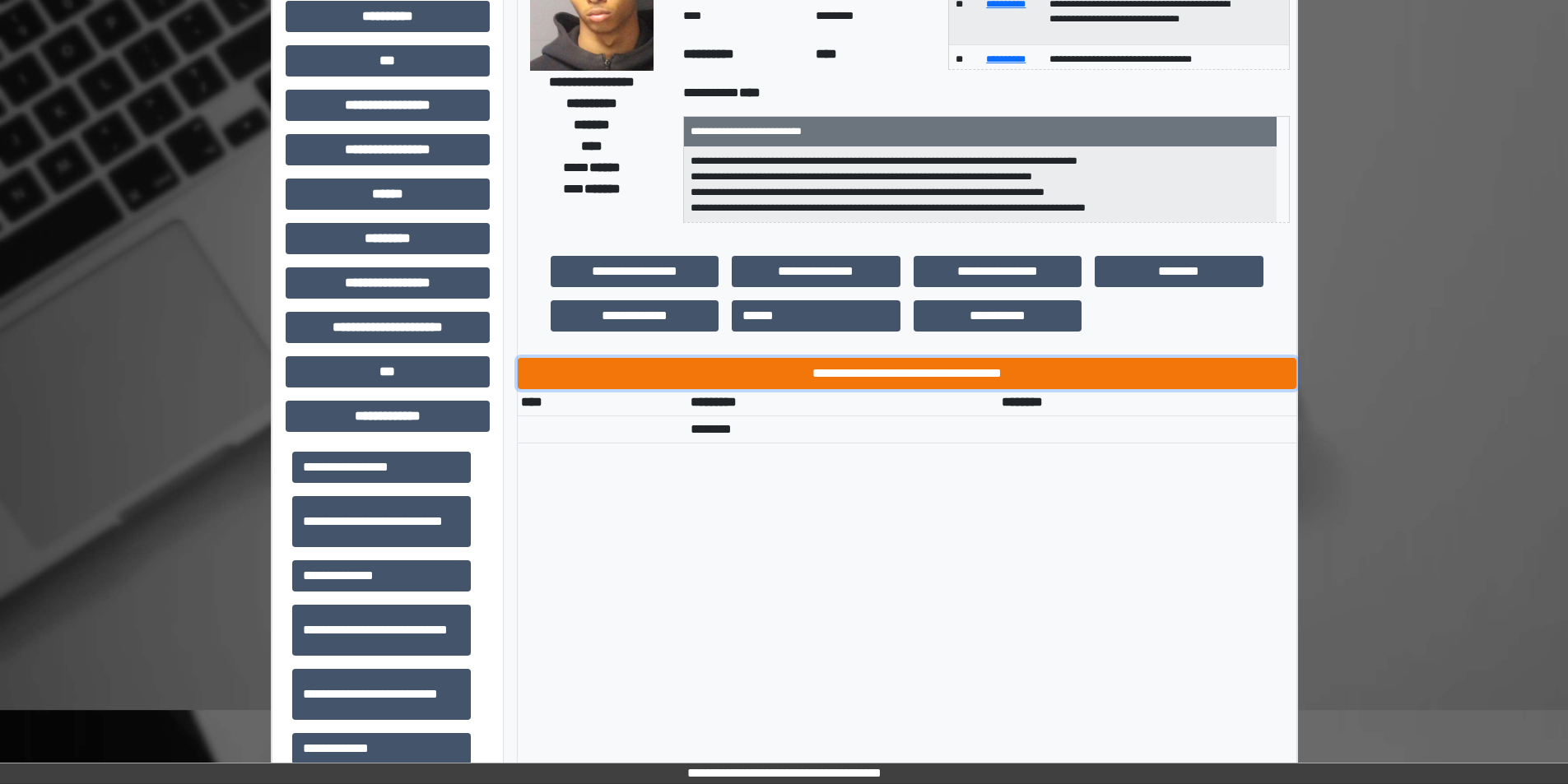click on "**********" at bounding box center [907, 373] 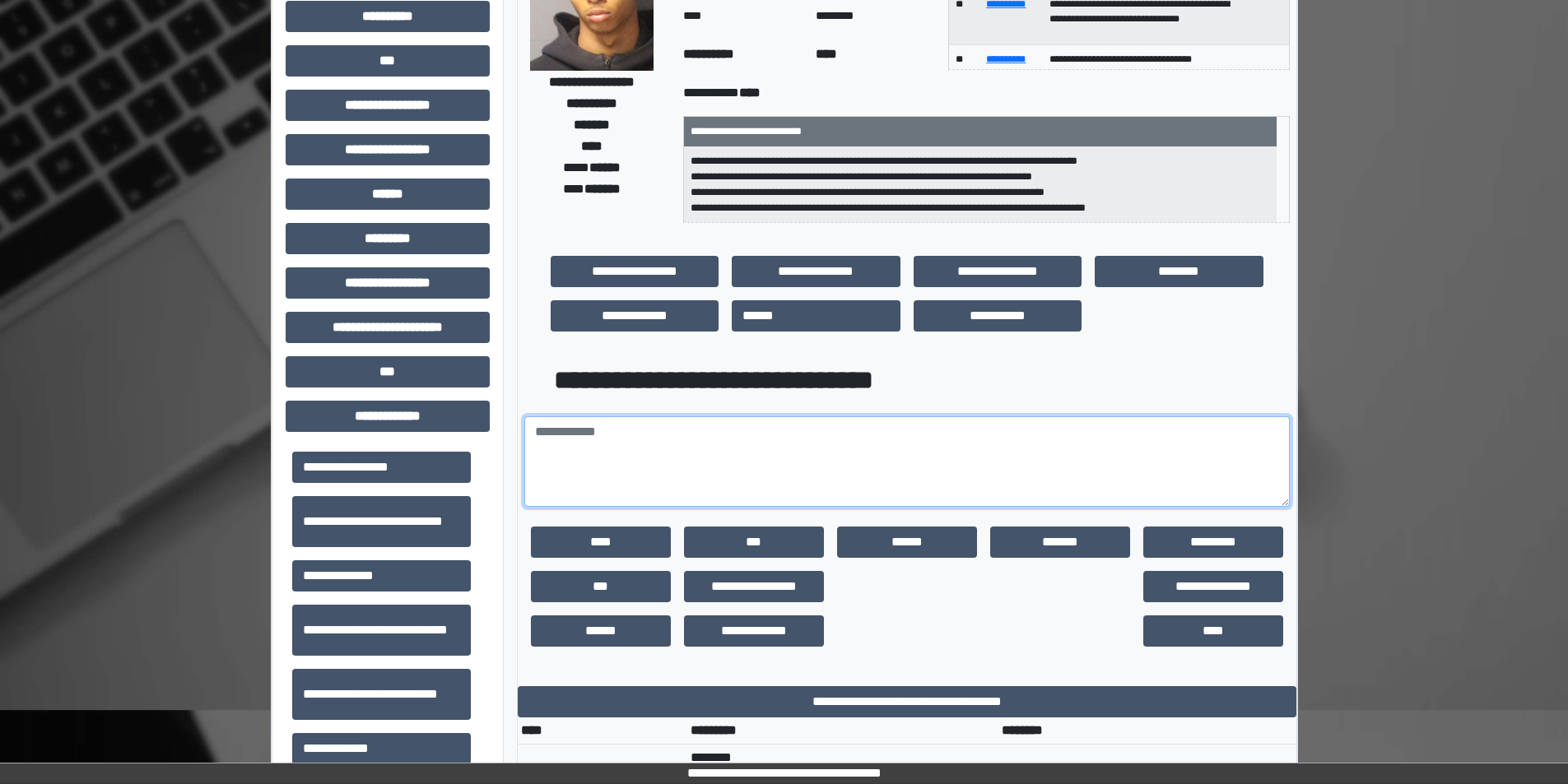 click at bounding box center (907, 462) 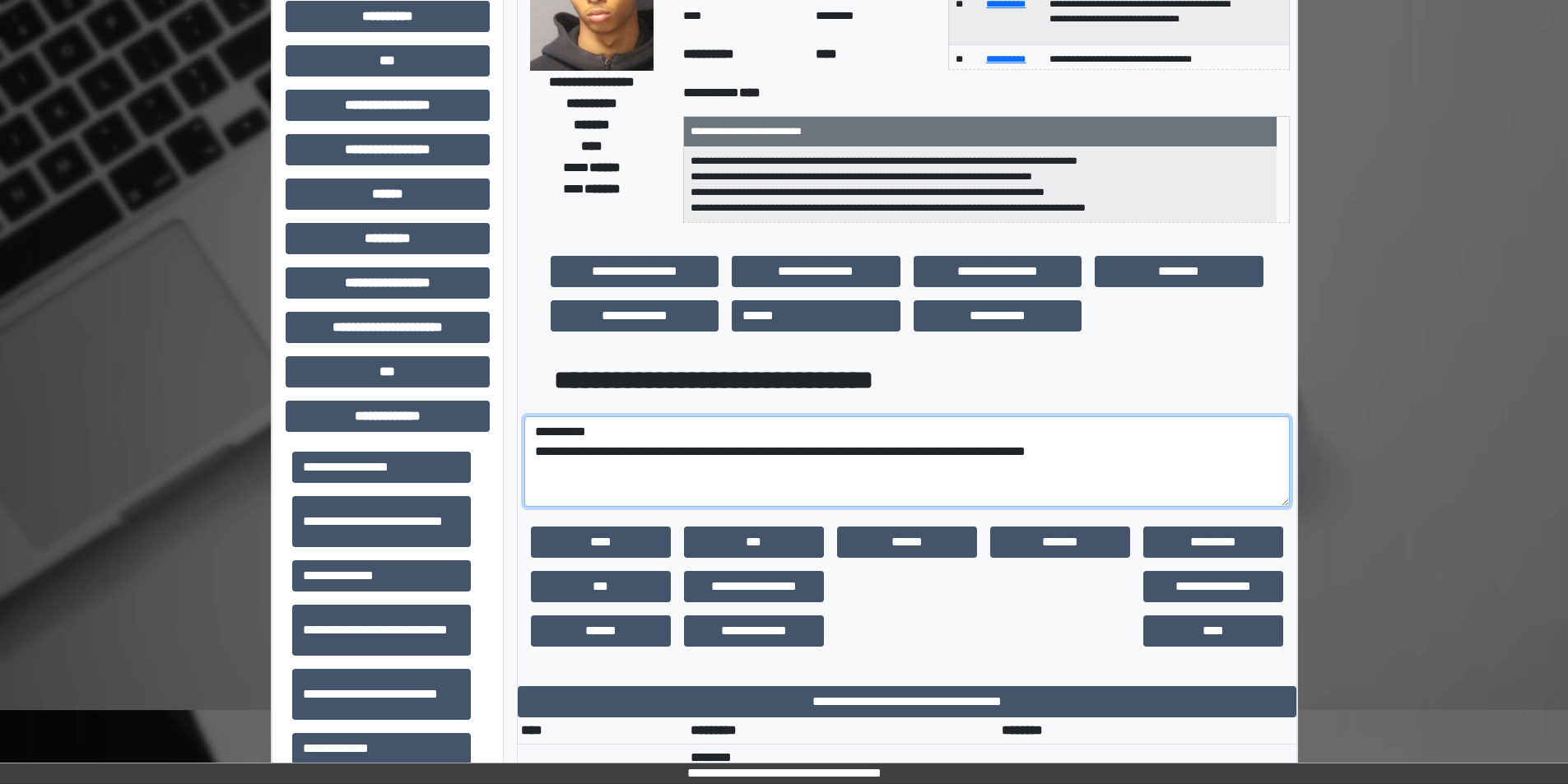 drag, startPoint x: 601, startPoint y: 430, endPoint x: 511, endPoint y: 422, distance: 90.354856 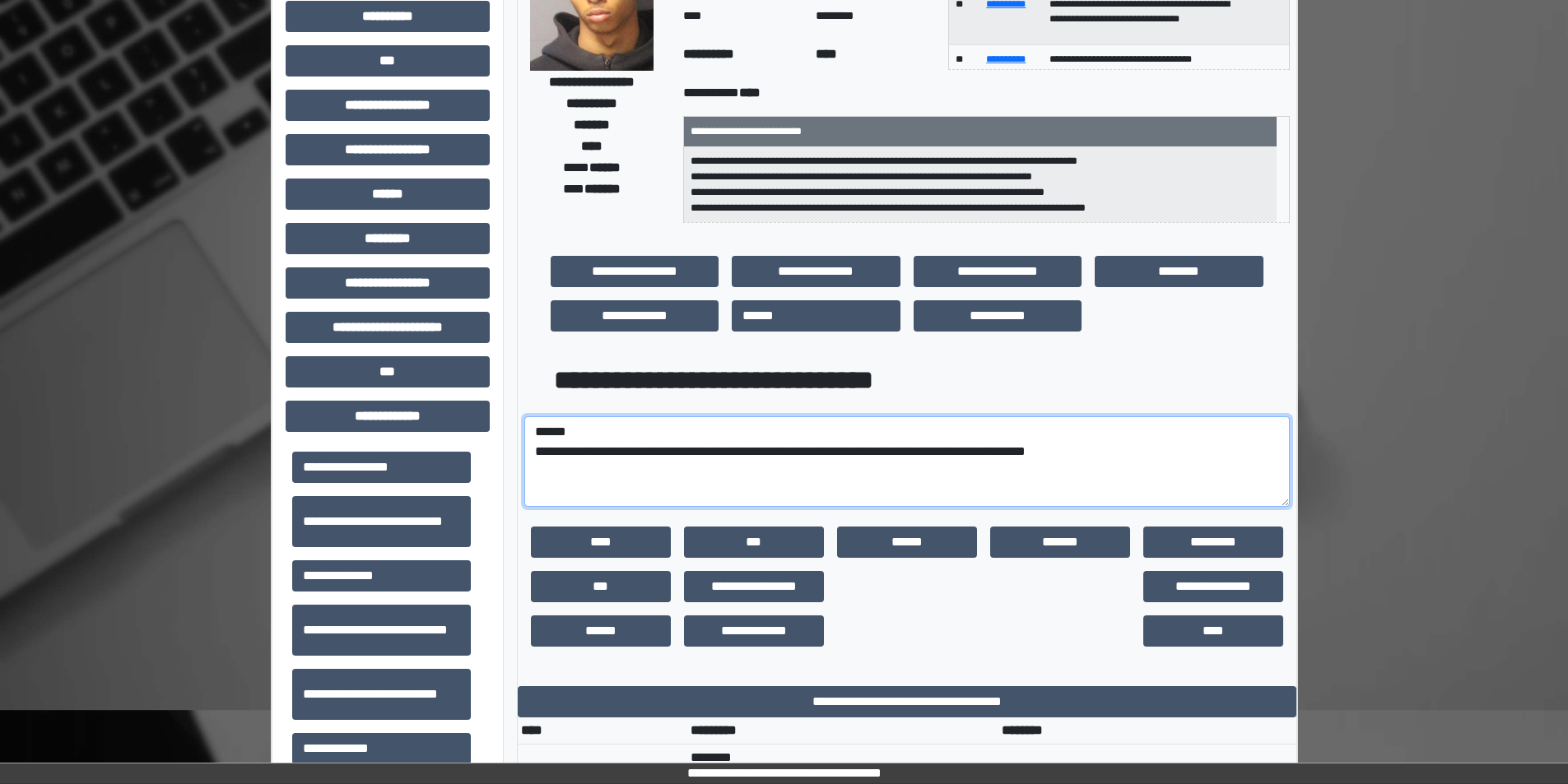 click on "**********" at bounding box center [907, 462] 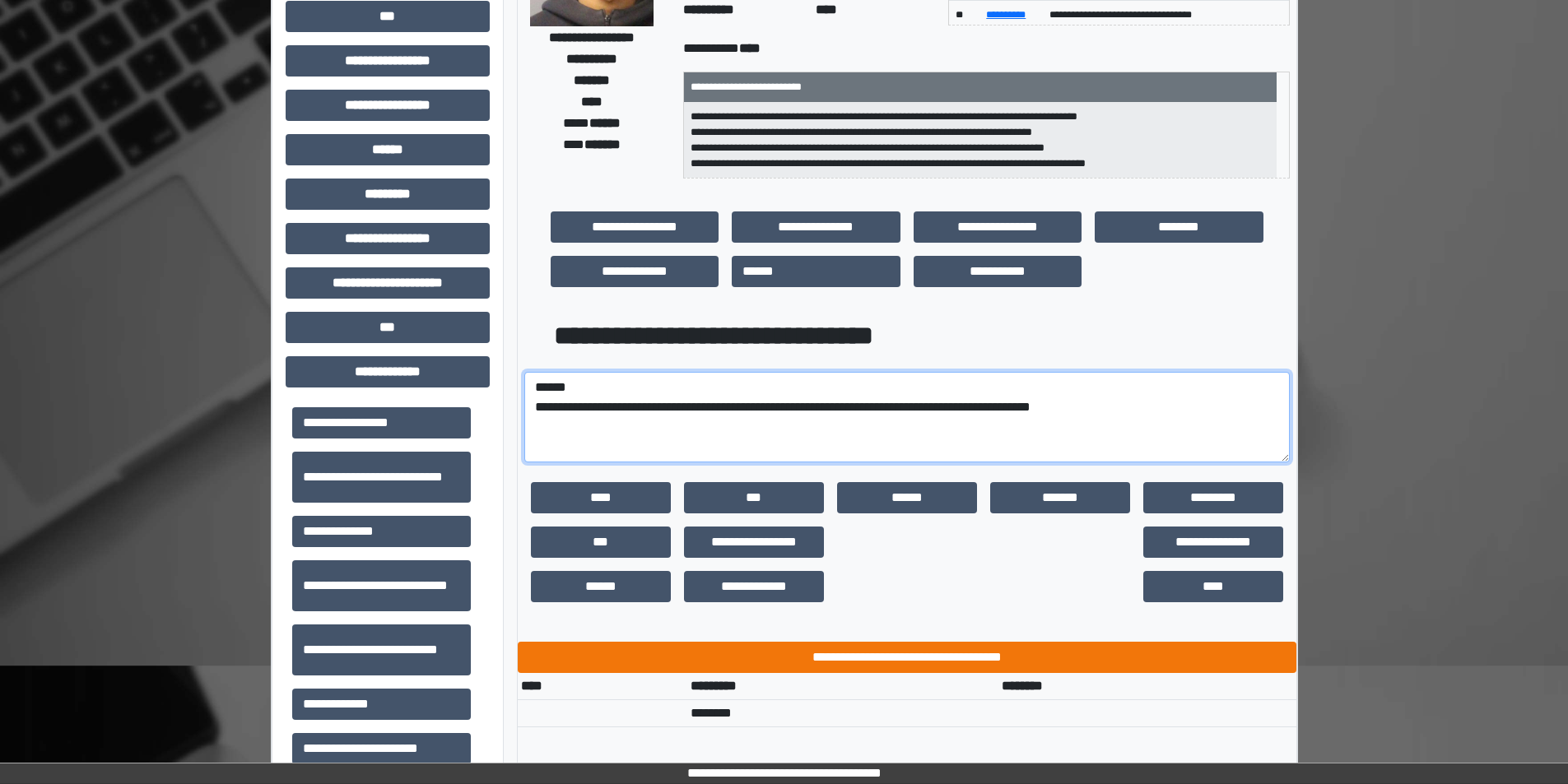 scroll, scrollTop: 264, scrollLeft: 0, axis: vertical 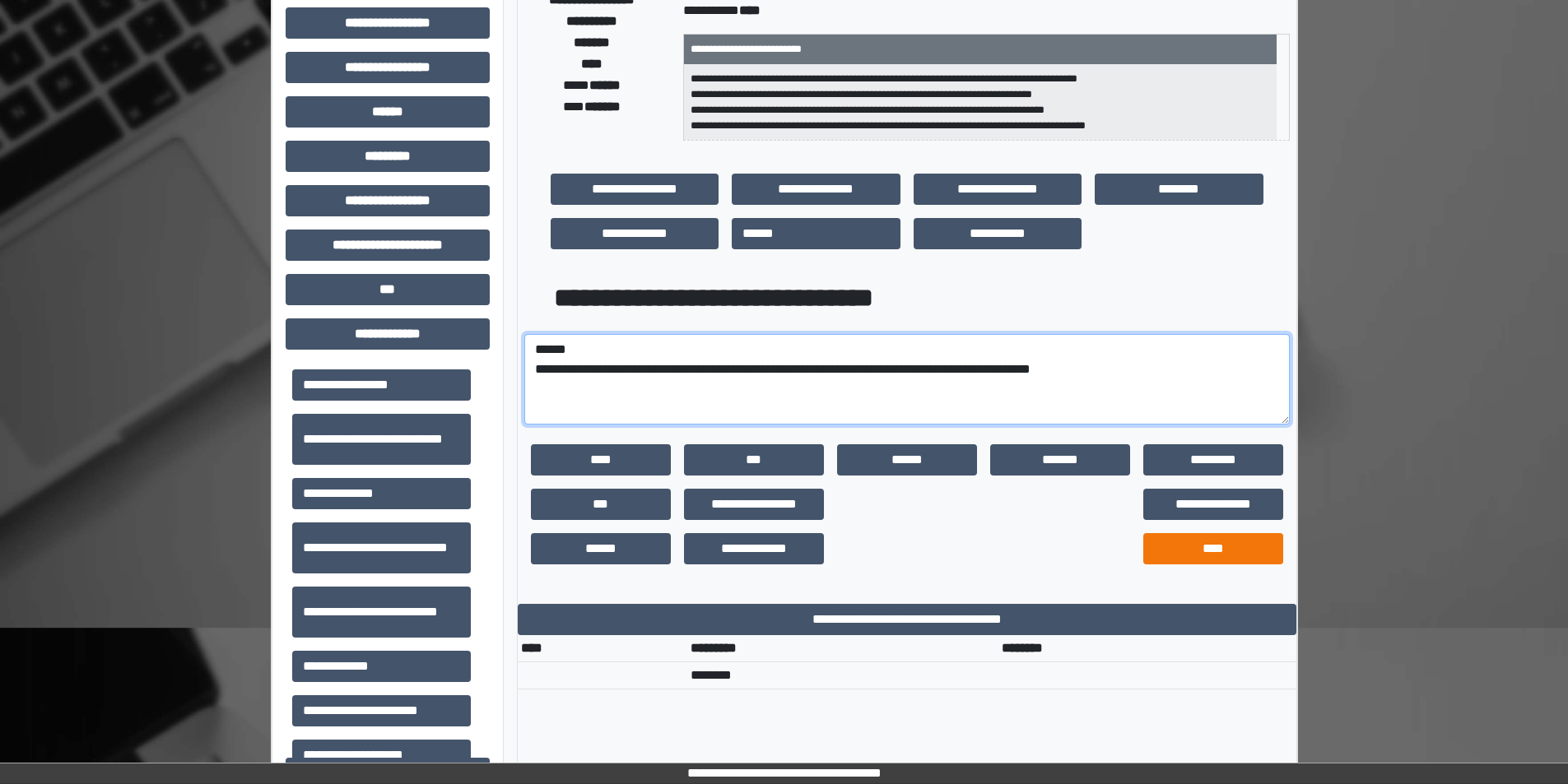 type on "**********" 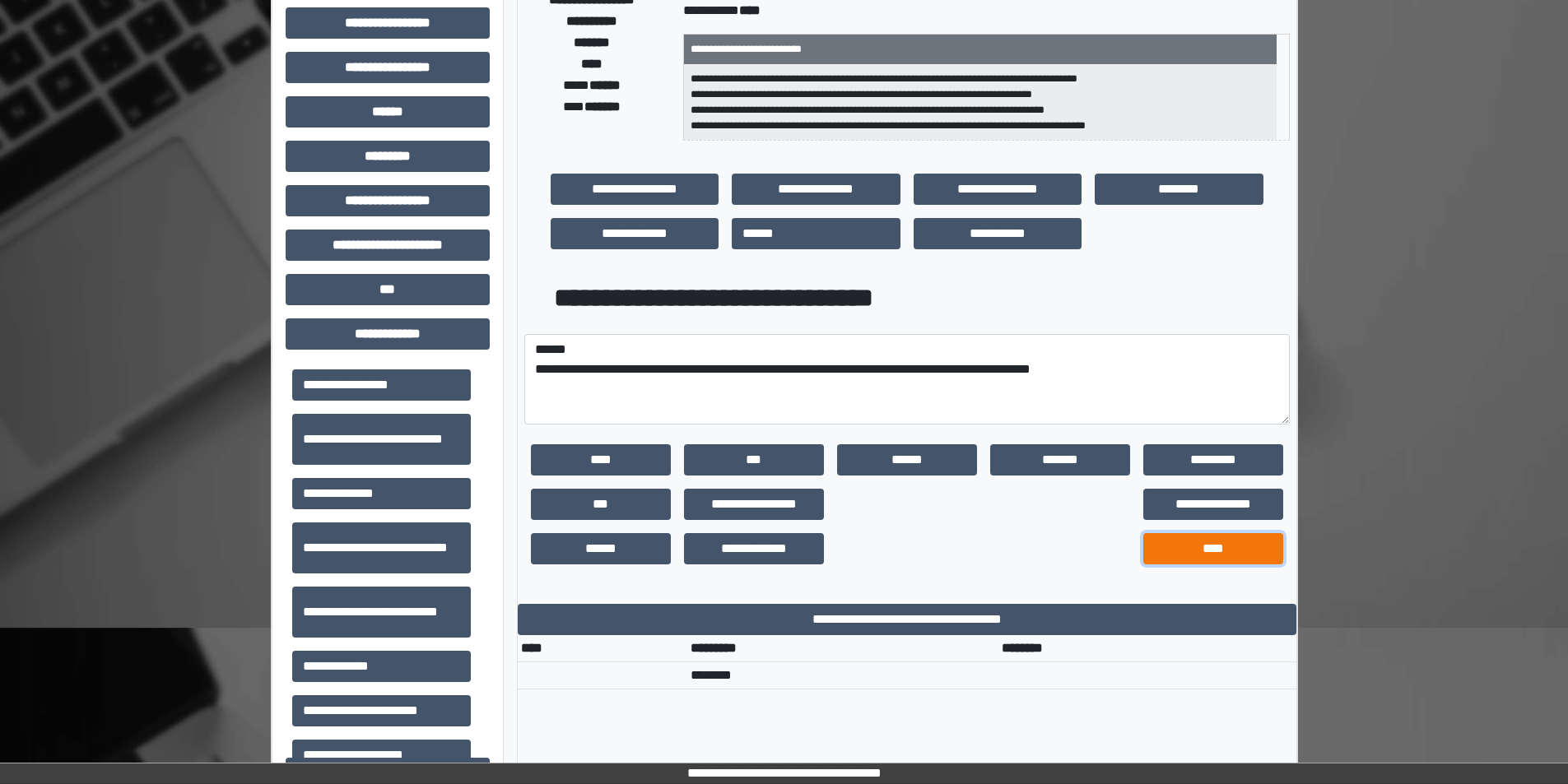 click on "****" at bounding box center [1213, 549] 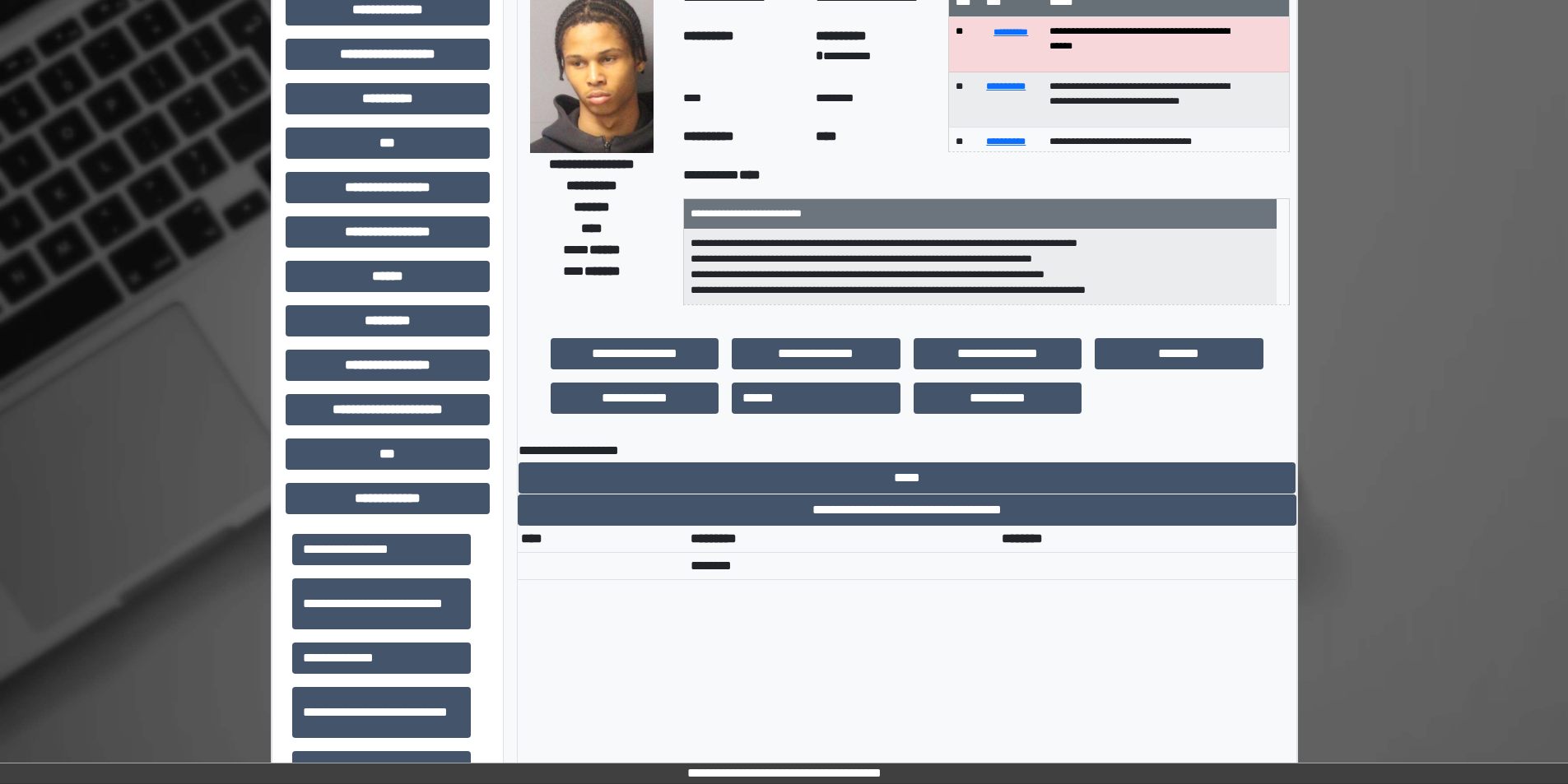 scroll, scrollTop: 0, scrollLeft: 0, axis: both 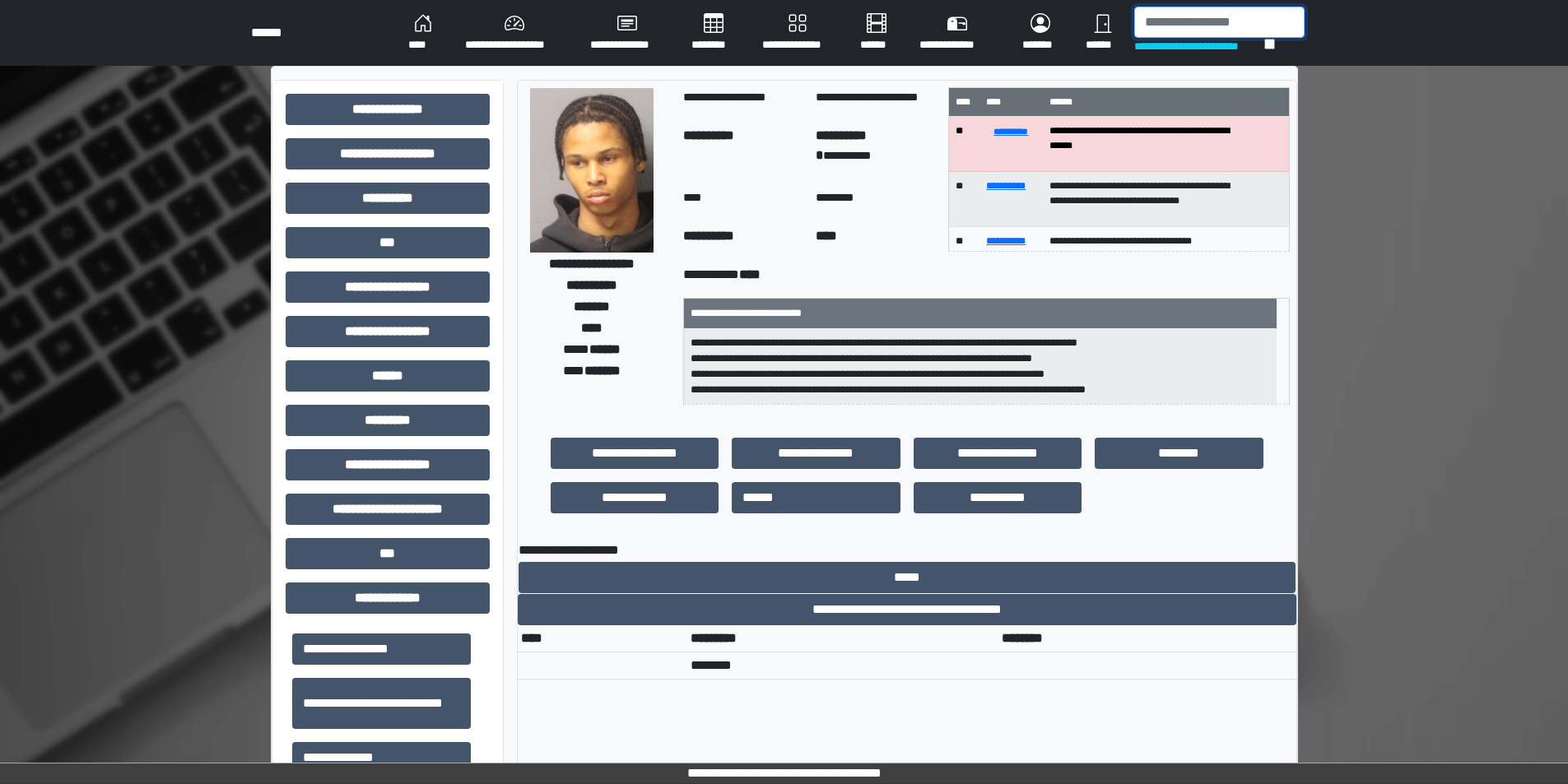 click at bounding box center [1219, 22] 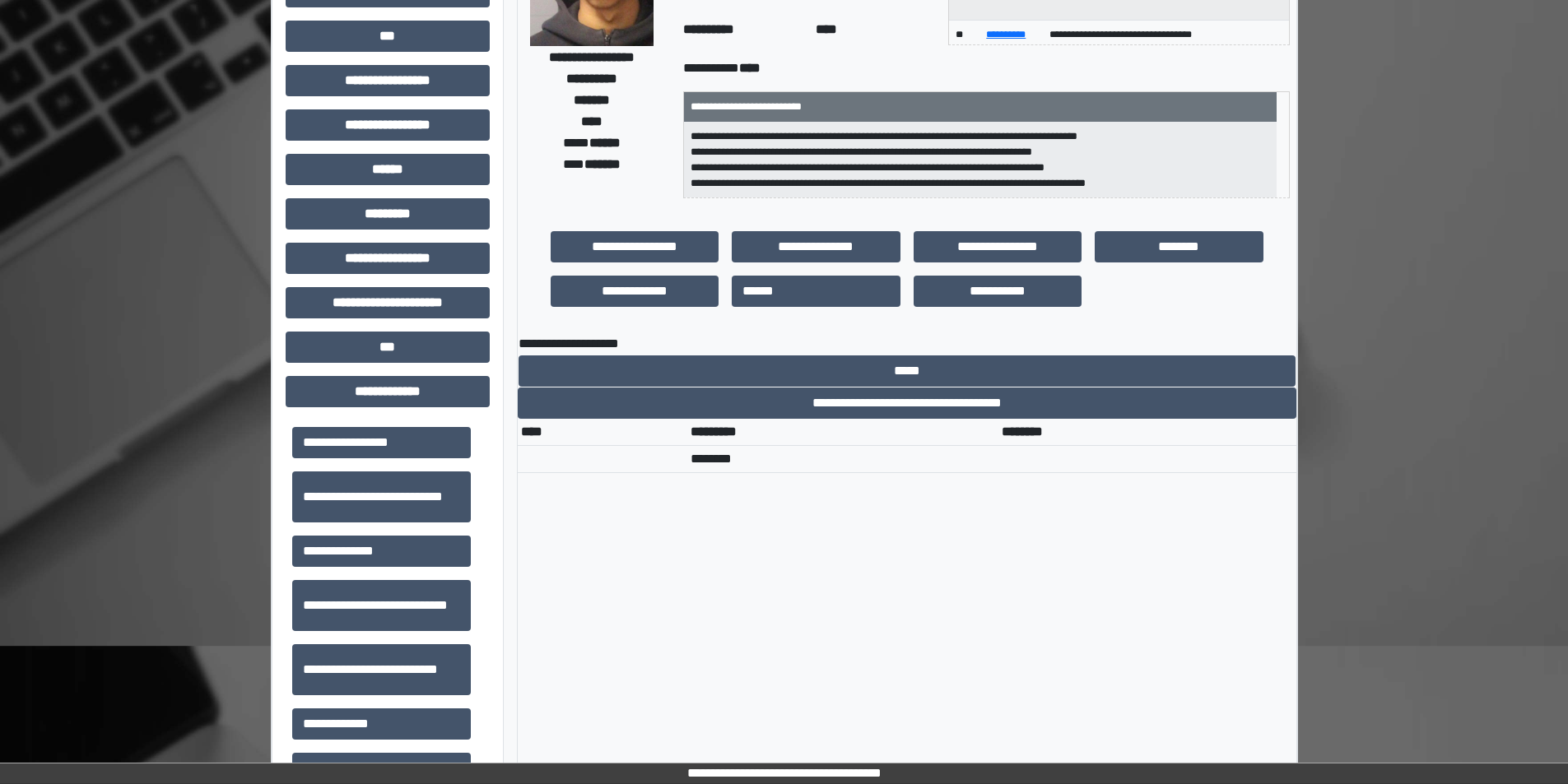 scroll, scrollTop: 82, scrollLeft: 0, axis: vertical 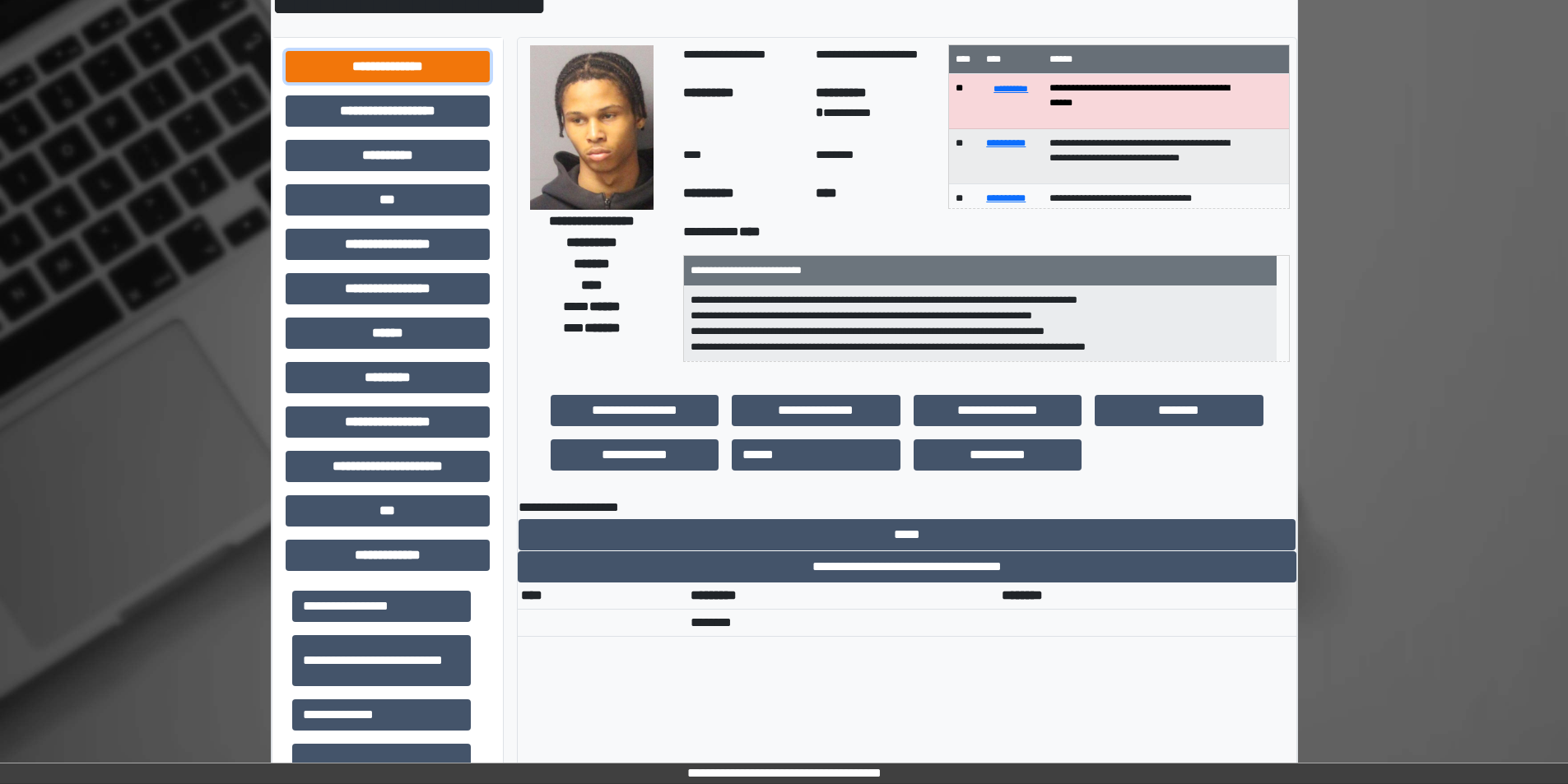 click on "**********" at bounding box center (388, 67) 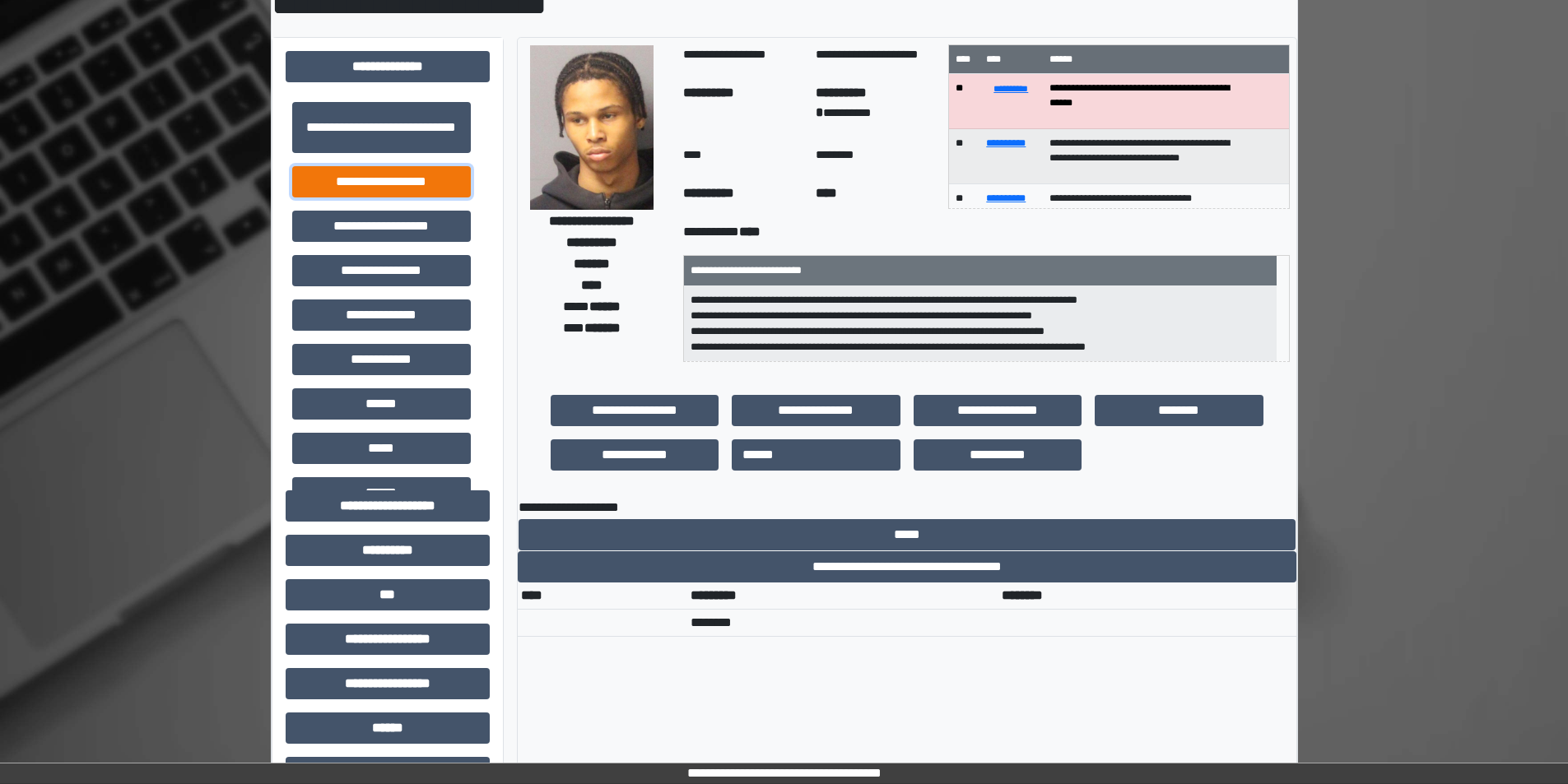 click on "**********" at bounding box center (381, 182) 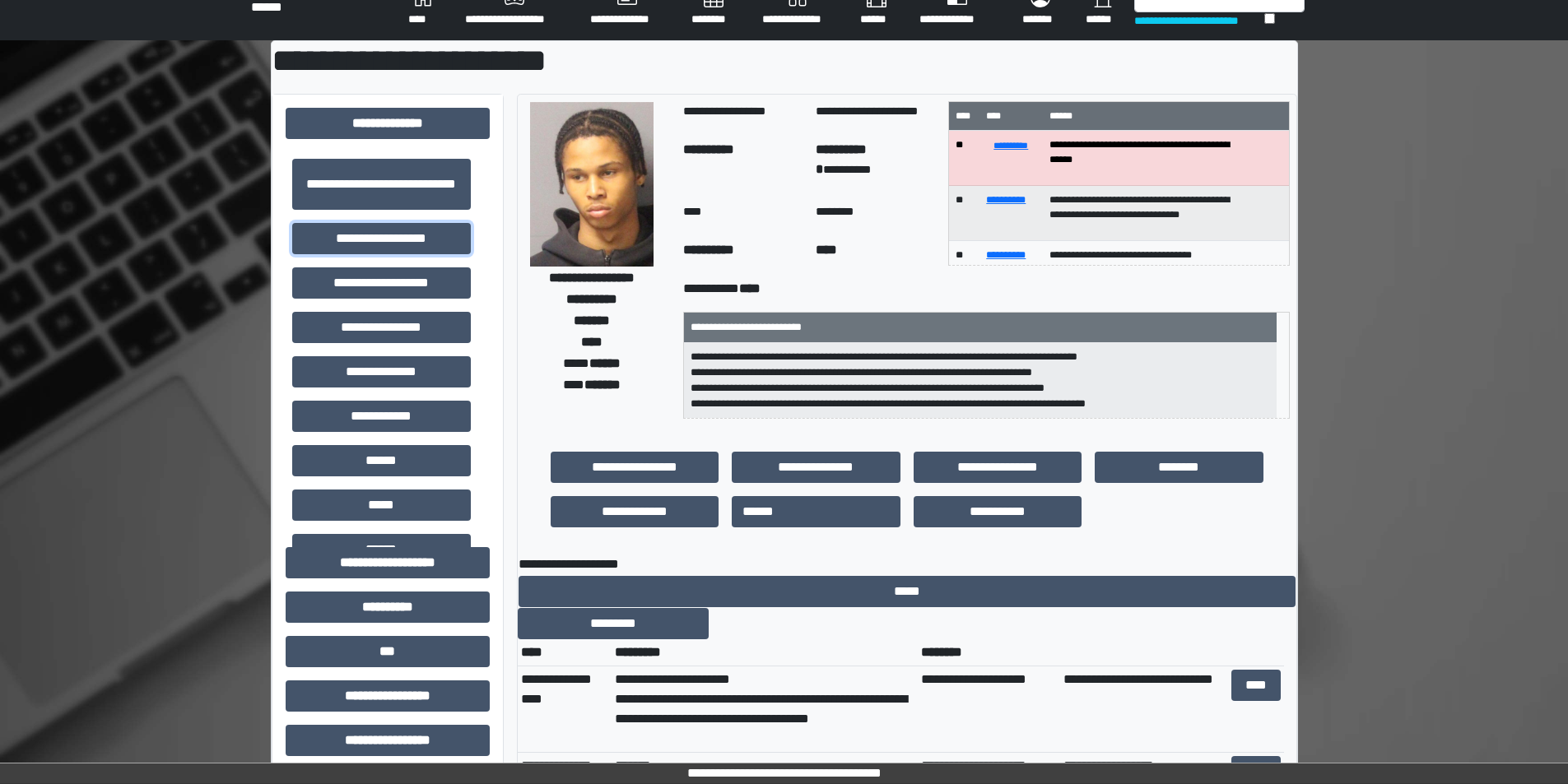 scroll, scrollTop: 0, scrollLeft: 0, axis: both 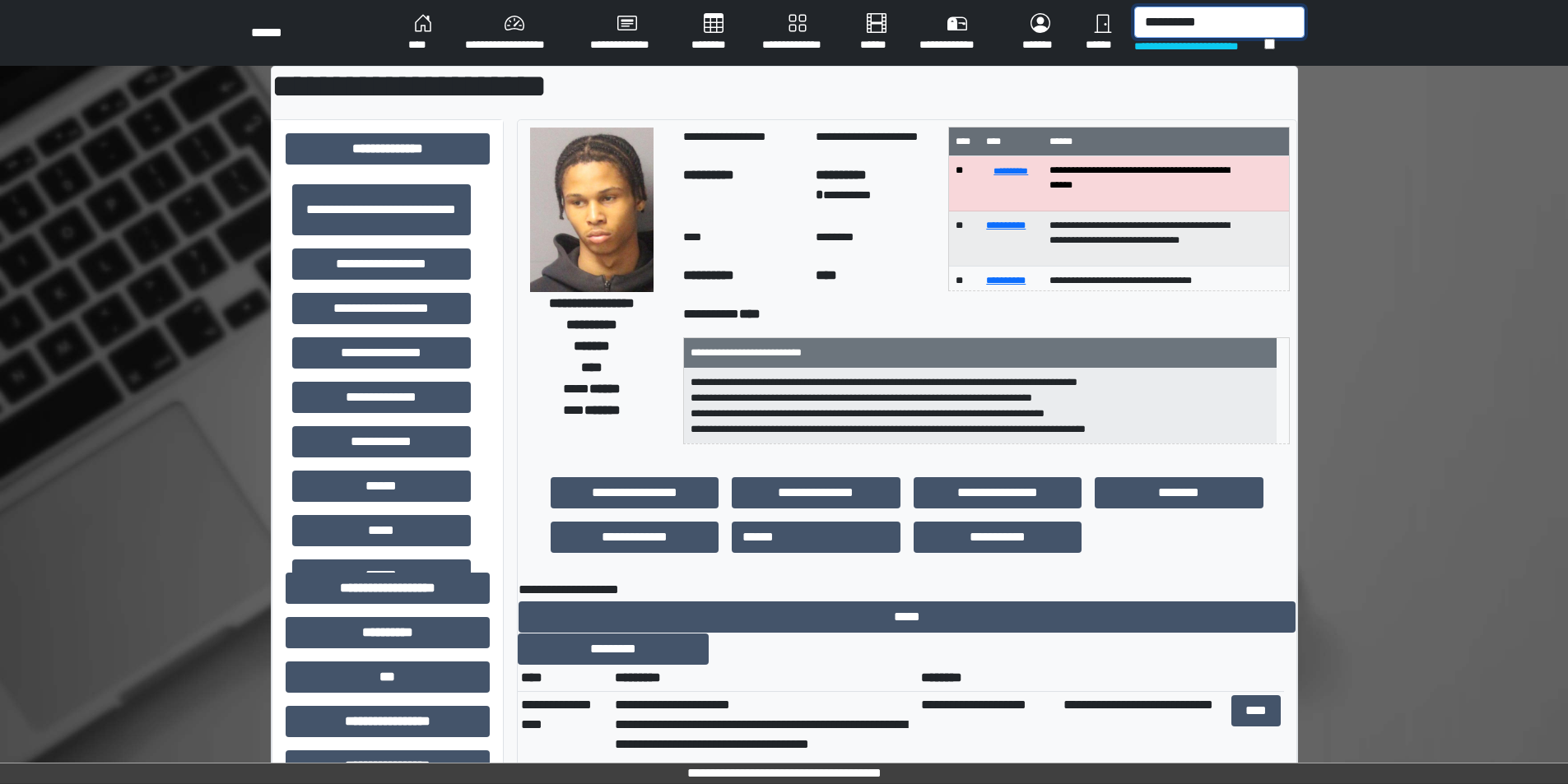 click on "**********" at bounding box center (1219, 22) 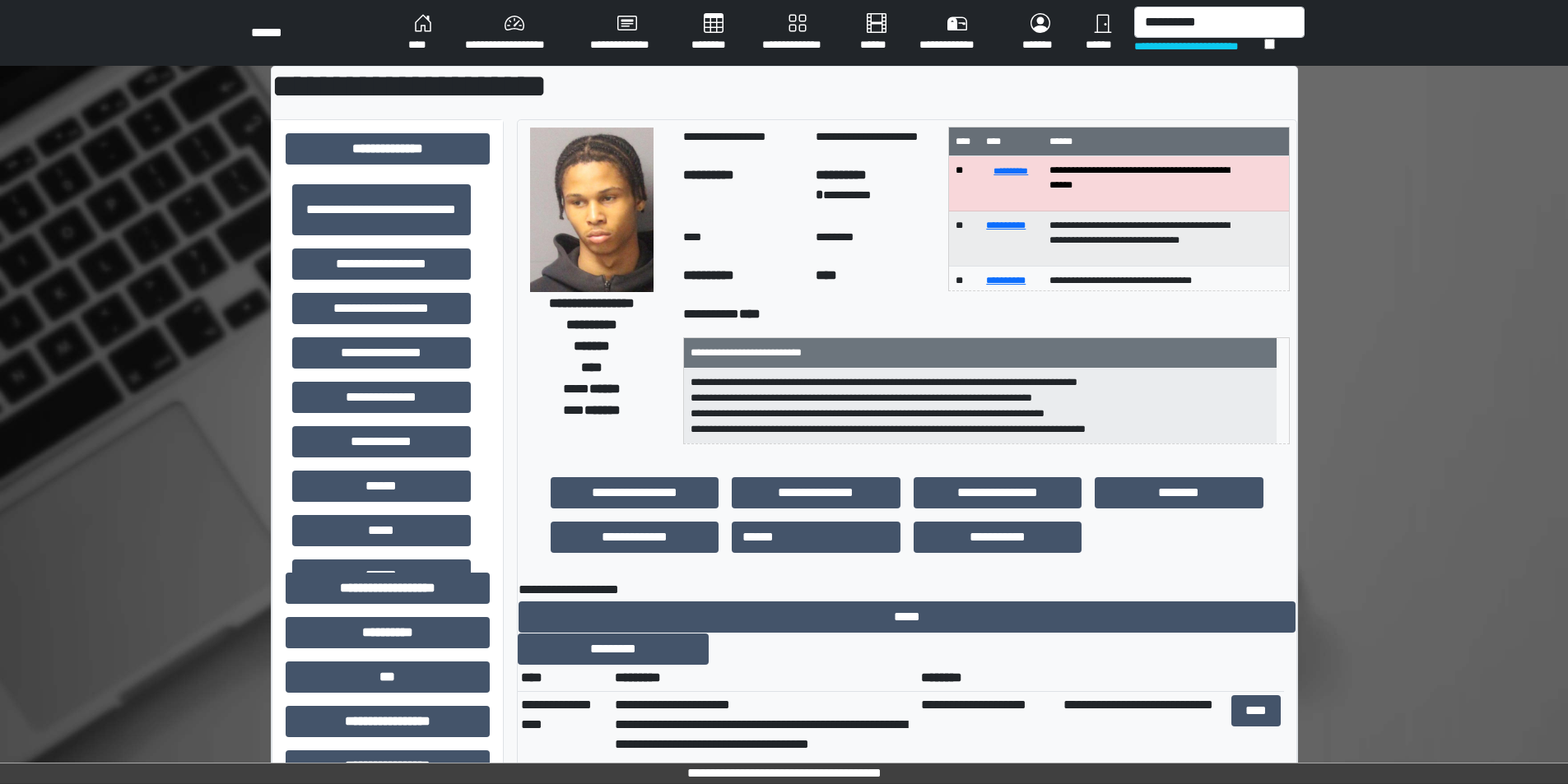 click on "**********" at bounding box center (1199, 46) 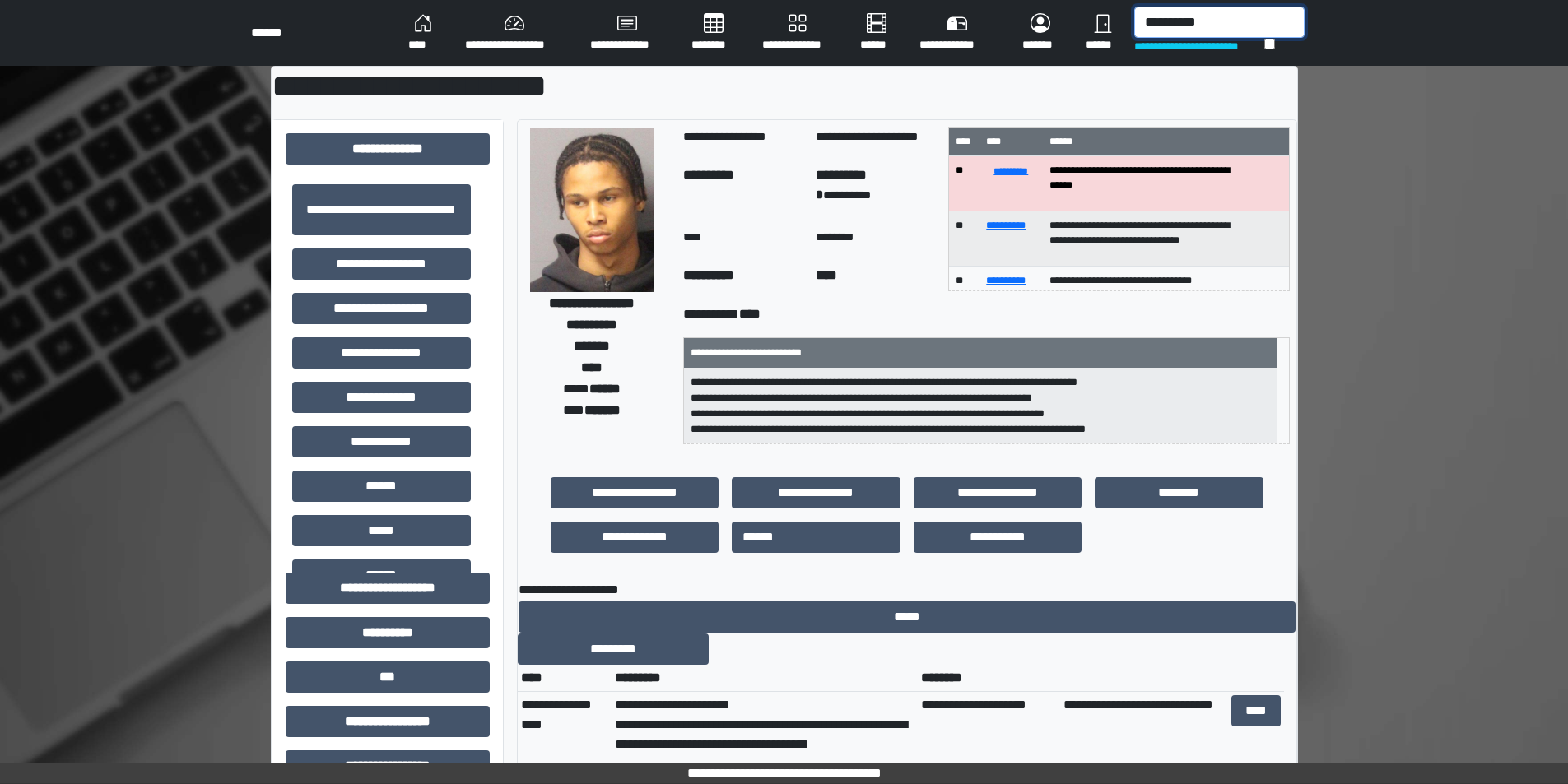 click on "**********" at bounding box center (1219, 22) 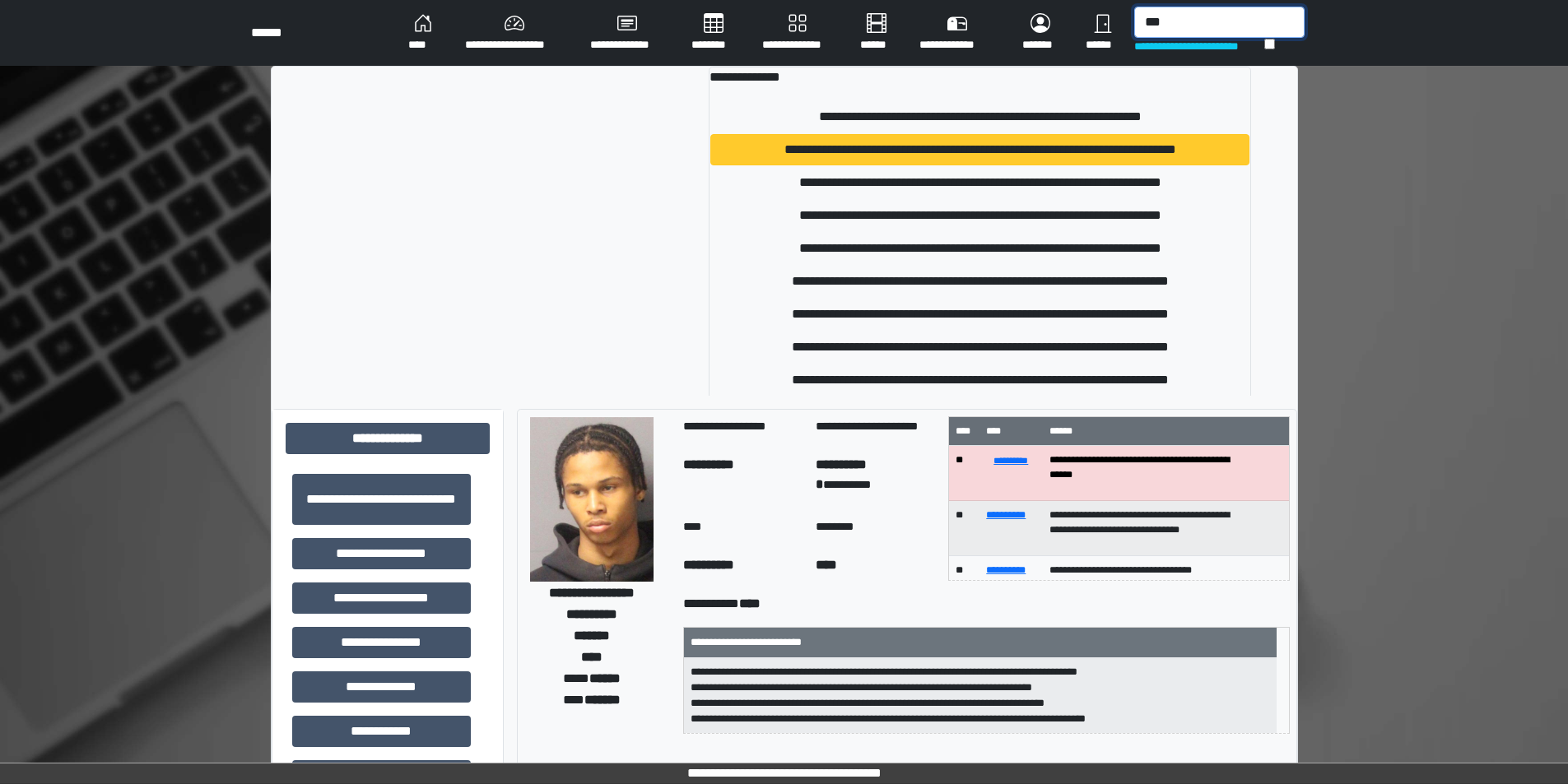 type on "***" 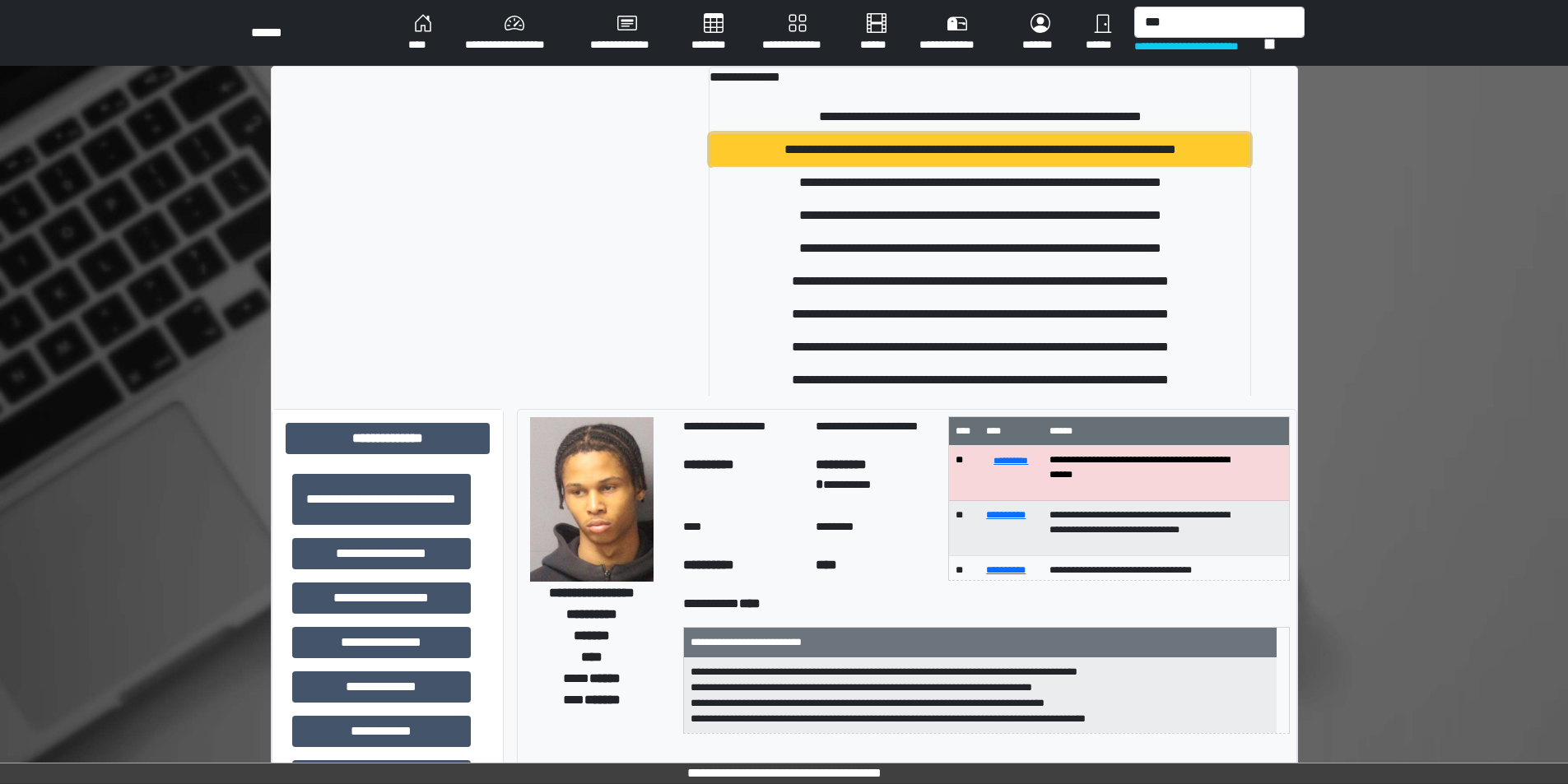 click on "**********" at bounding box center (979, 150) 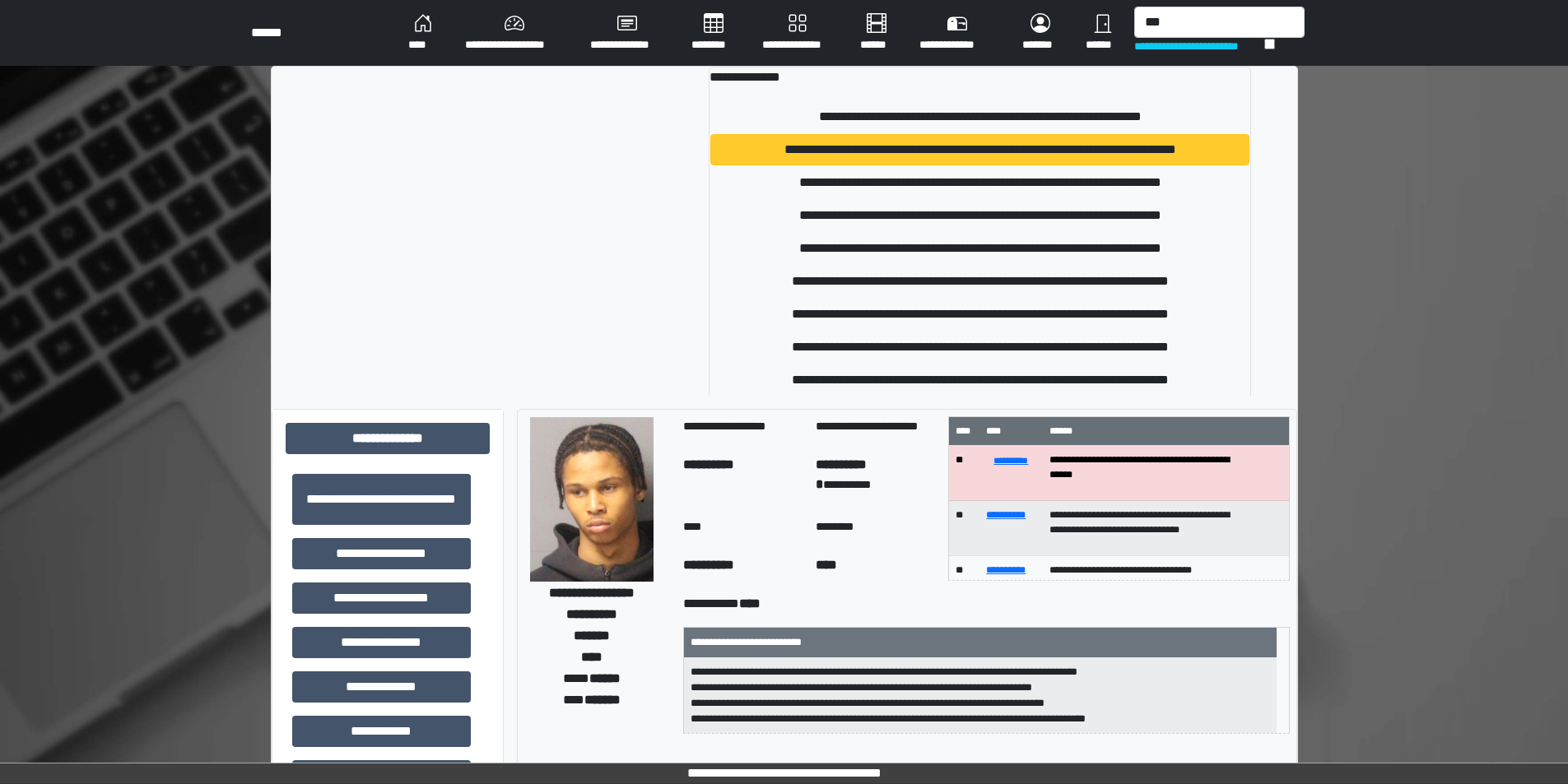 type 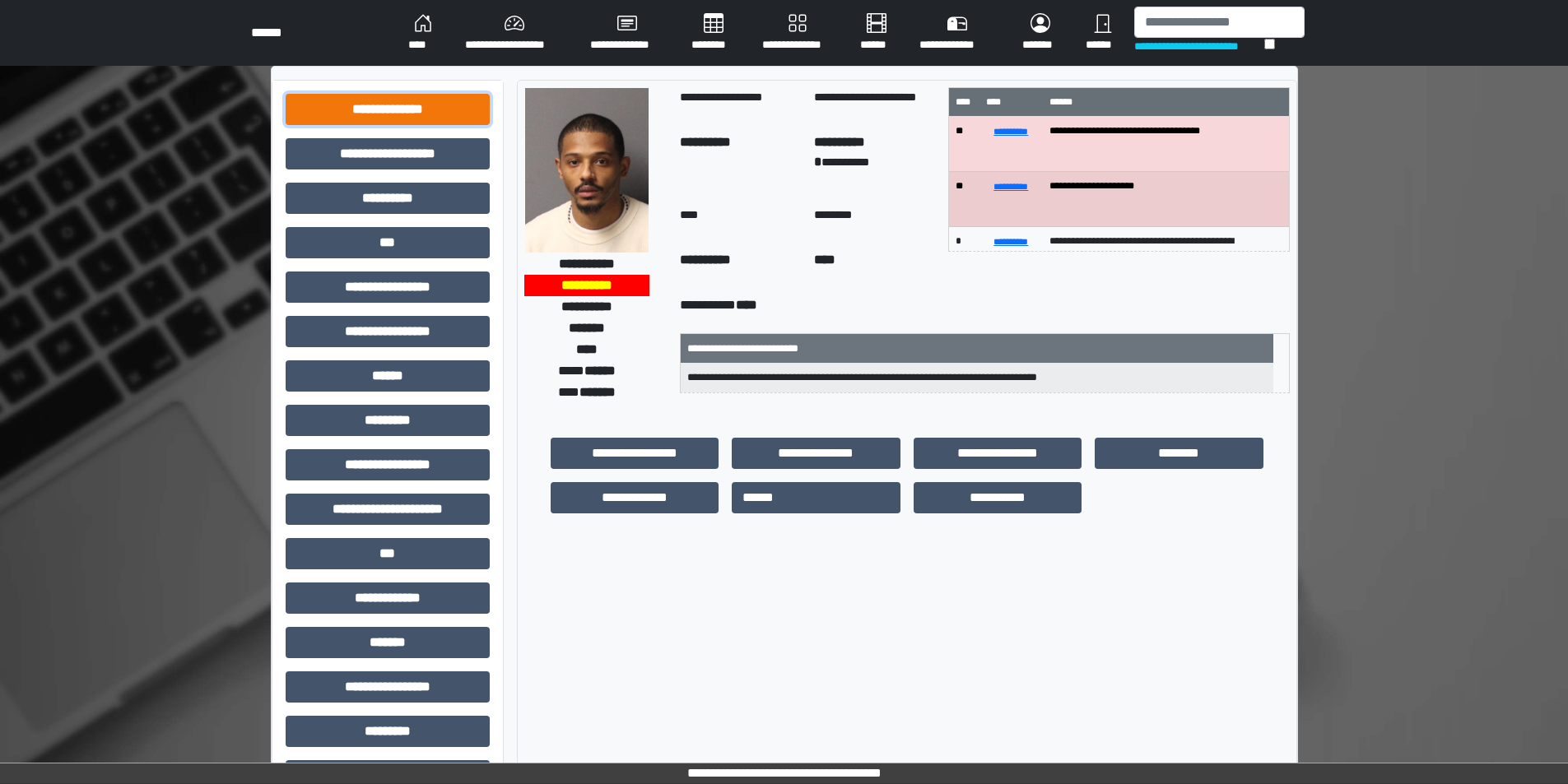 click on "**********" at bounding box center (388, 109) 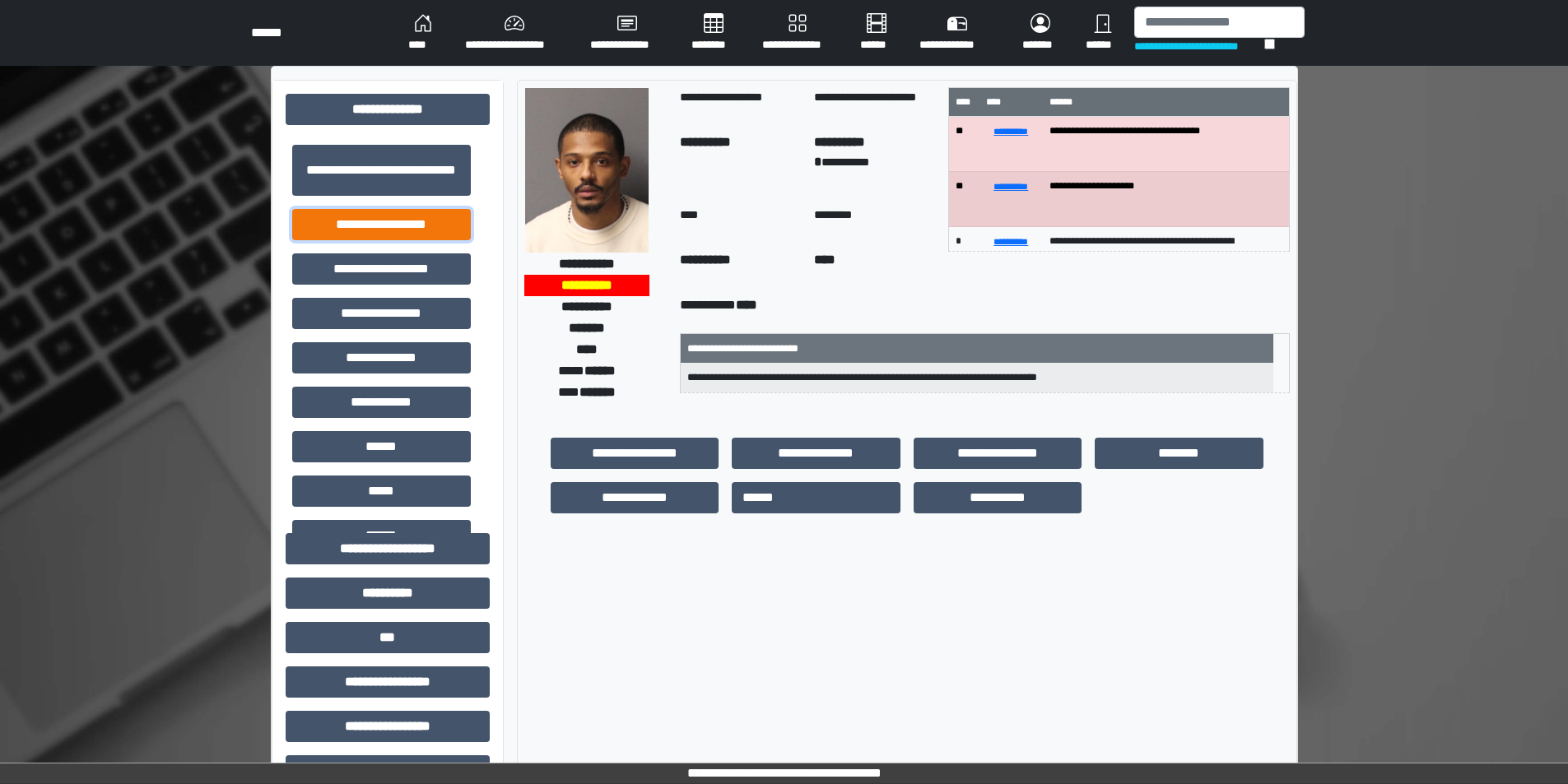 click on "**********" at bounding box center [381, 225] 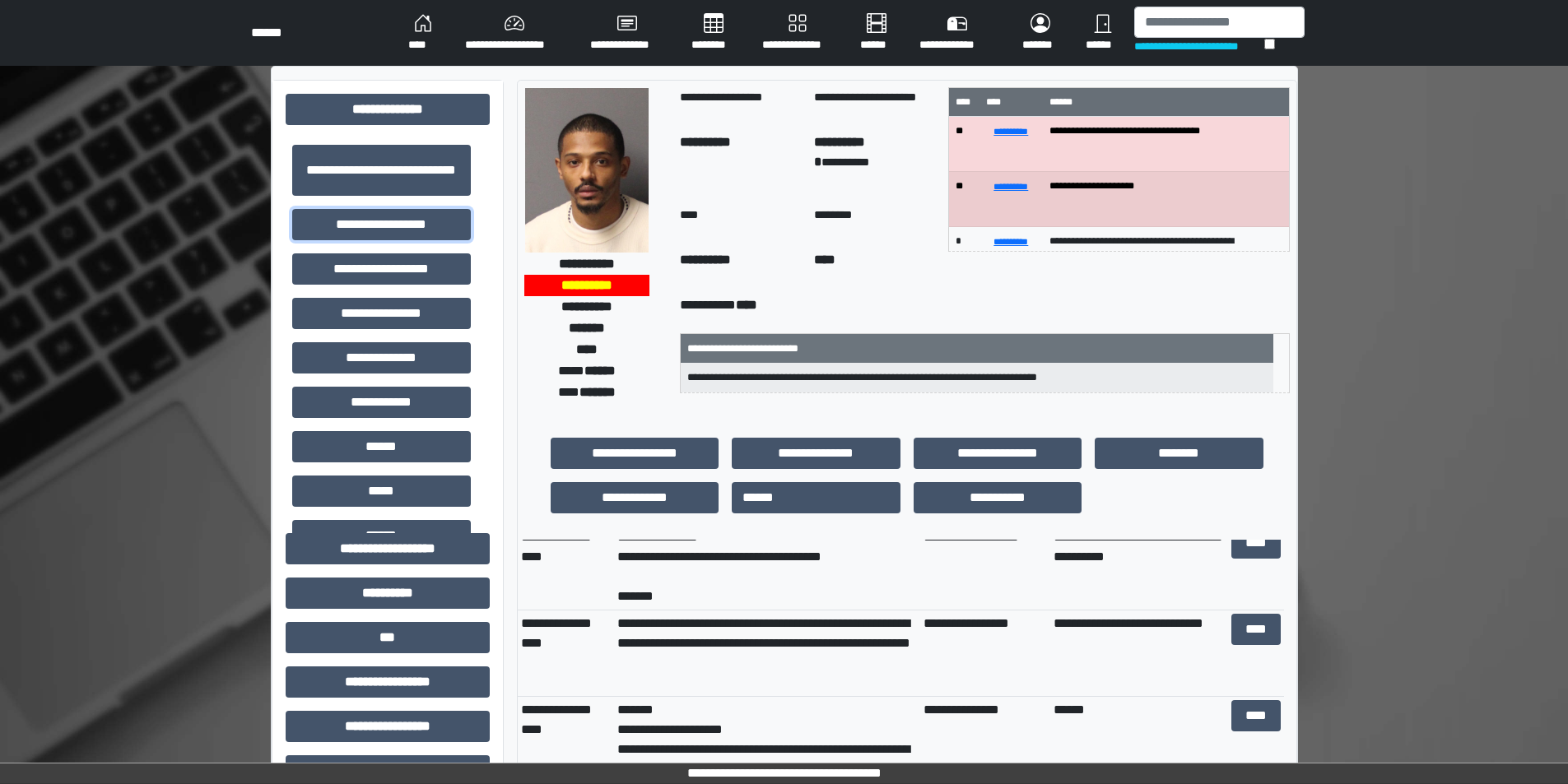 scroll, scrollTop: 165, scrollLeft: 0, axis: vertical 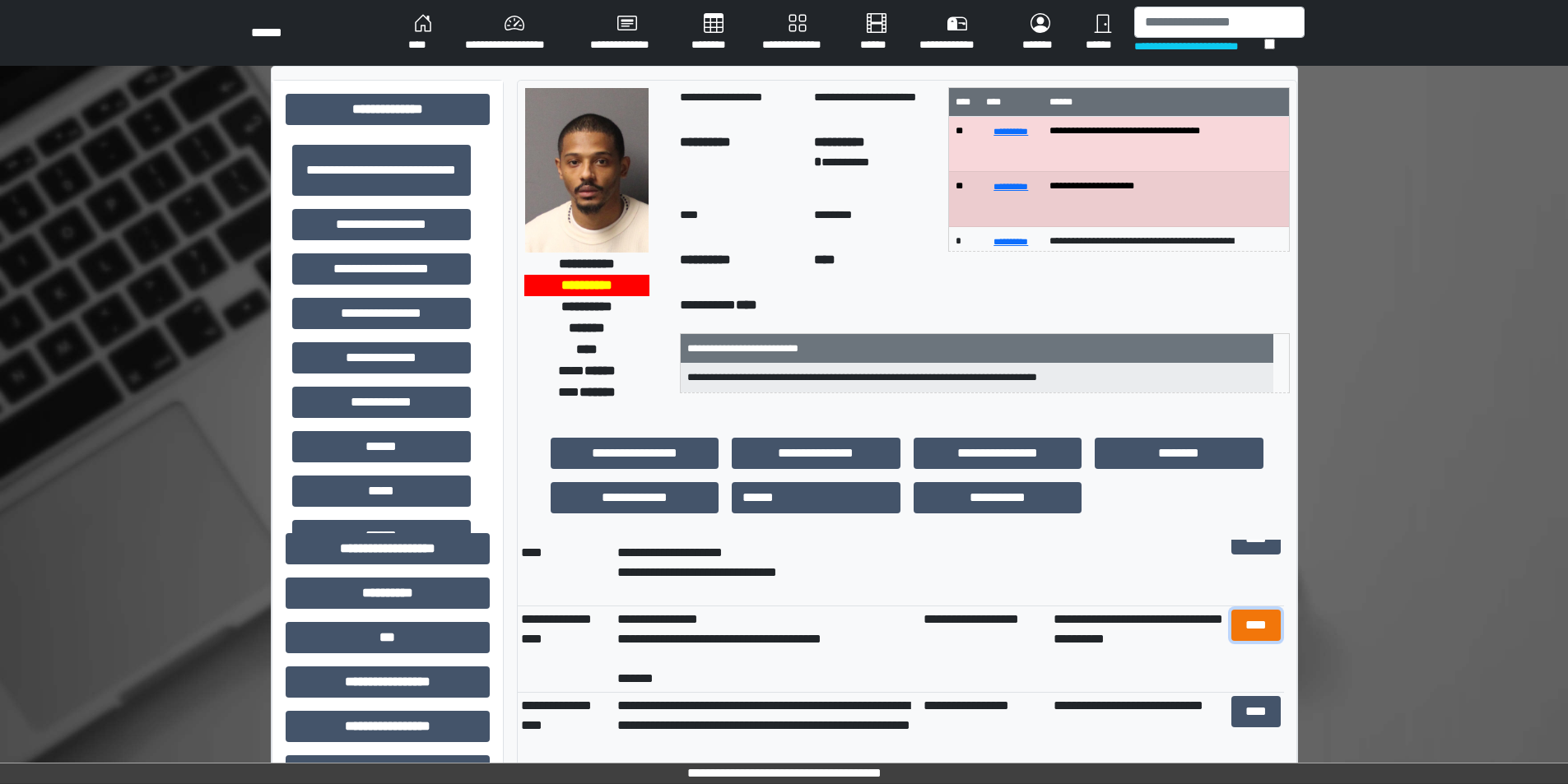 click on "****" at bounding box center (1256, 625) 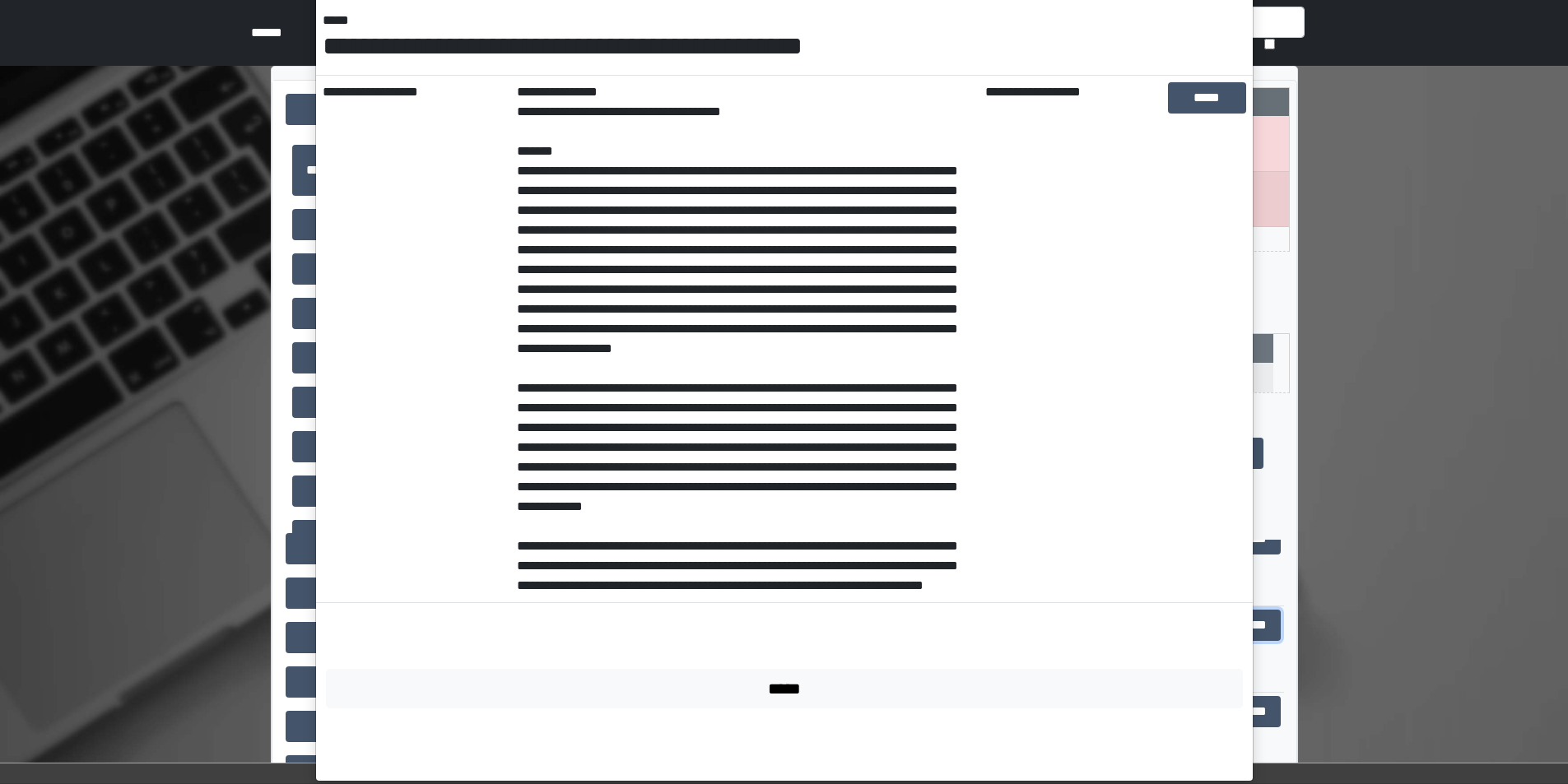 scroll, scrollTop: 247, scrollLeft: 0, axis: vertical 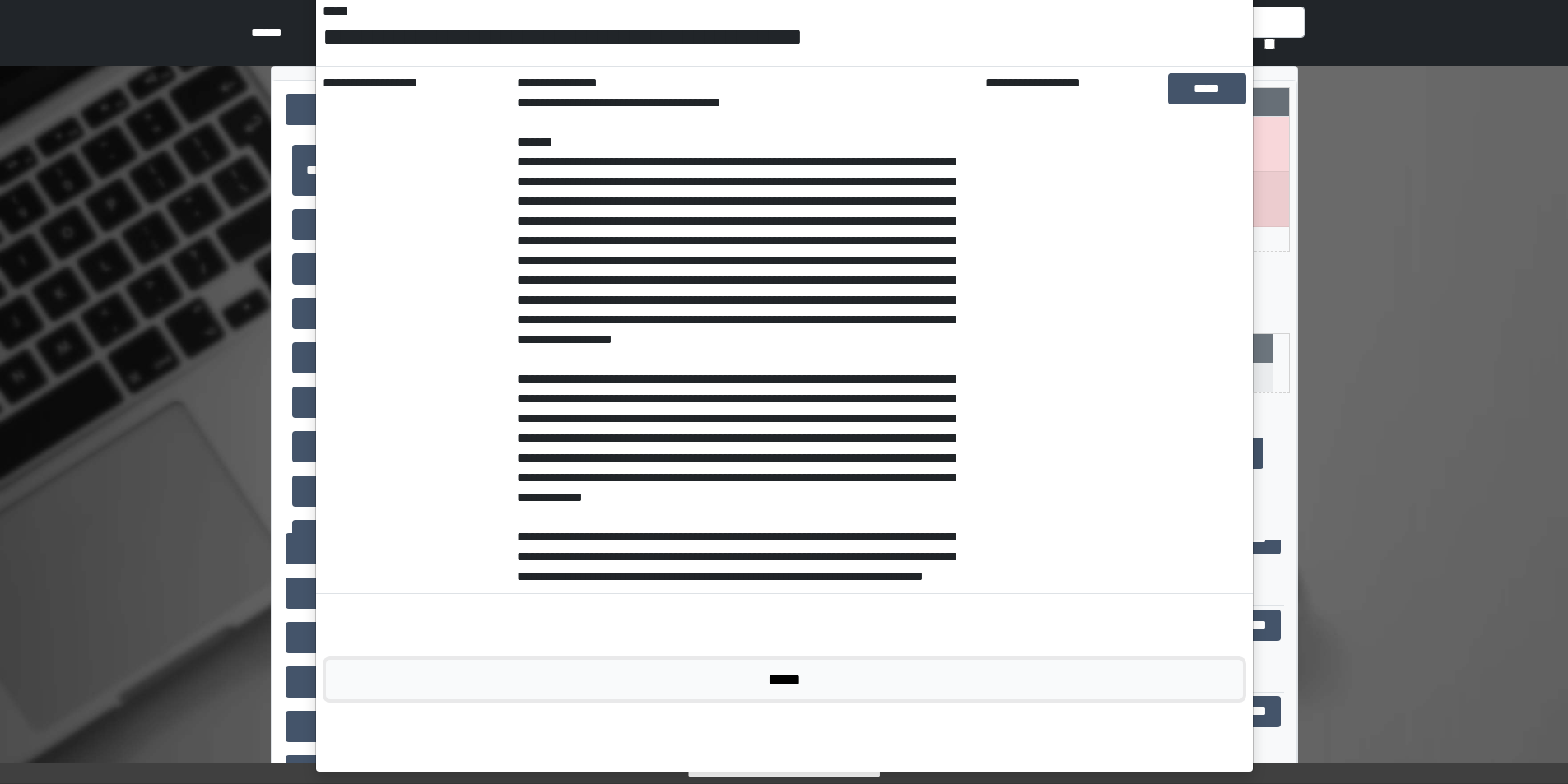 click on "*****" at bounding box center (784, 680) 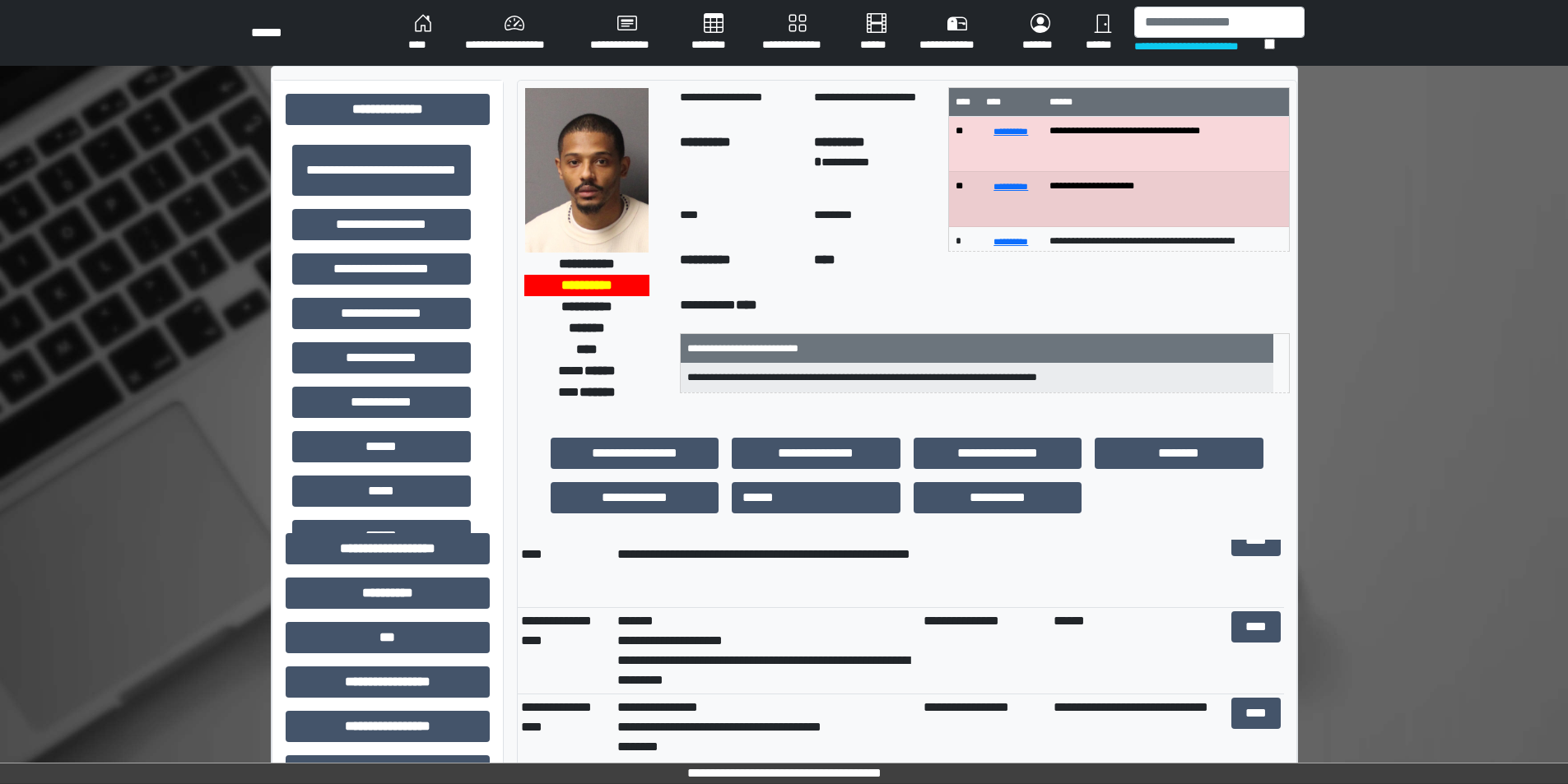 scroll, scrollTop: 329, scrollLeft: 0, axis: vertical 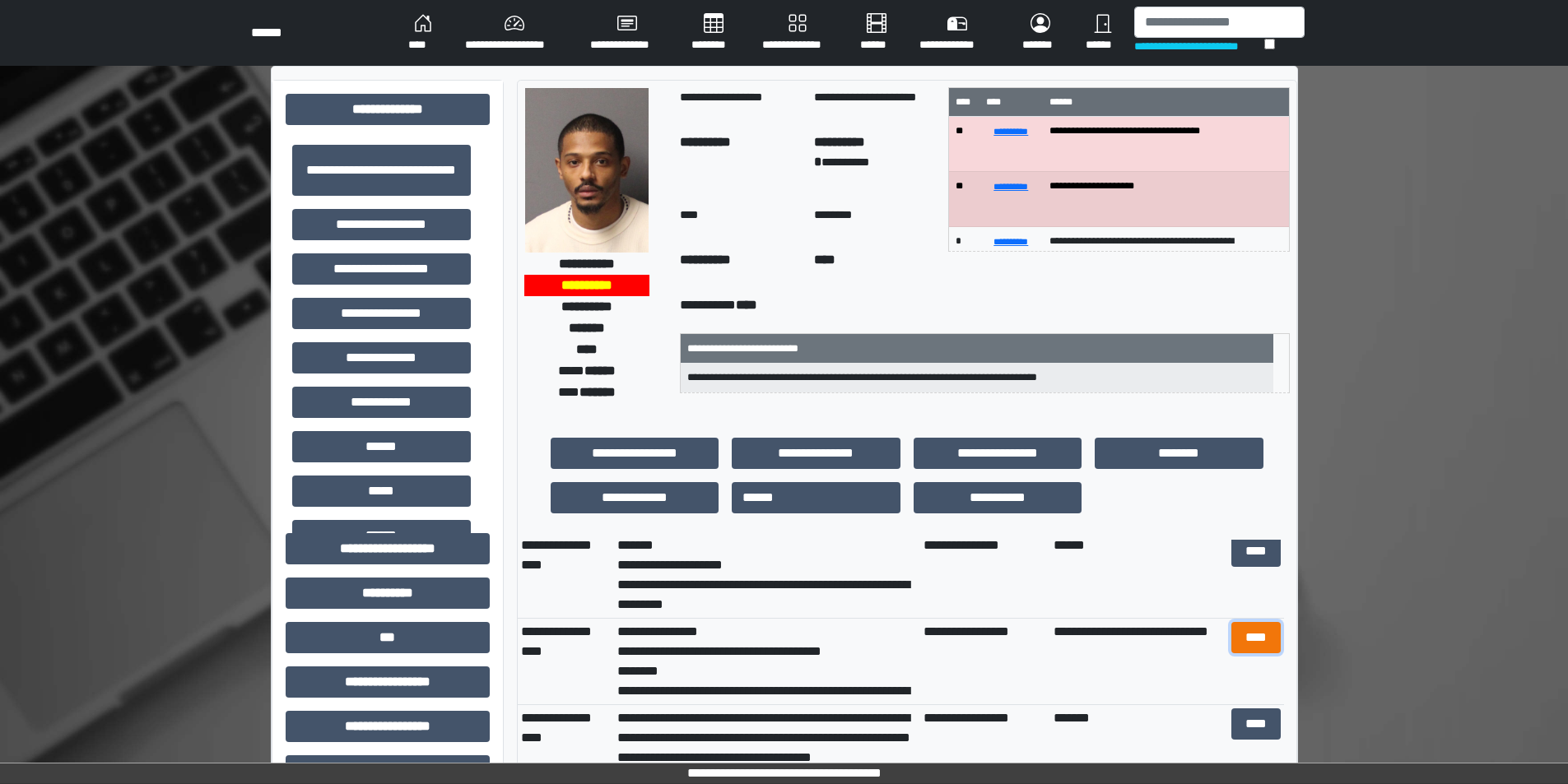 click on "****" at bounding box center (1256, 638) 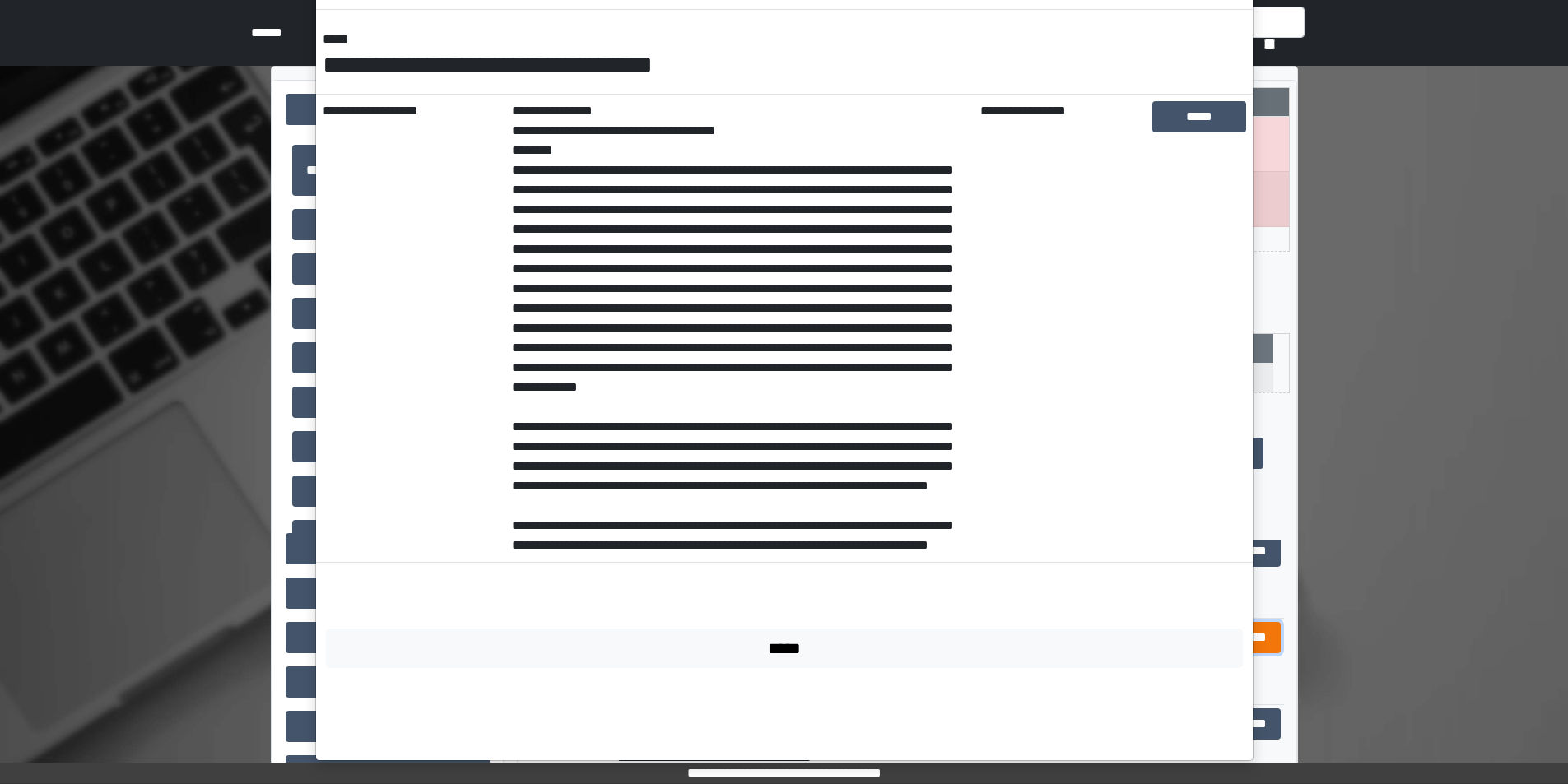 scroll, scrollTop: 219, scrollLeft: 0, axis: vertical 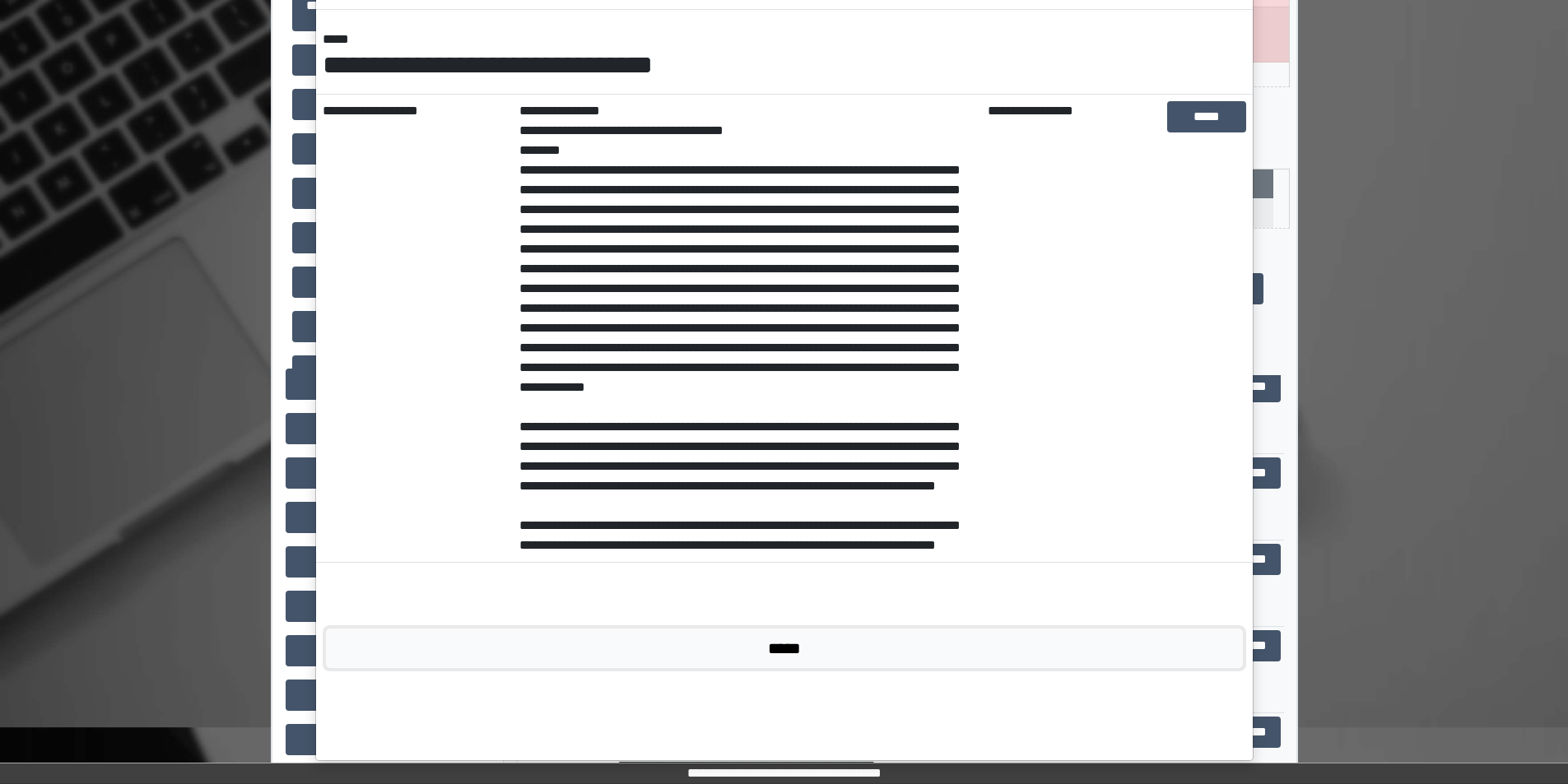 click on "*****" at bounding box center [784, 648] 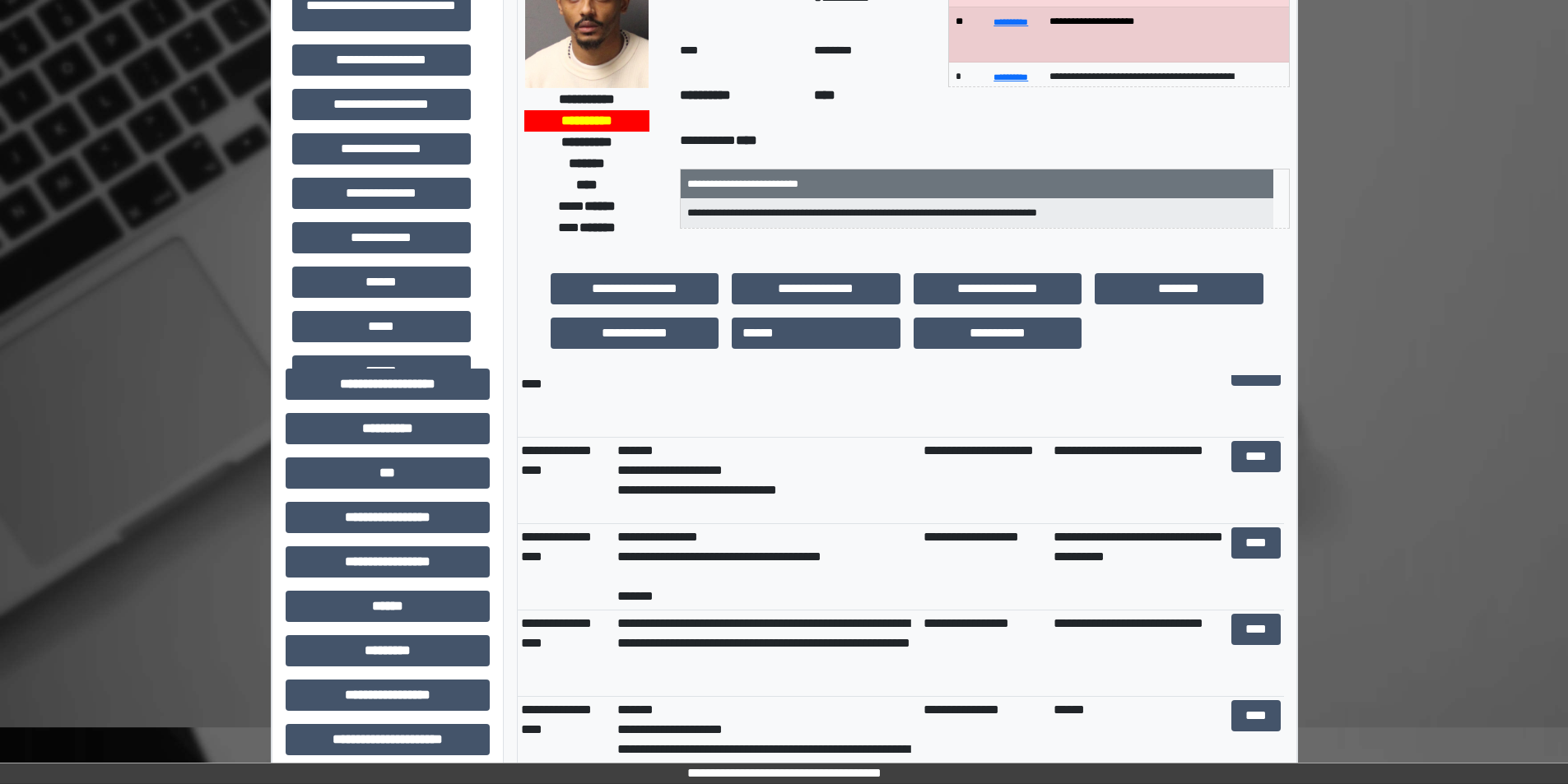 scroll, scrollTop: 0, scrollLeft: 0, axis: both 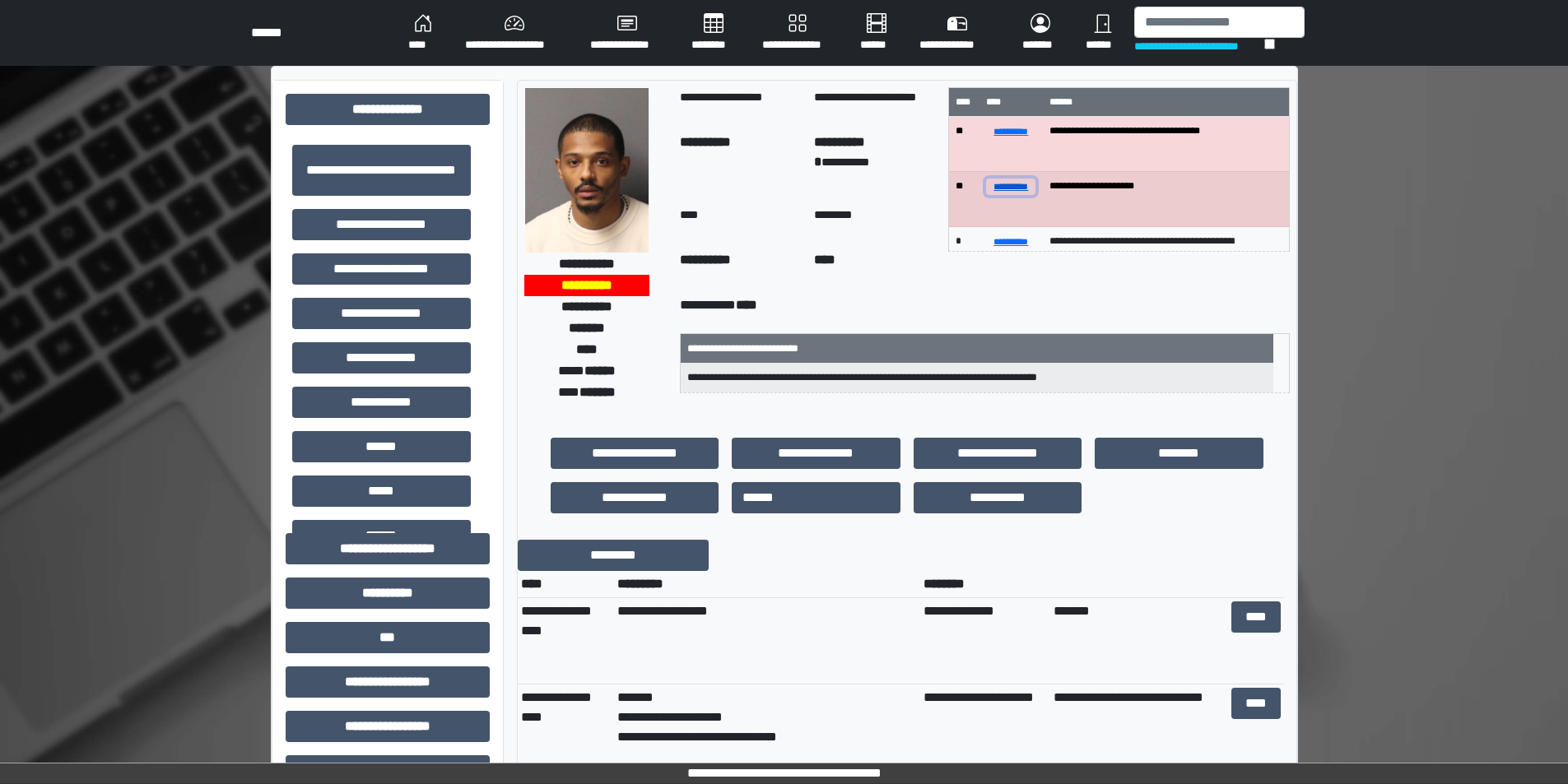 click on "**********" at bounding box center (1011, 186) 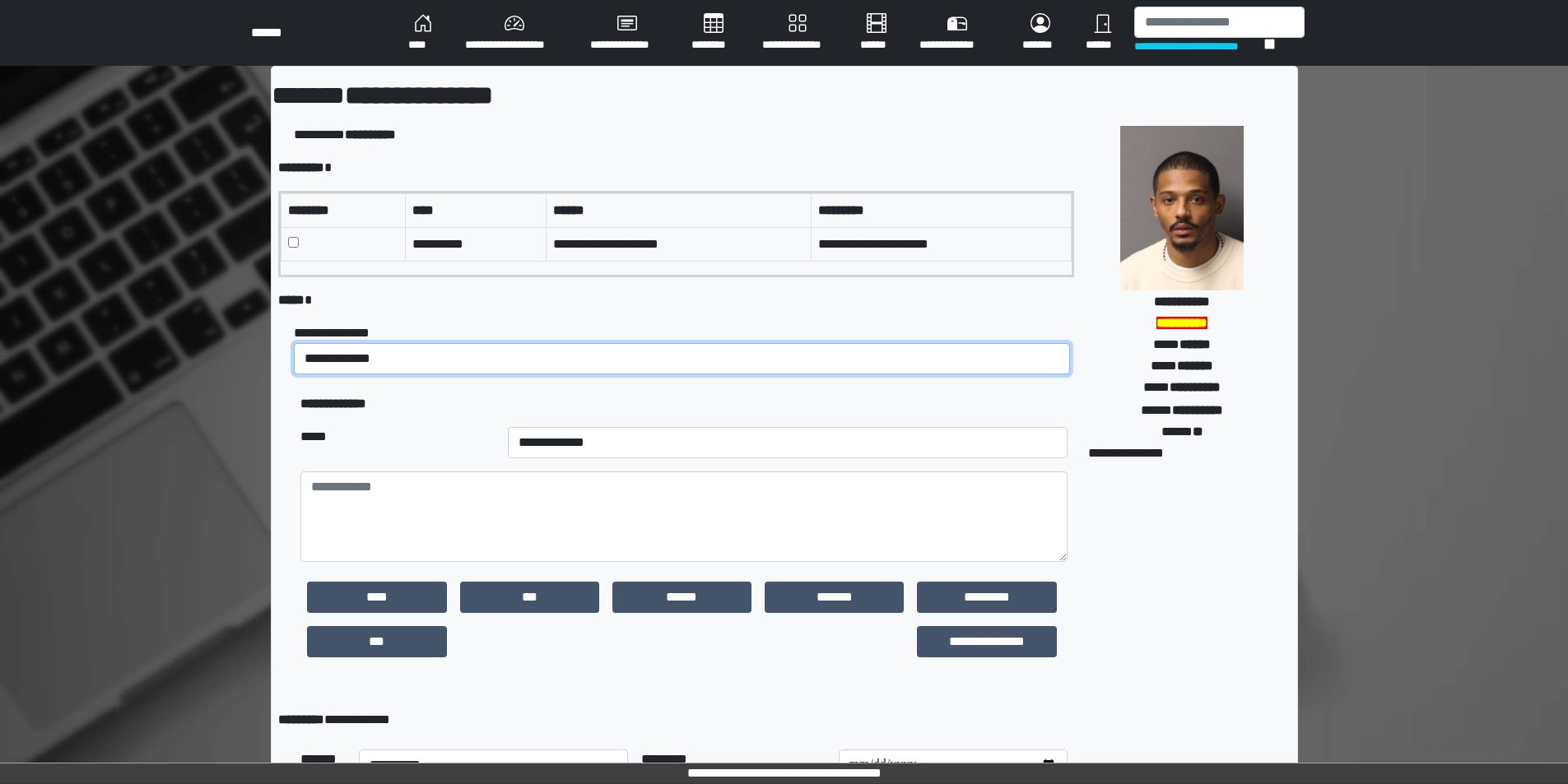 click on "**********" at bounding box center (682, 359) 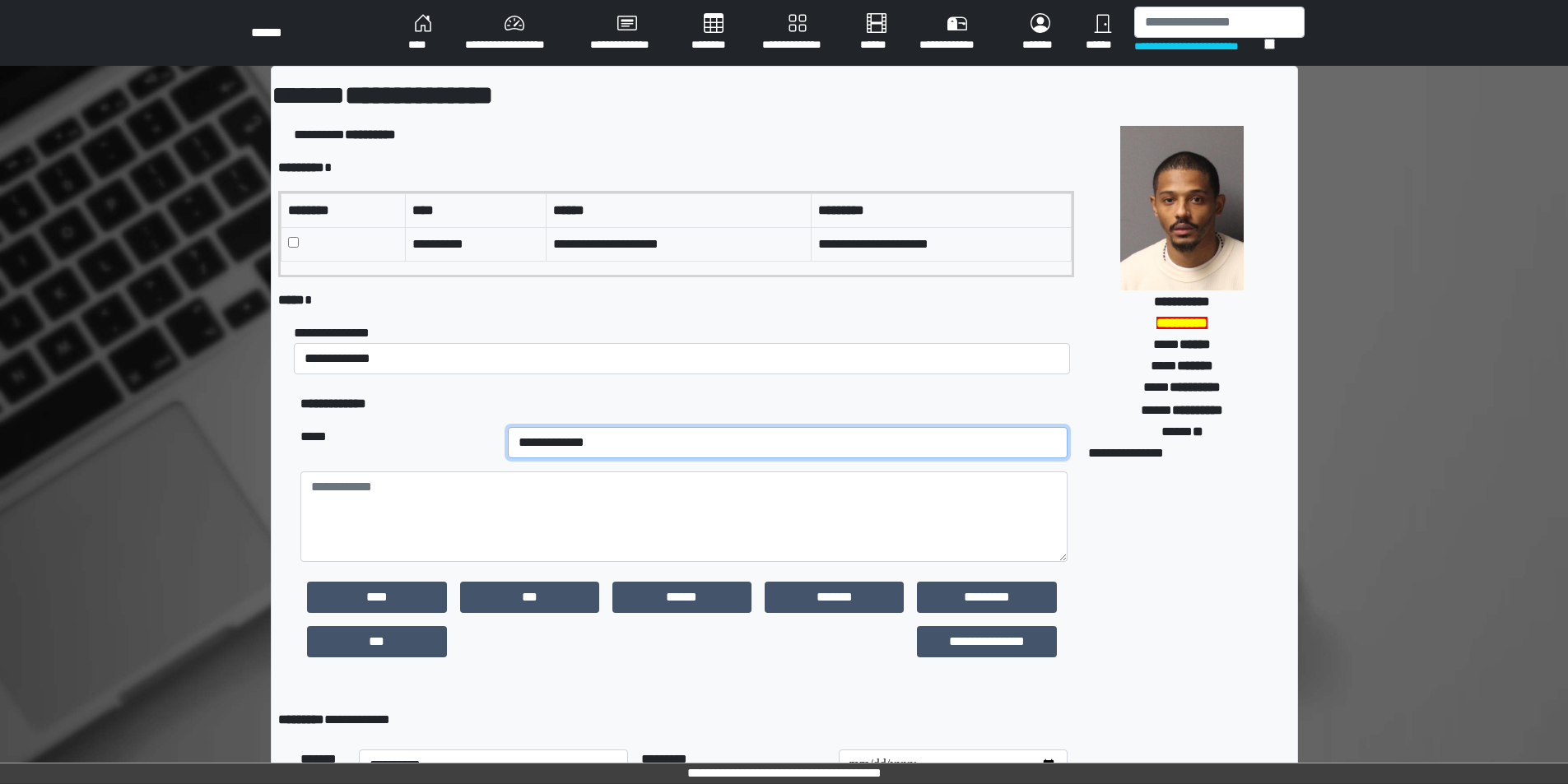 click on "**********" at bounding box center [788, 443] 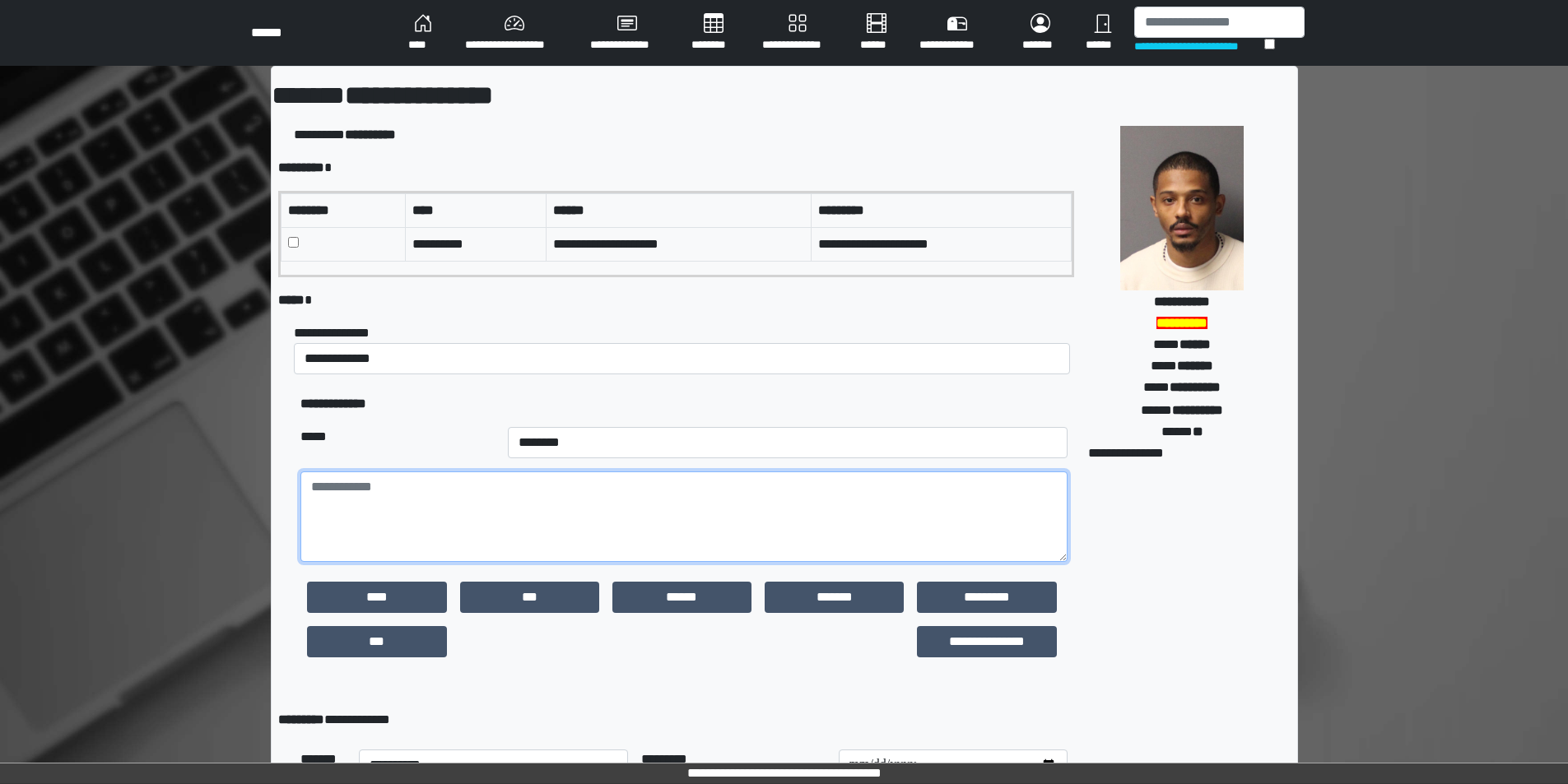 click at bounding box center (683, 517) 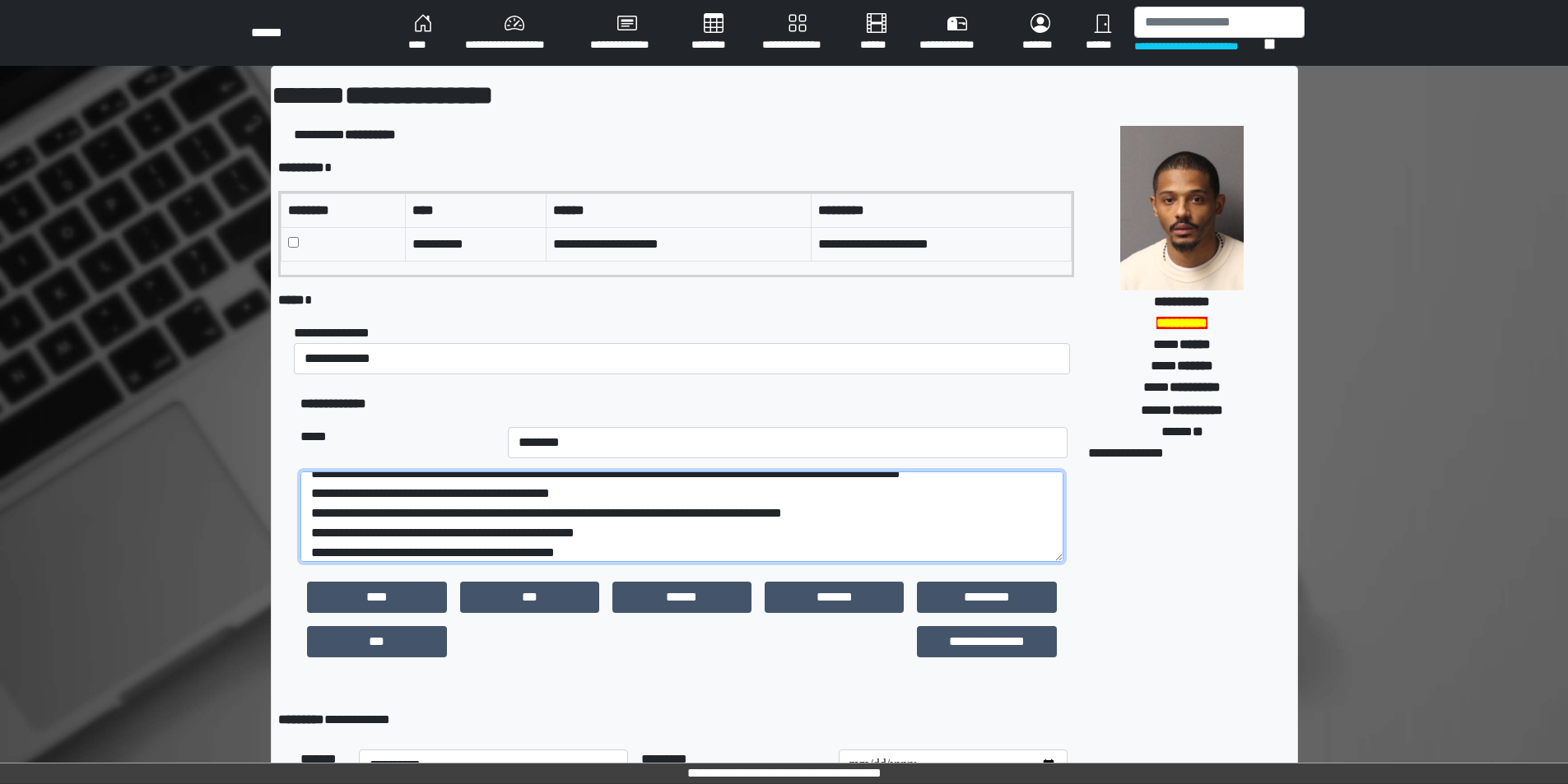 scroll, scrollTop: 3, scrollLeft: 0, axis: vertical 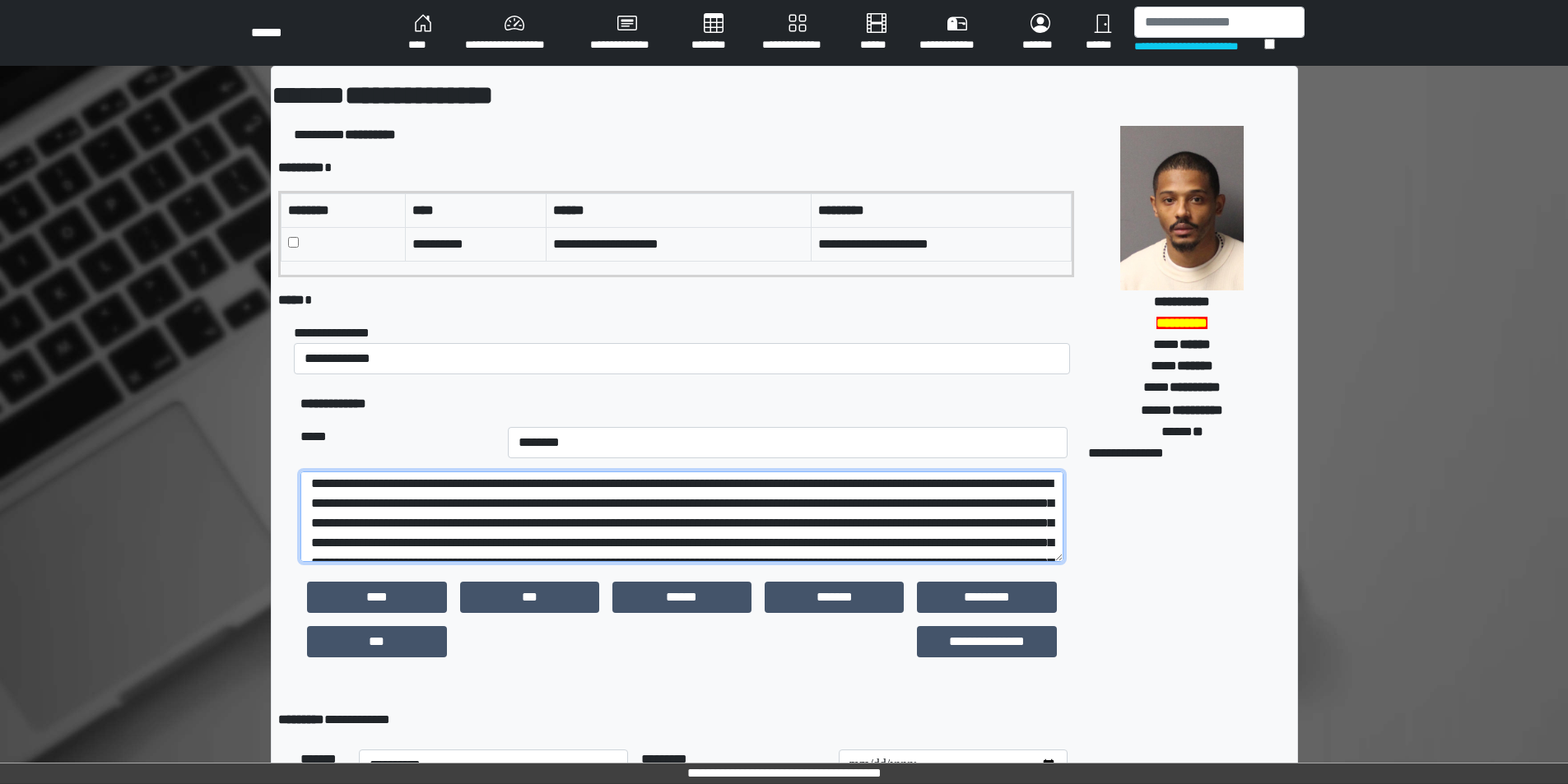 click at bounding box center [682, 517] 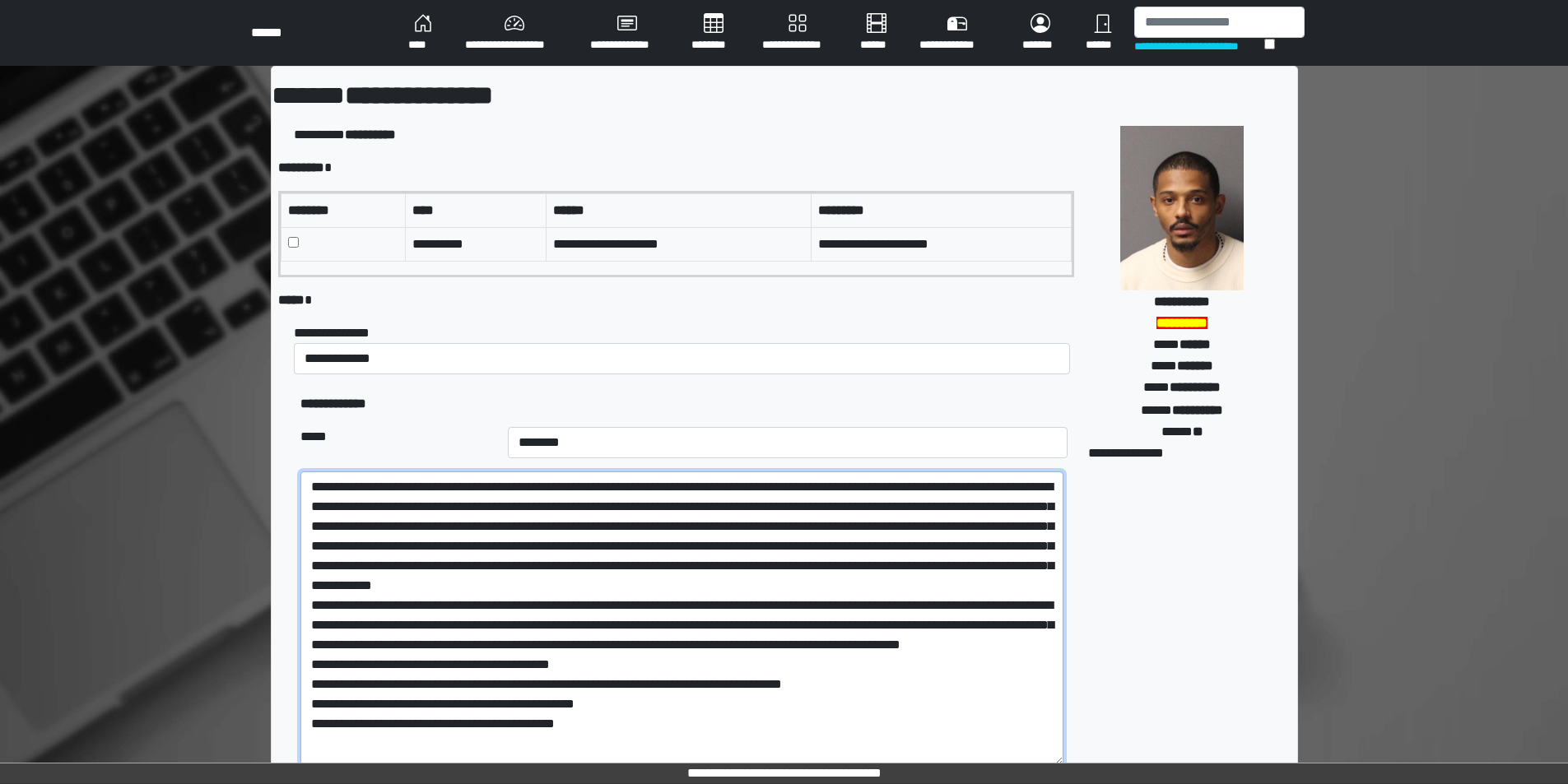 drag, startPoint x: 1062, startPoint y: 549, endPoint x: 1089, endPoint y: 752, distance: 204.7877 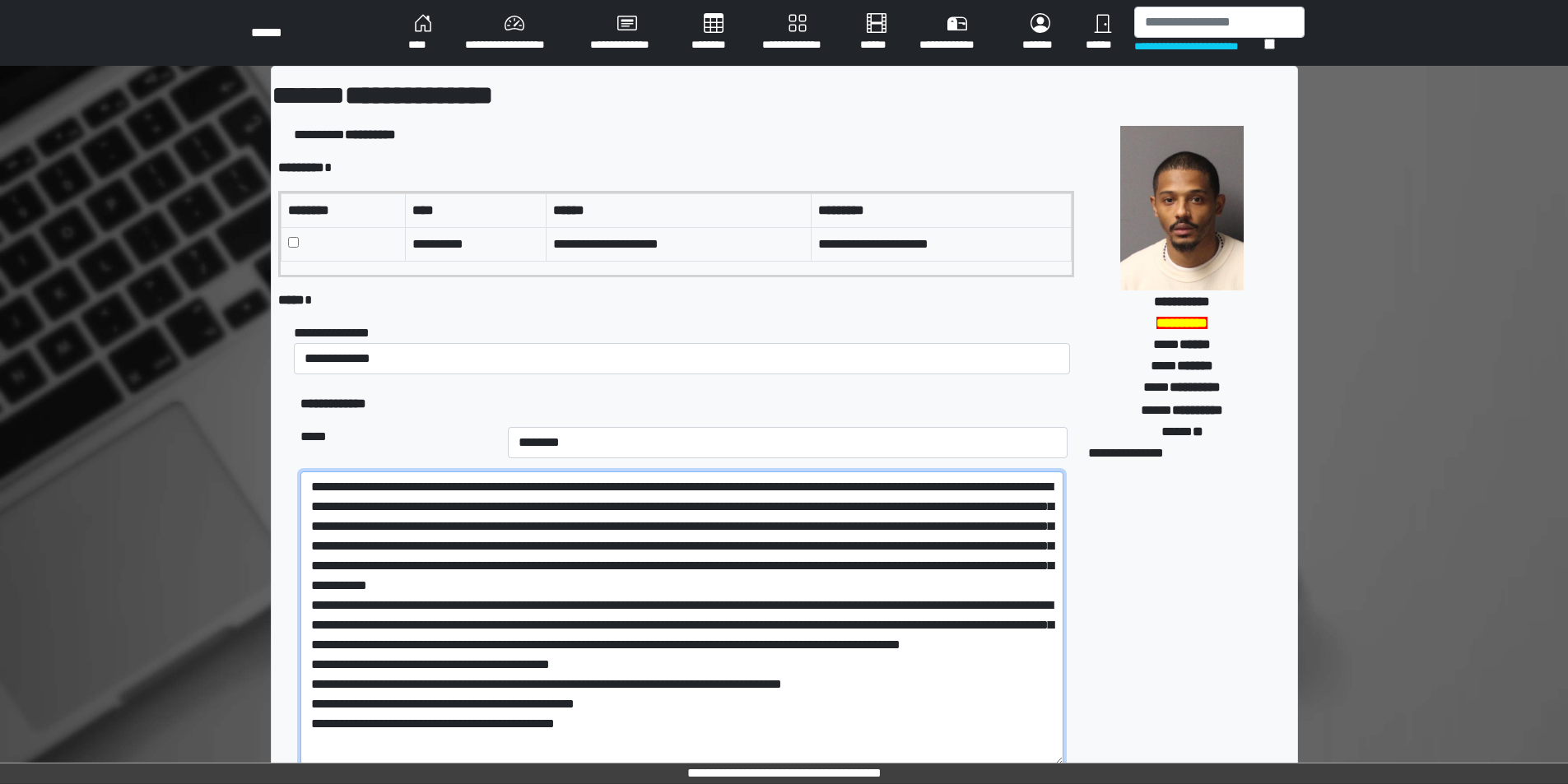 scroll, scrollTop: 0, scrollLeft: 0, axis: both 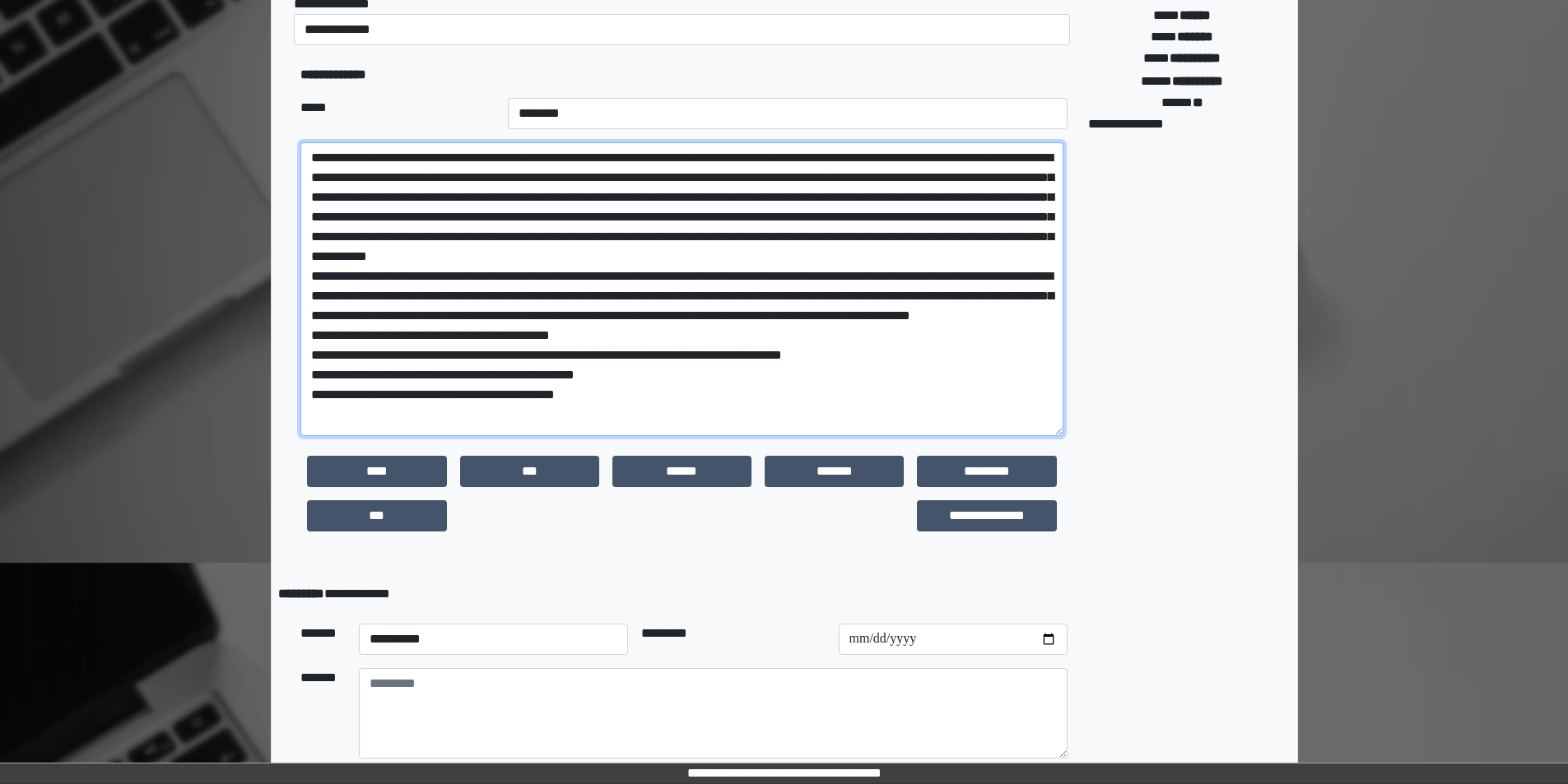 type on "**********" 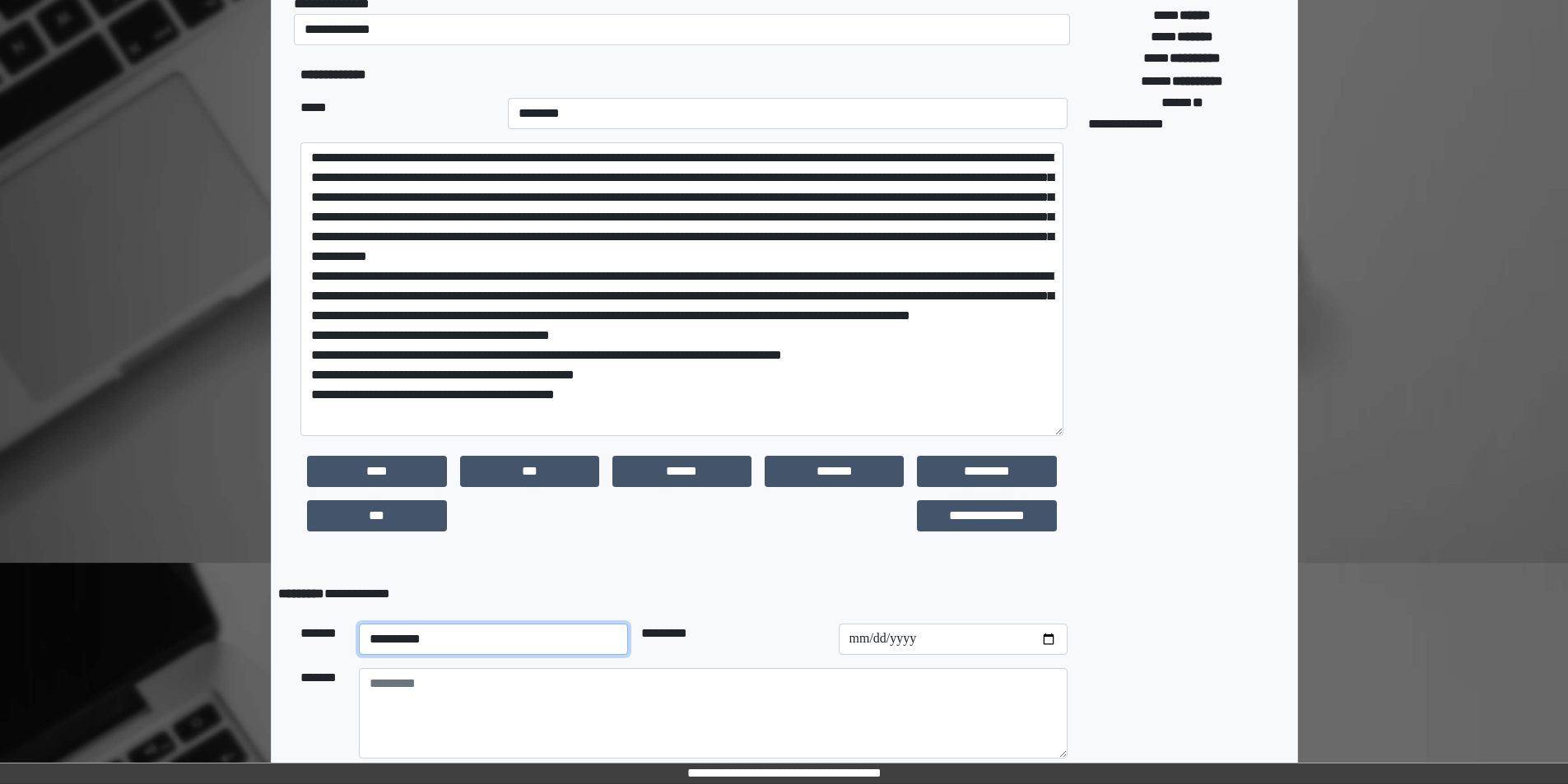 click on "**********" at bounding box center [494, 639] 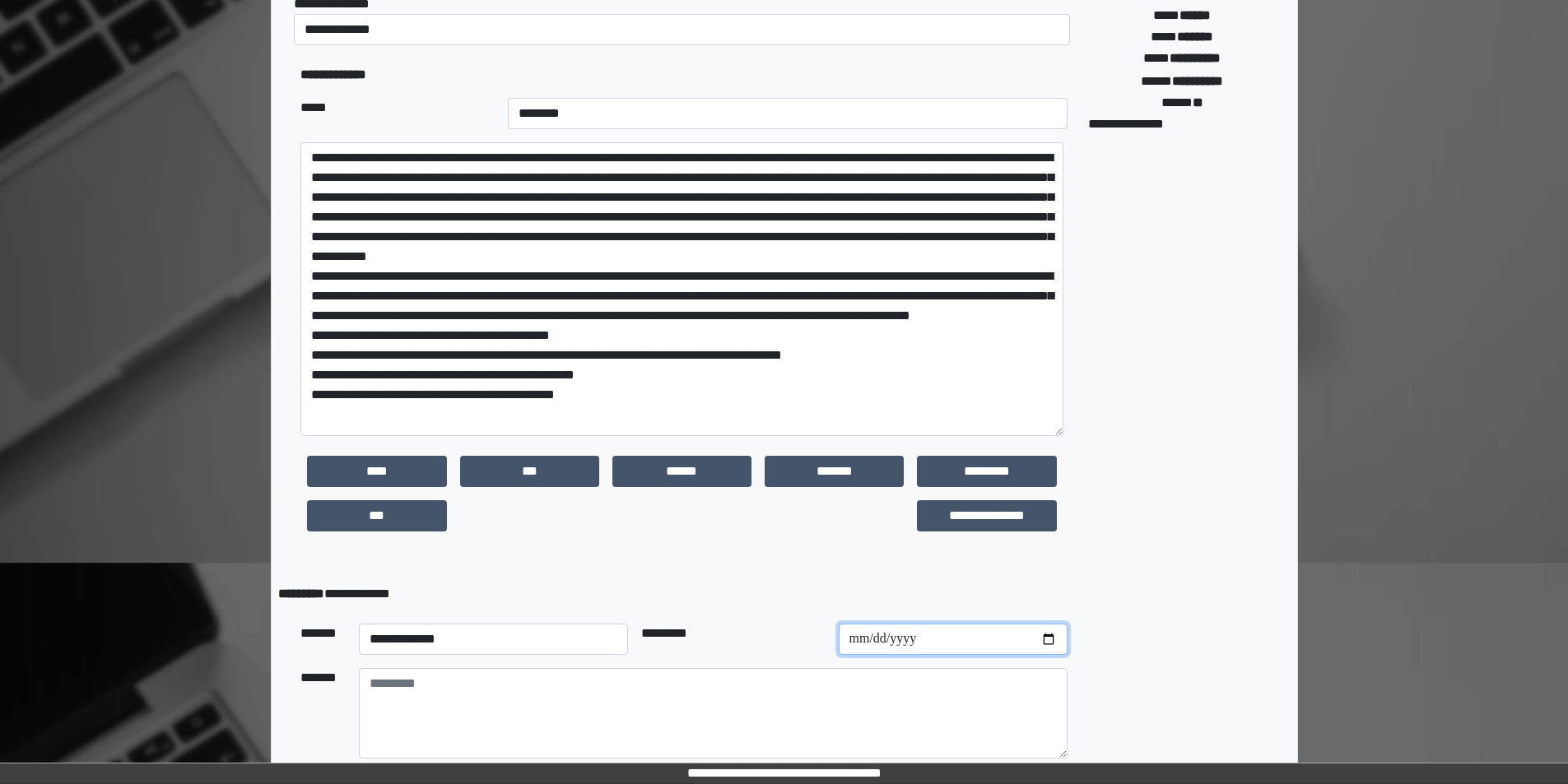 drag, startPoint x: 858, startPoint y: 644, endPoint x: 882, endPoint y: 646, distance: 24.083189 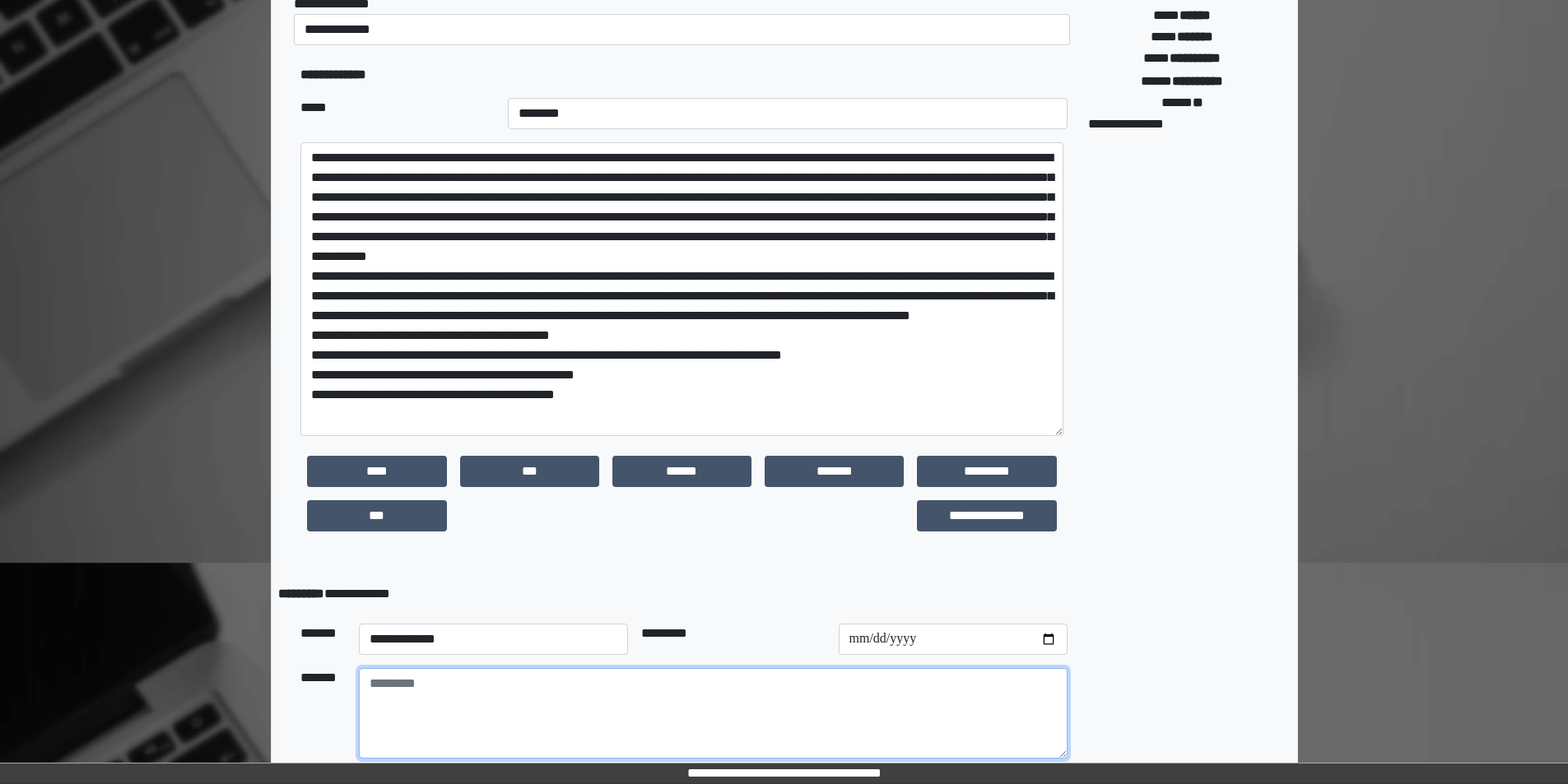 click at bounding box center (713, 713) 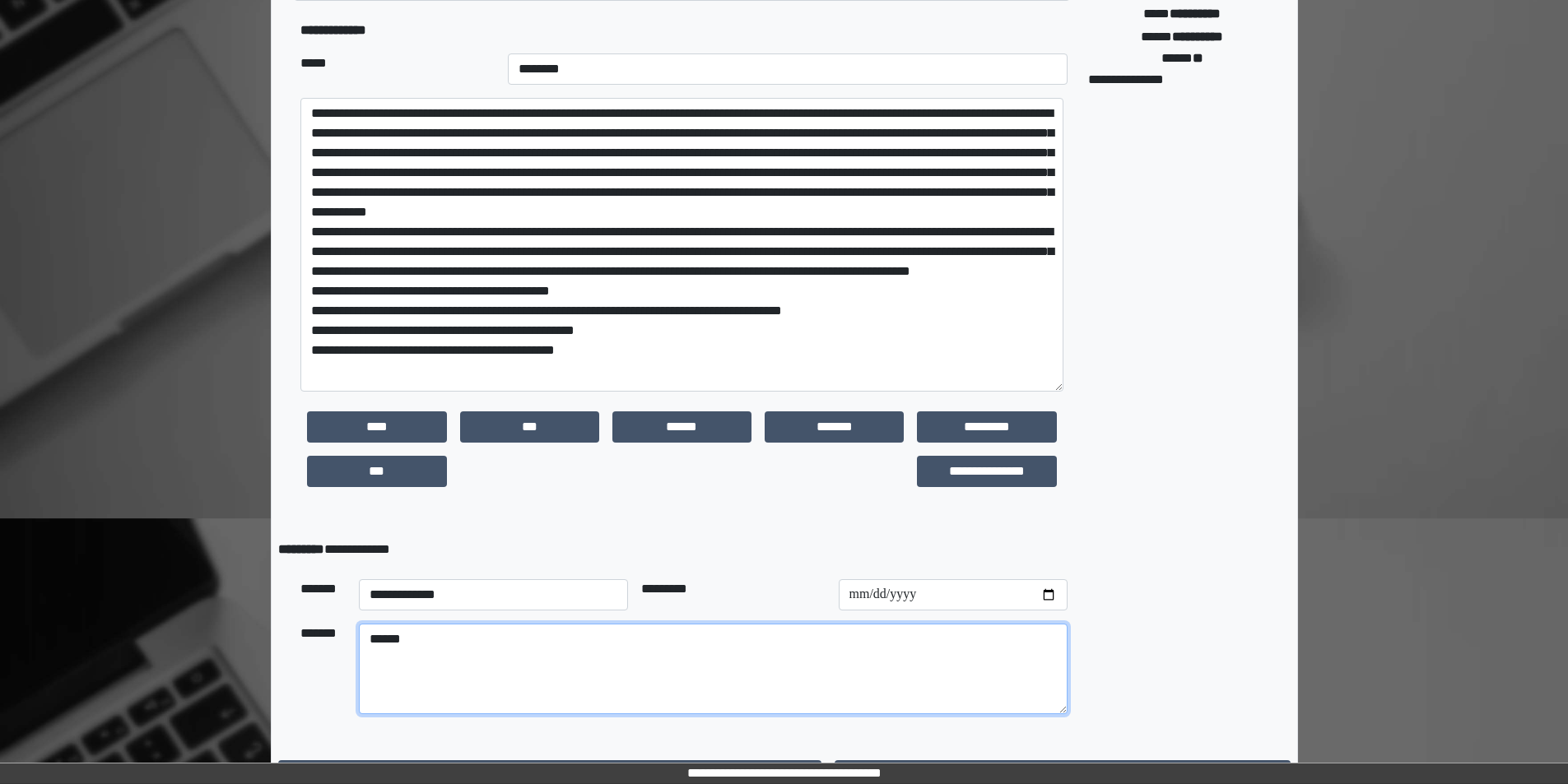 scroll, scrollTop: 415, scrollLeft: 0, axis: vertical 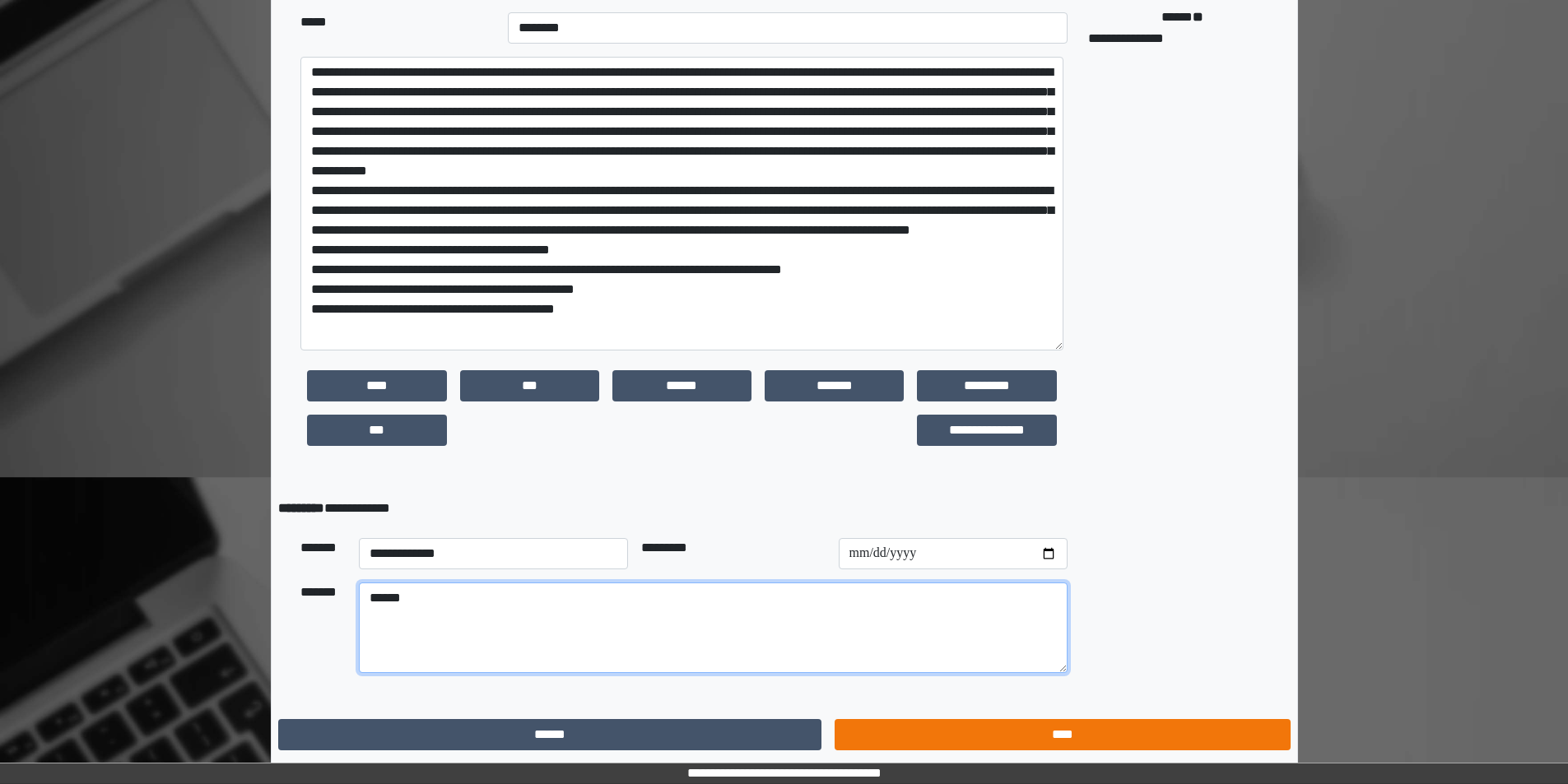 type on "******" 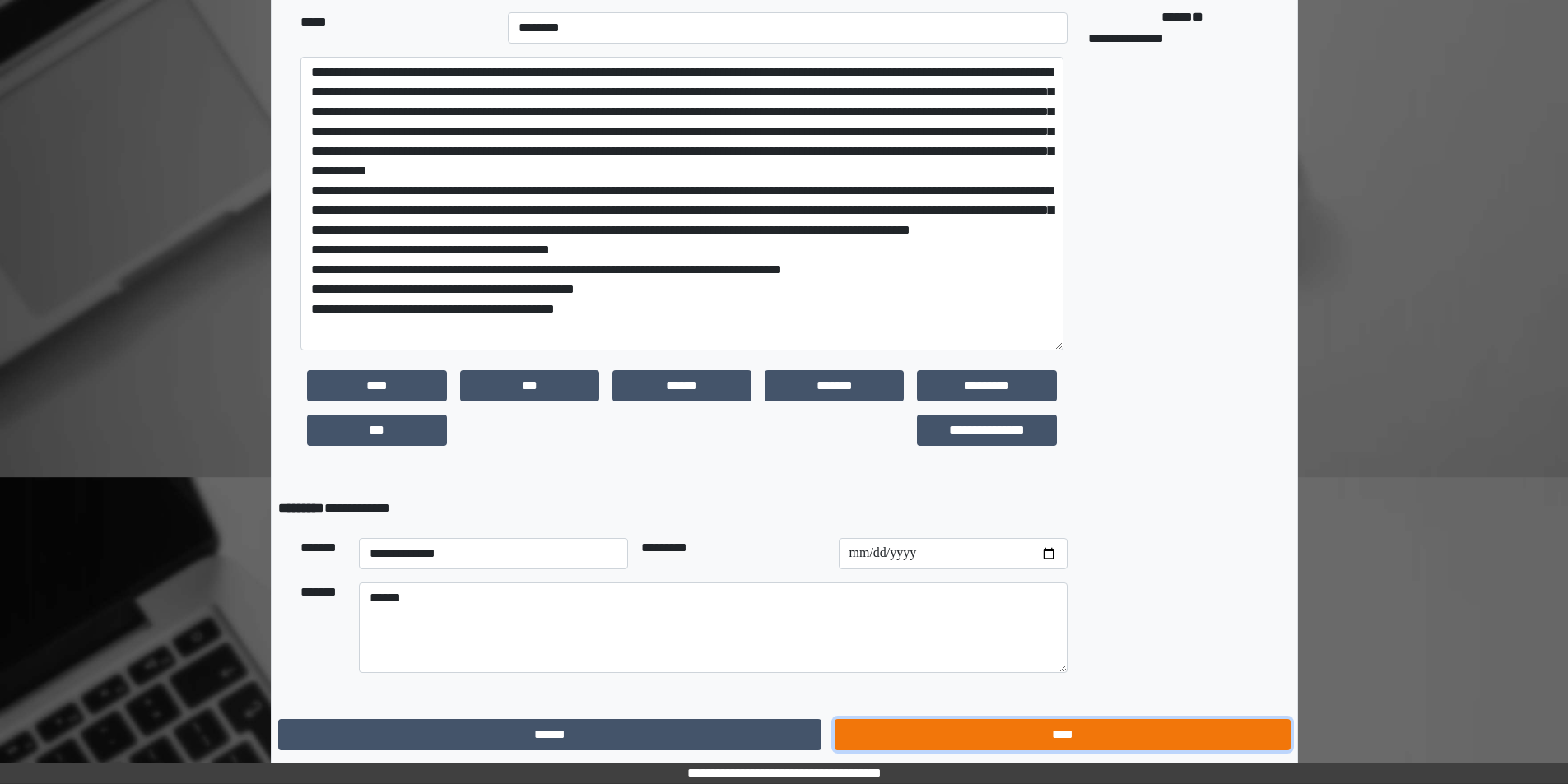 click on "****" at bounding box center (1062, 735) 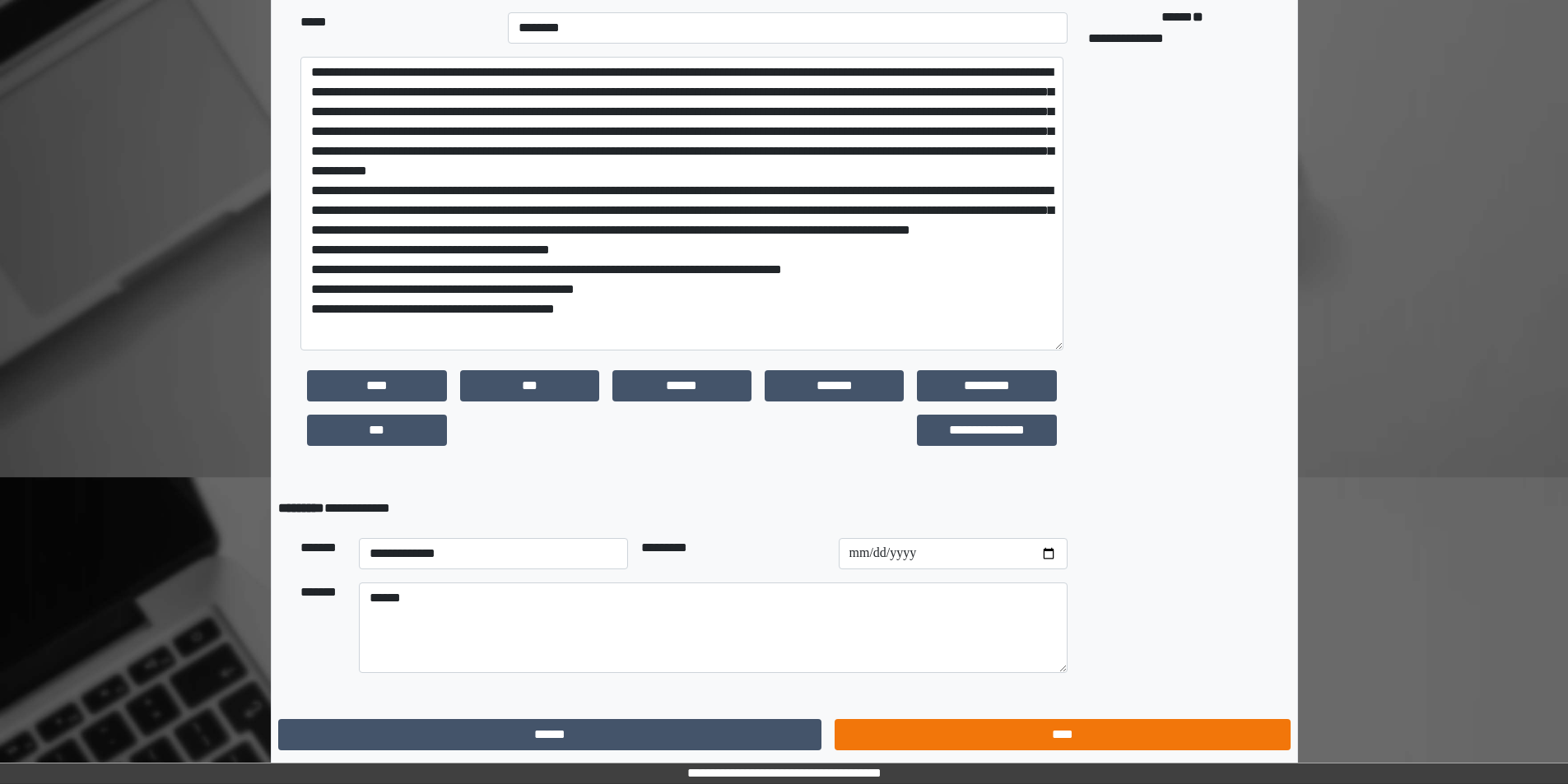 scroll, scrollTop: 0, scrollLeft: 0, axis: both 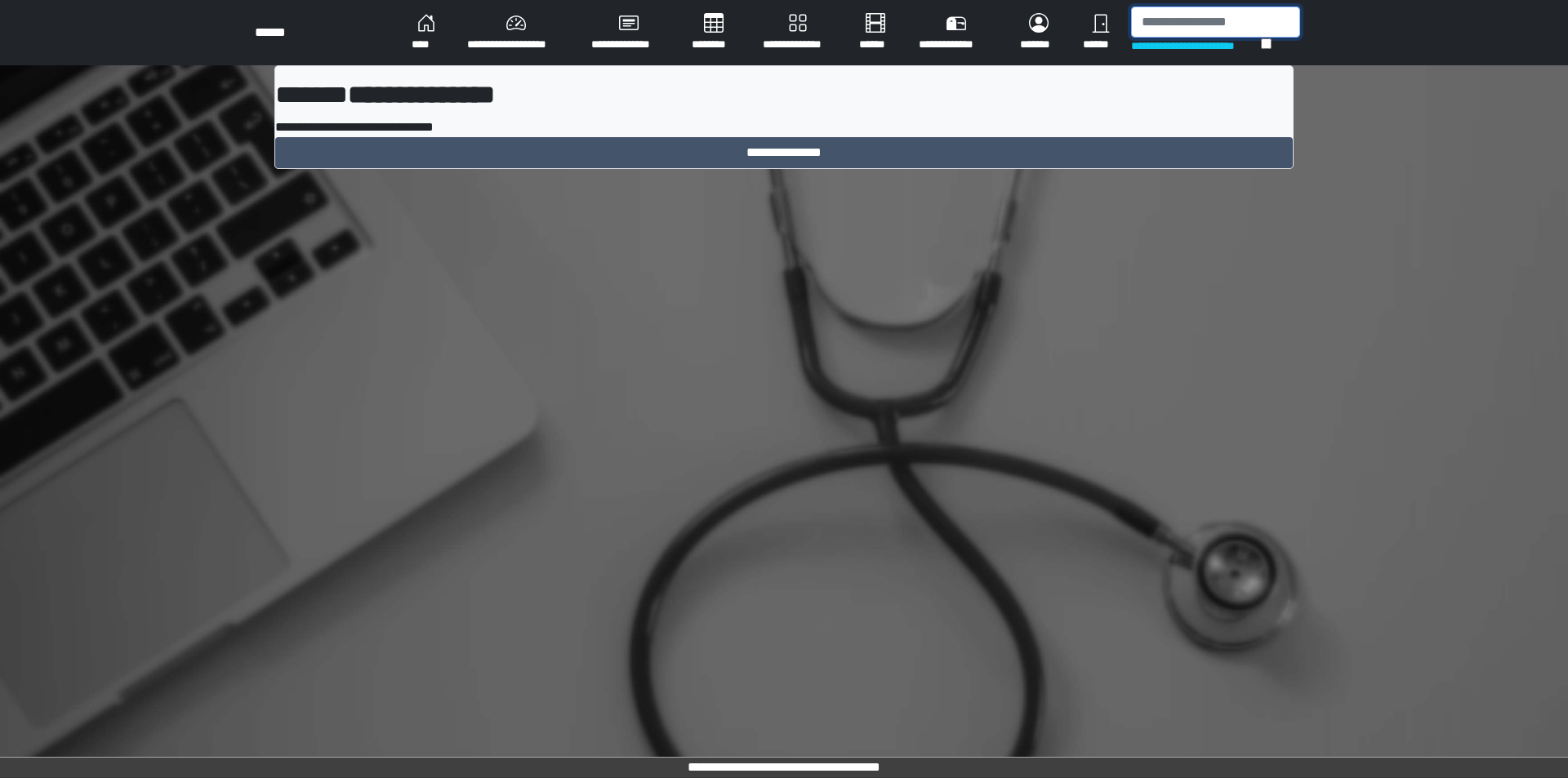 click at bounding box center [1215, 22] 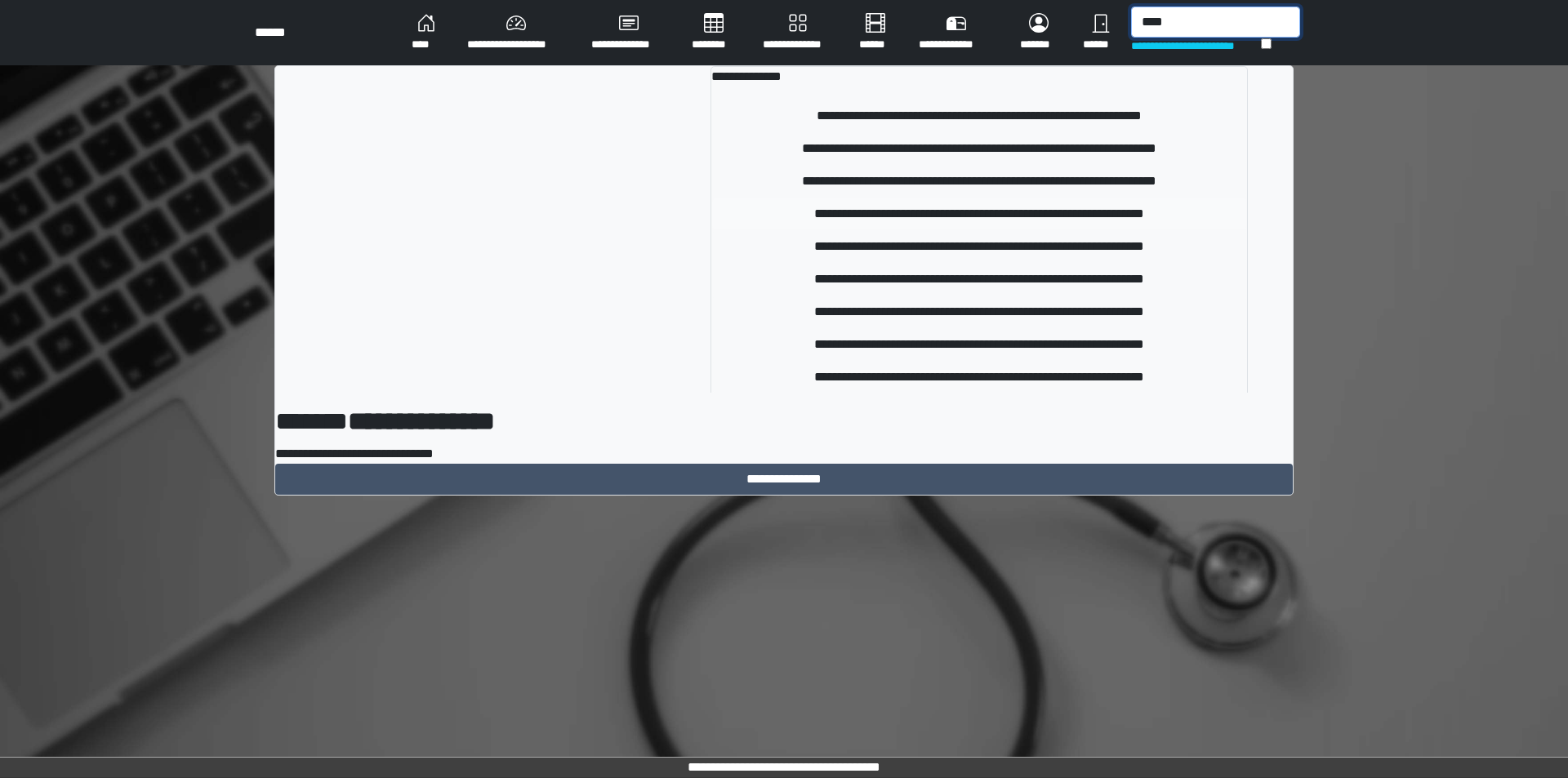 type on "****" 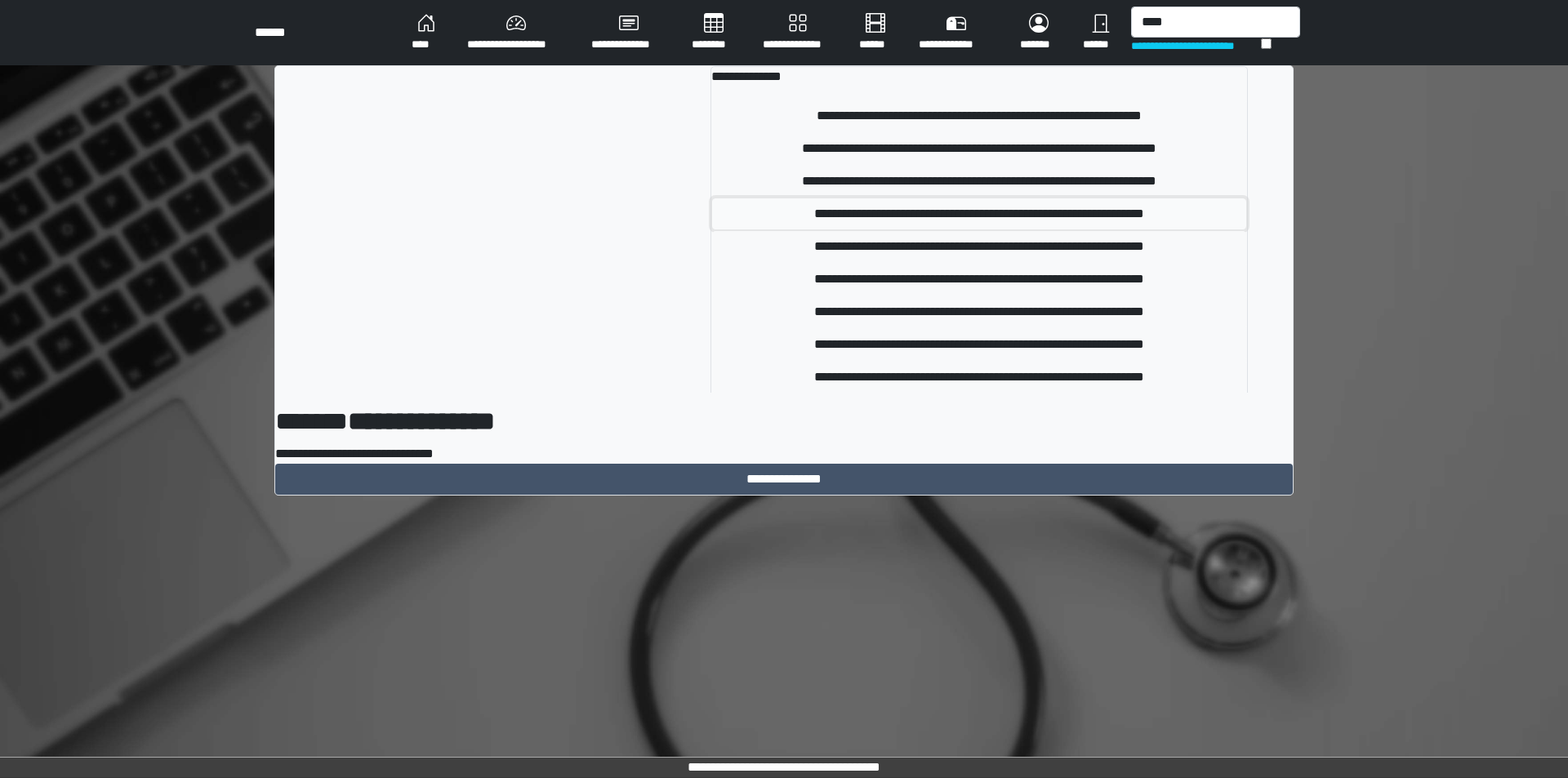 click on "**********" at bounding box center (979, 214) 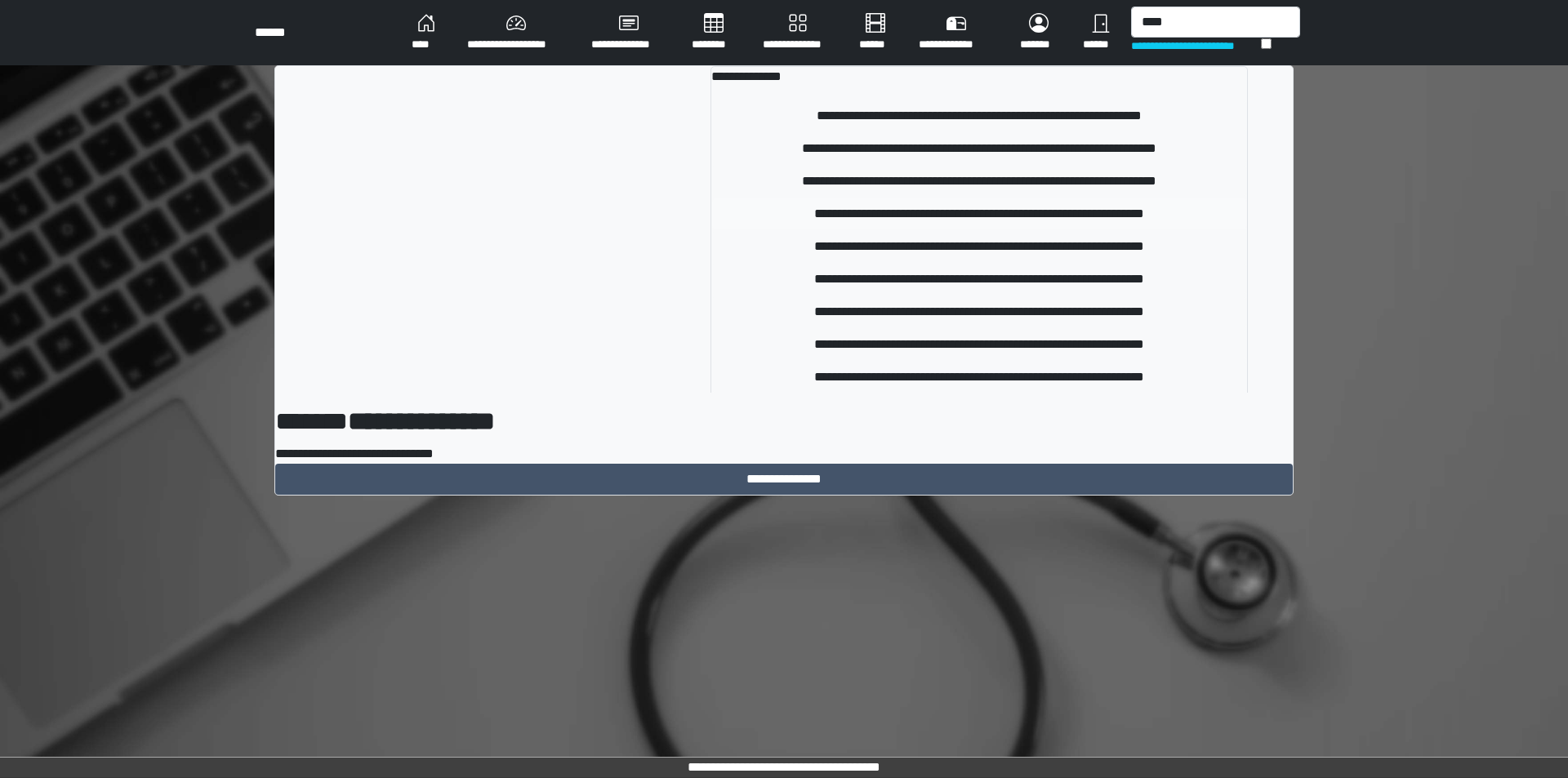 type 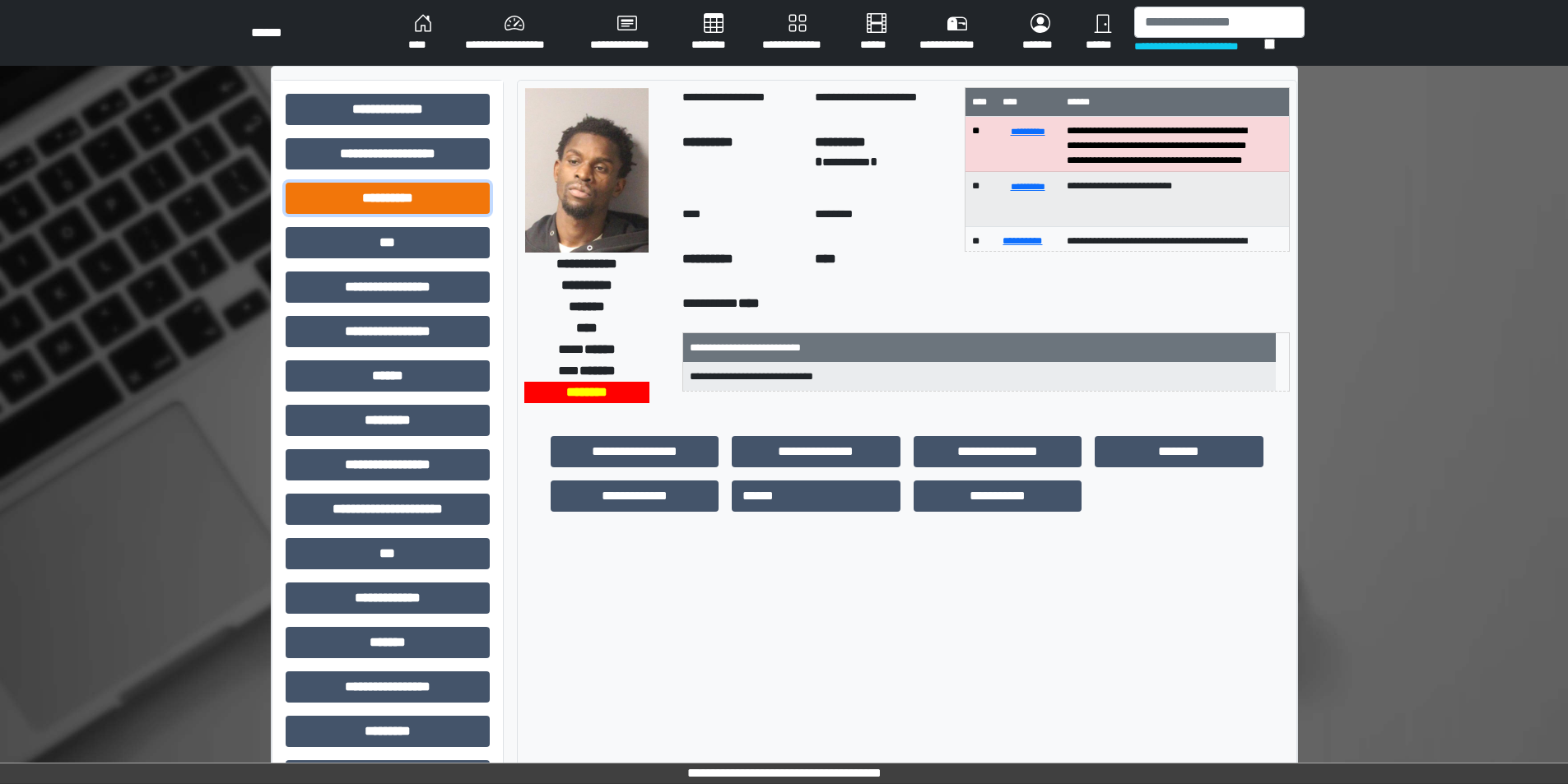 click on "**********" at bounding box center (388, 198) 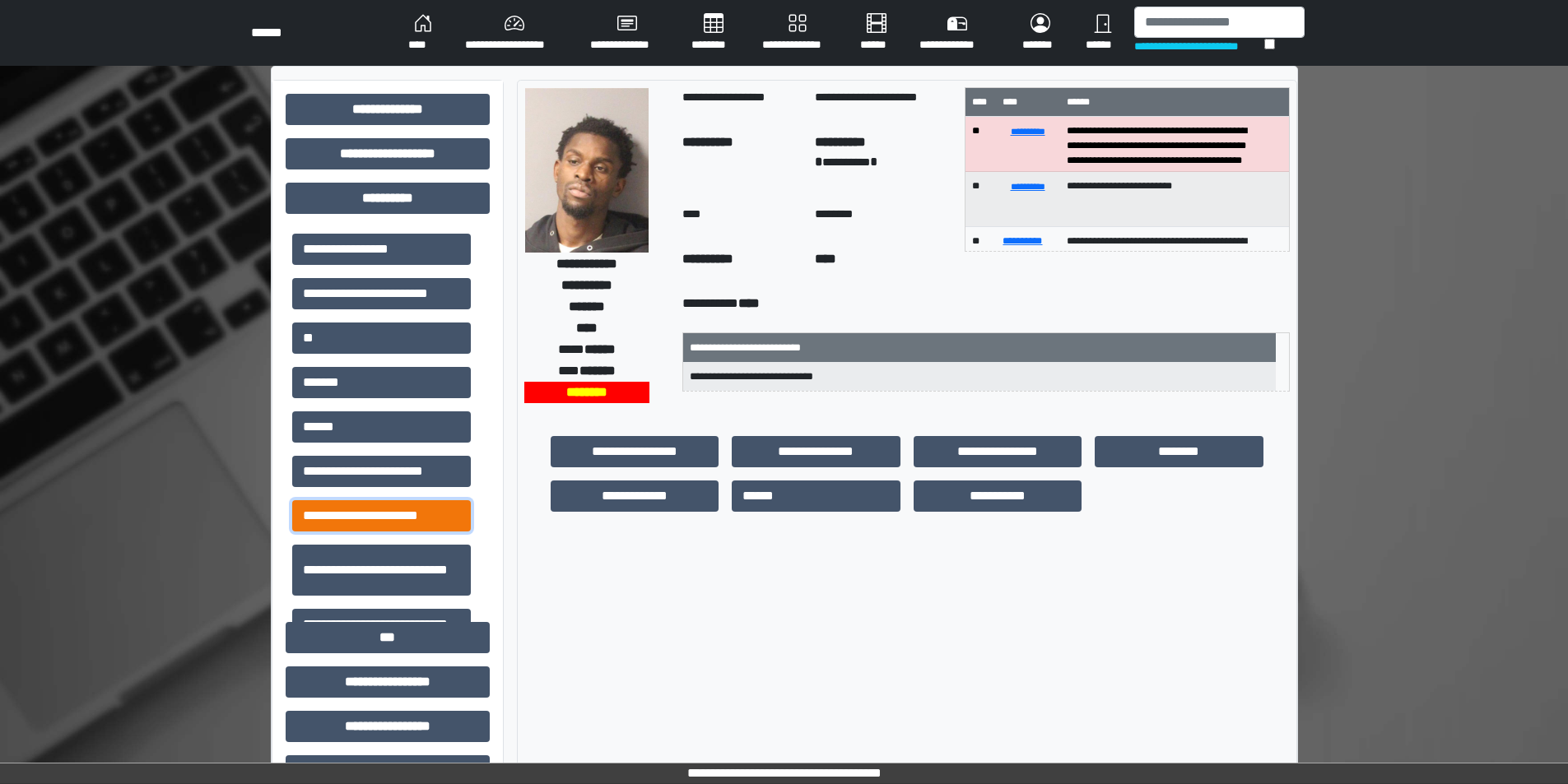 click on "**********" at bounding box center (381, 516) 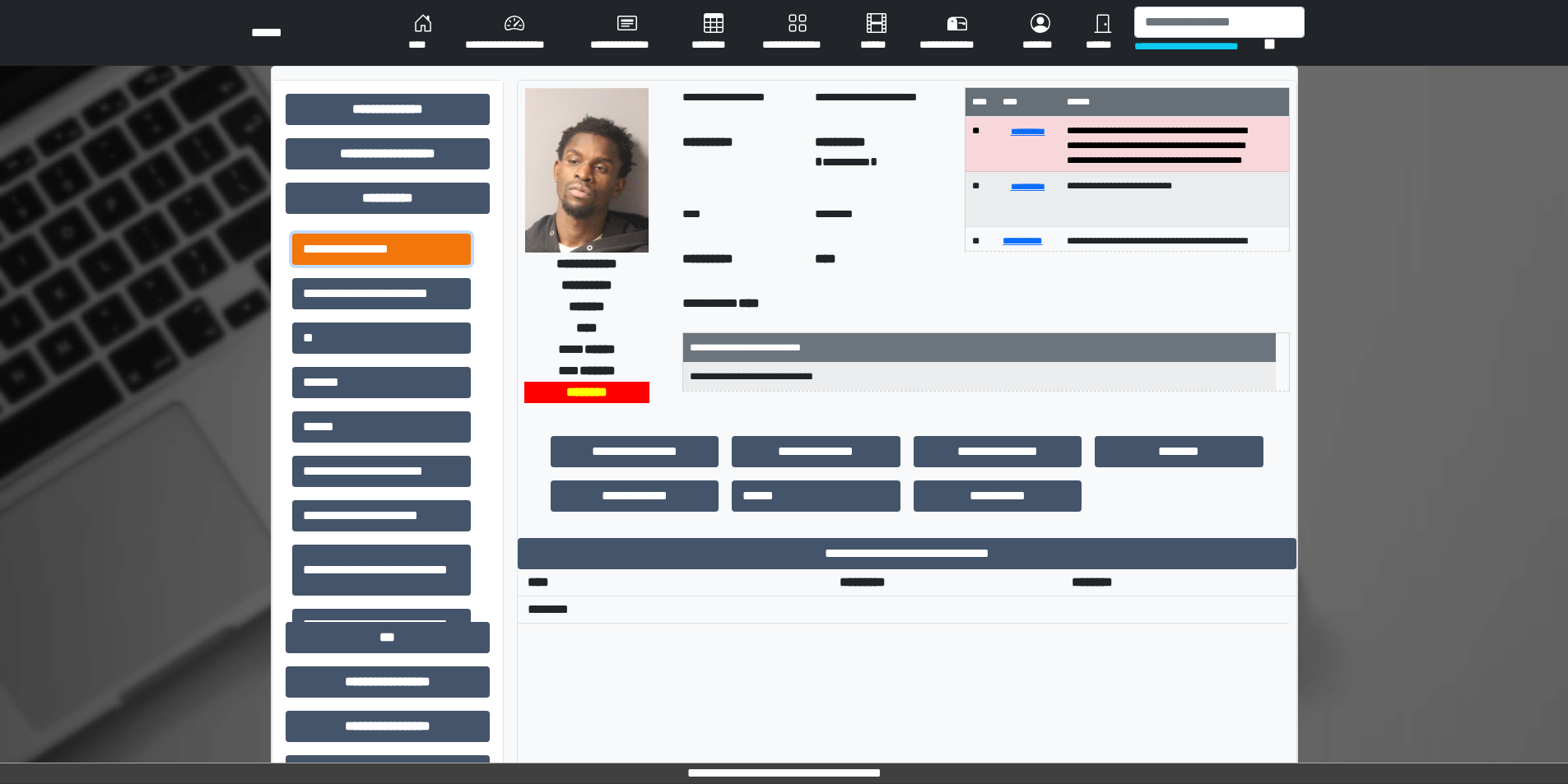 click on "**********" at bounding box center [381, 249] 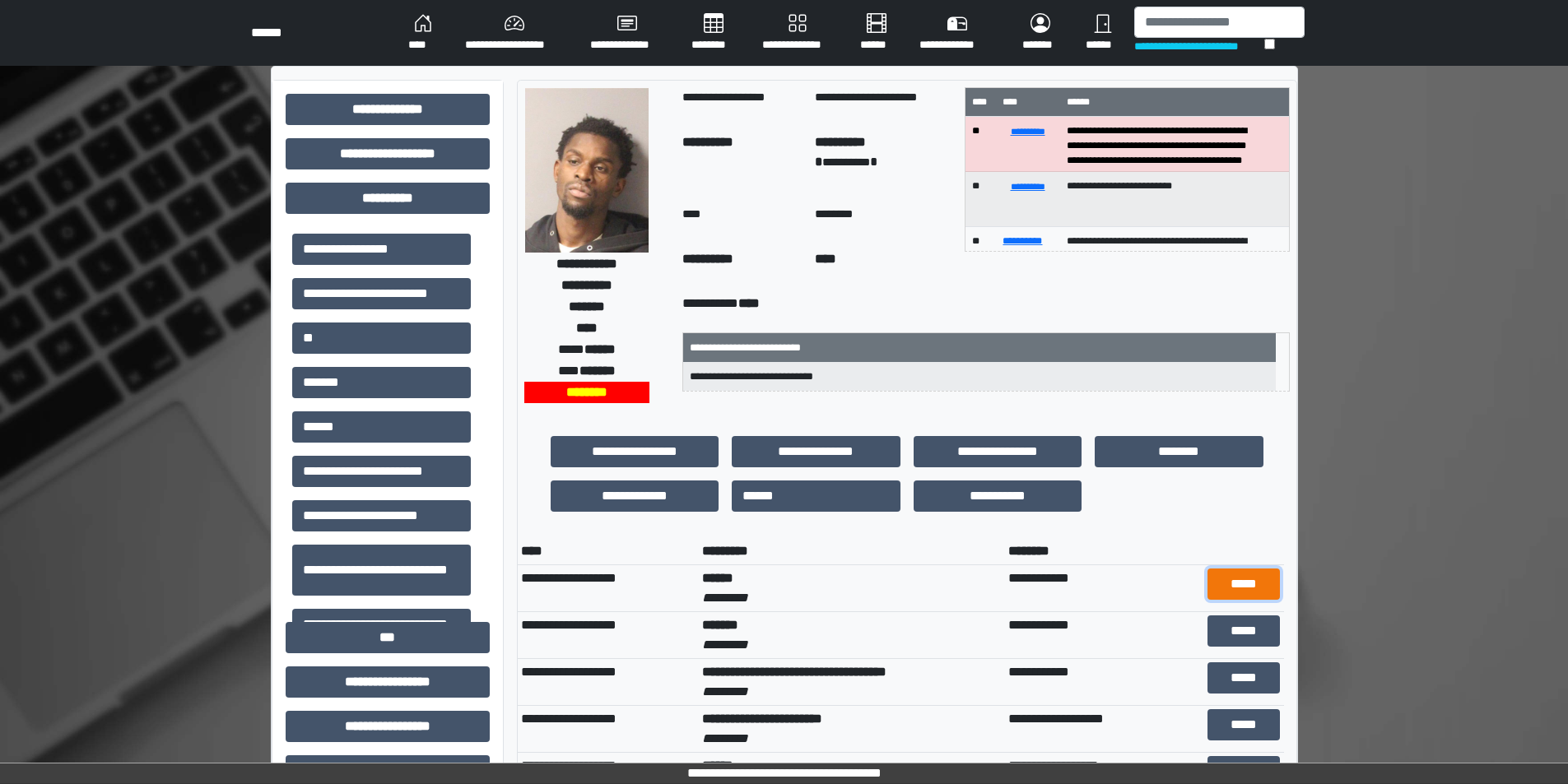 click on "*****" at bounding box center [1244, 584] 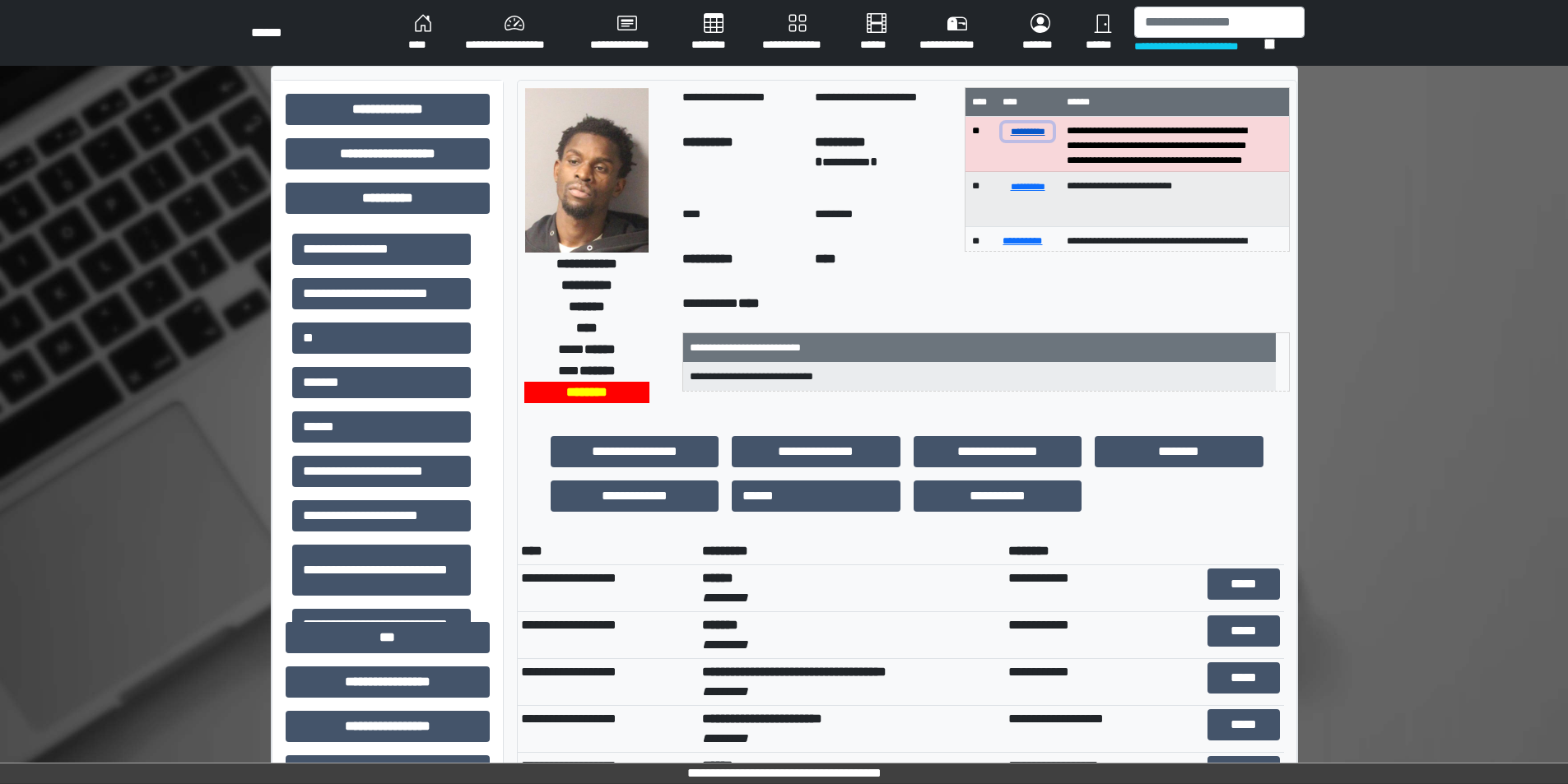click on "**********" at bounding box center (1027, 131) 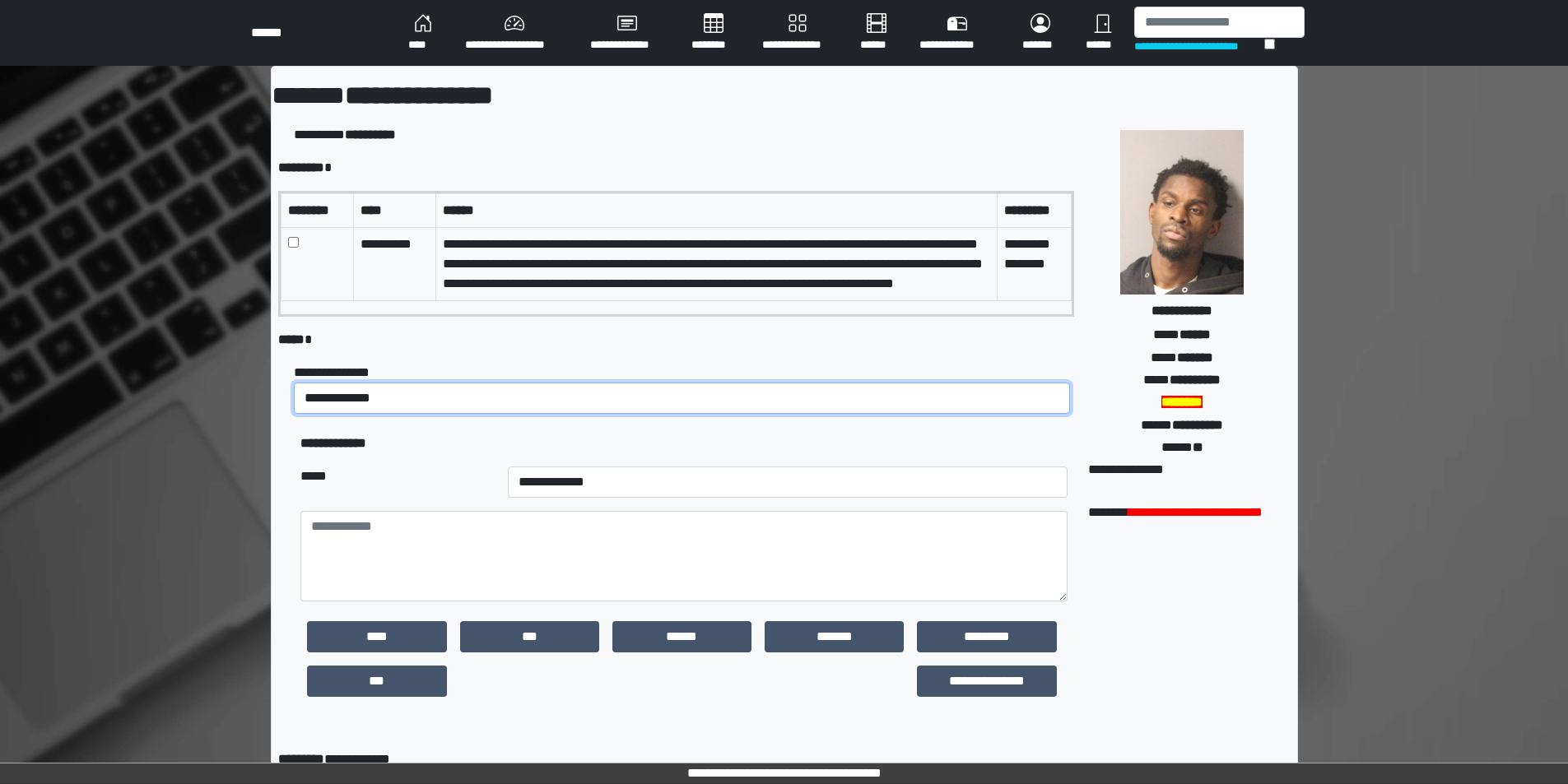 click on "**********" at bounding box center (682, 398) 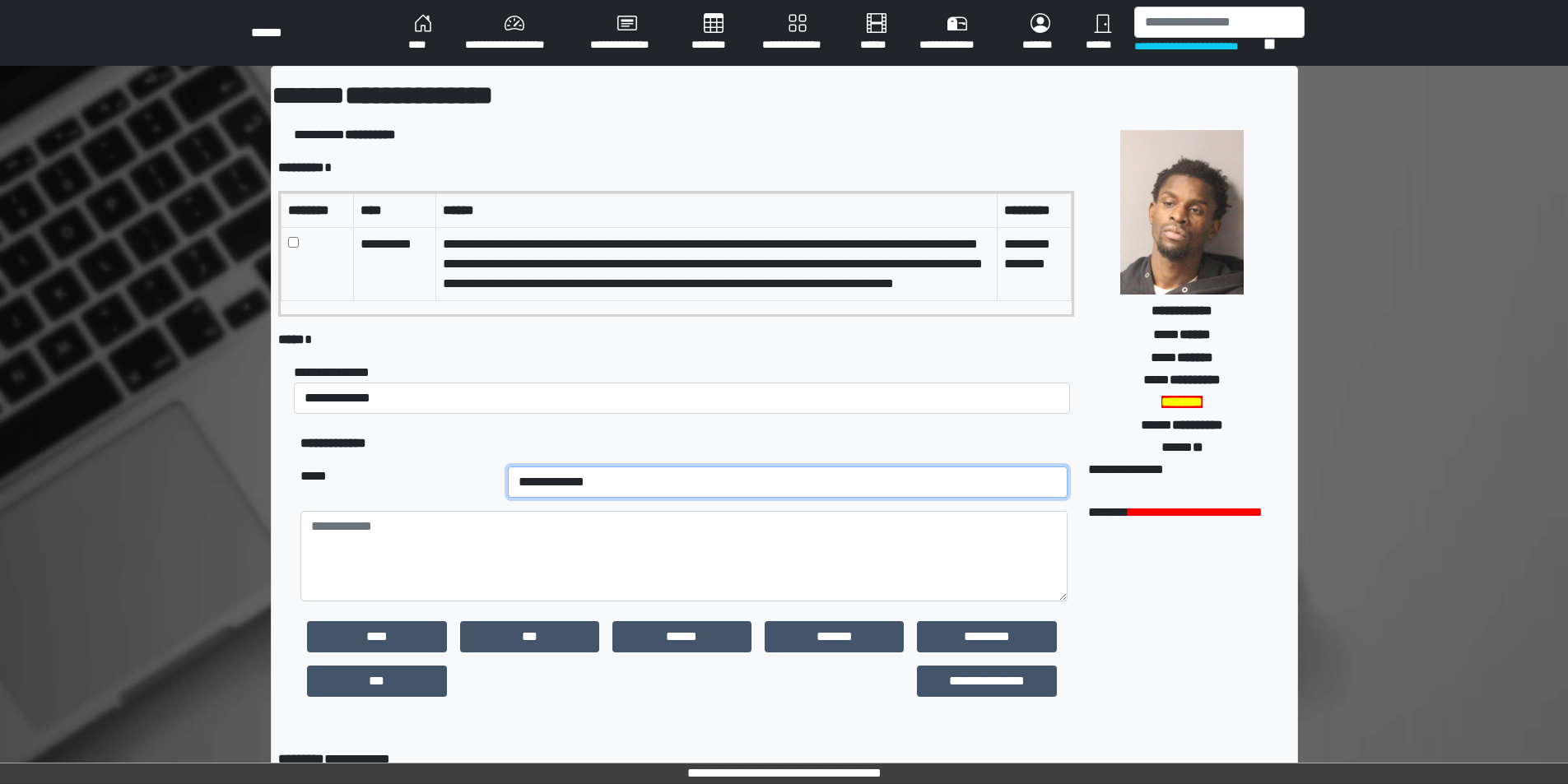 click on "**********" at bounding box center (788, 482) 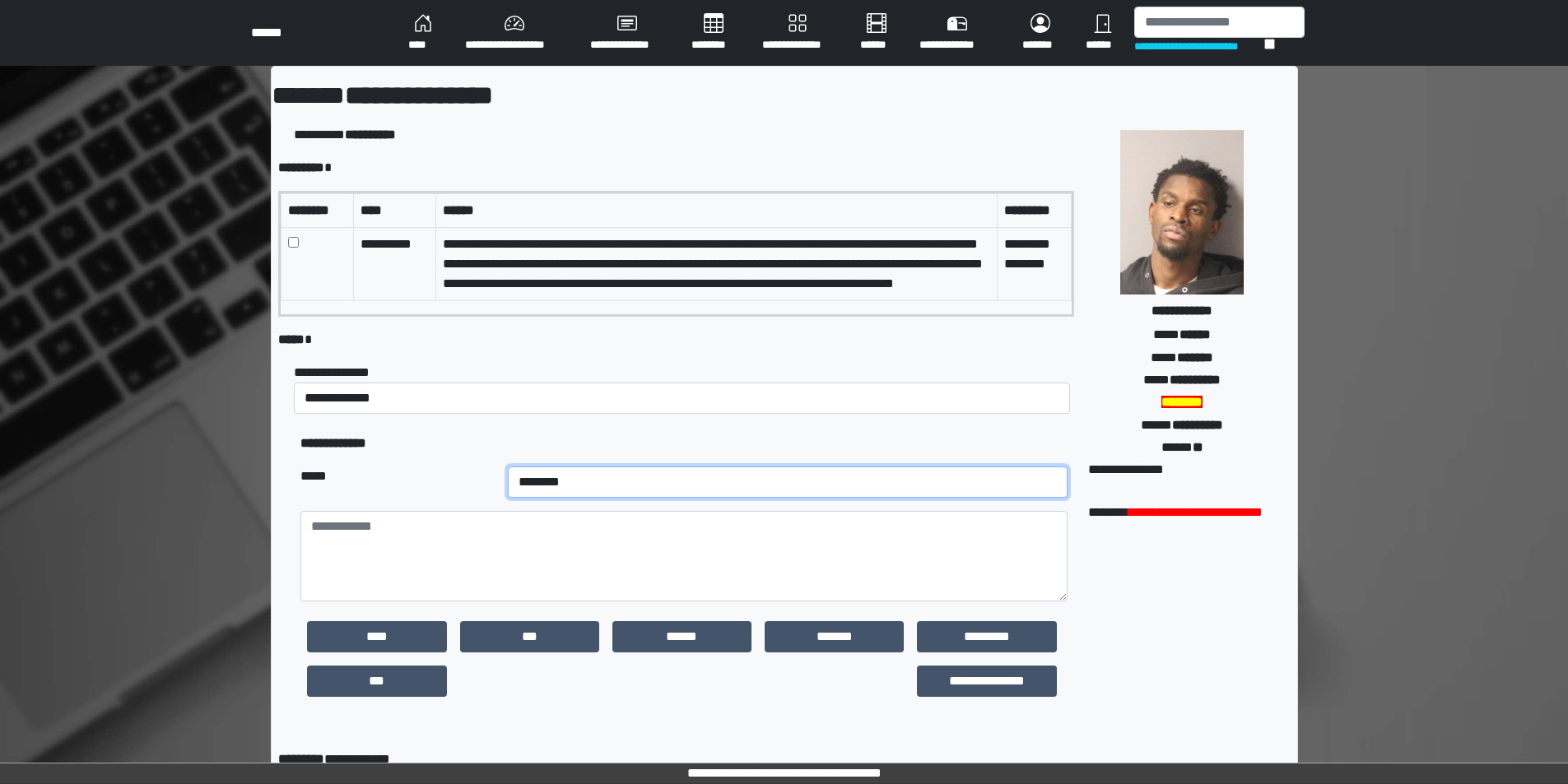click on "**********" at bounding box center (788, 482) 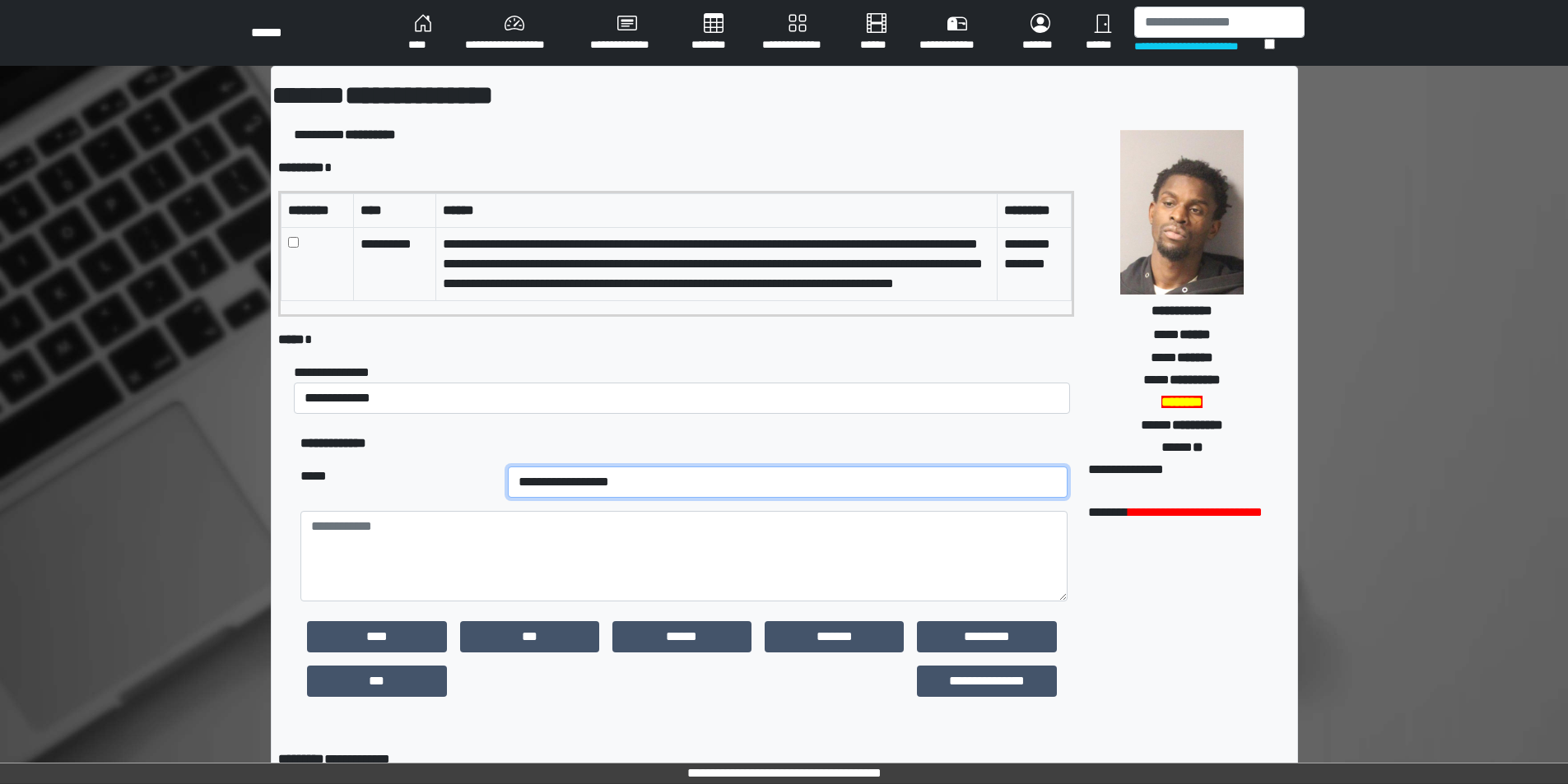 click on "**********" at bounding box center [788, 482] 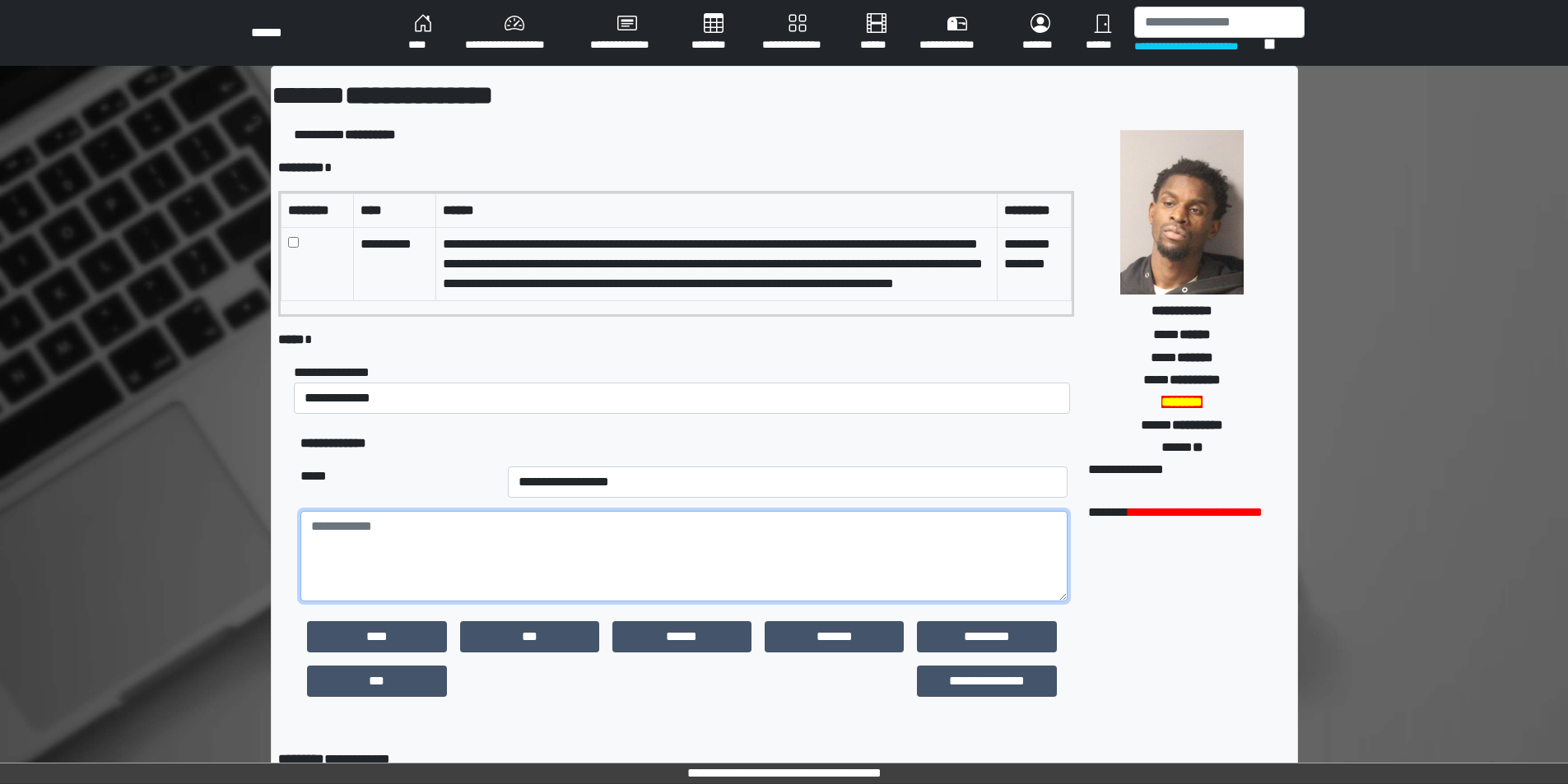 click at bounding box center [683, 556] 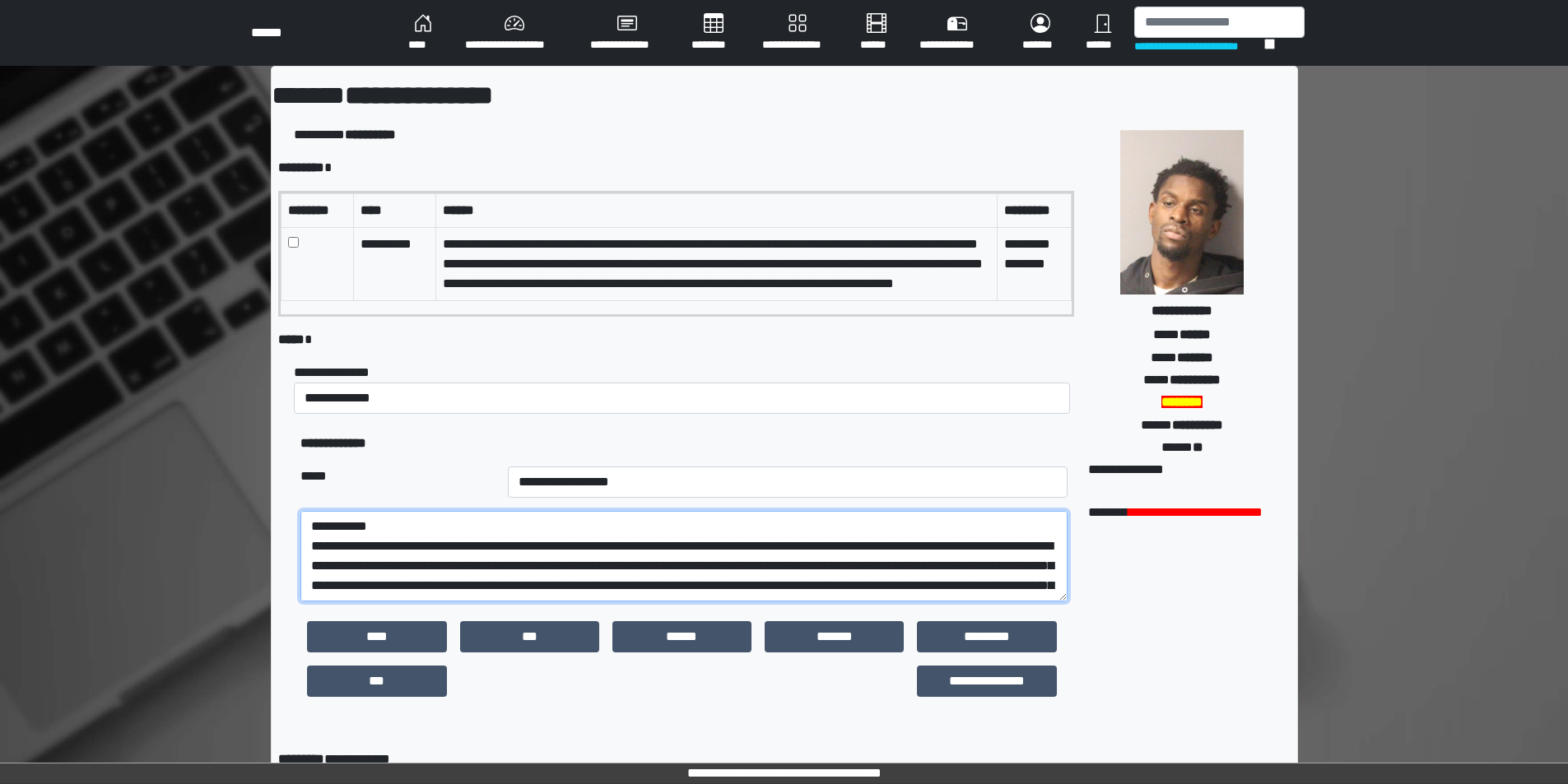 scroll, scrollTop: 211, scrollLeft: 0, axis: vertical 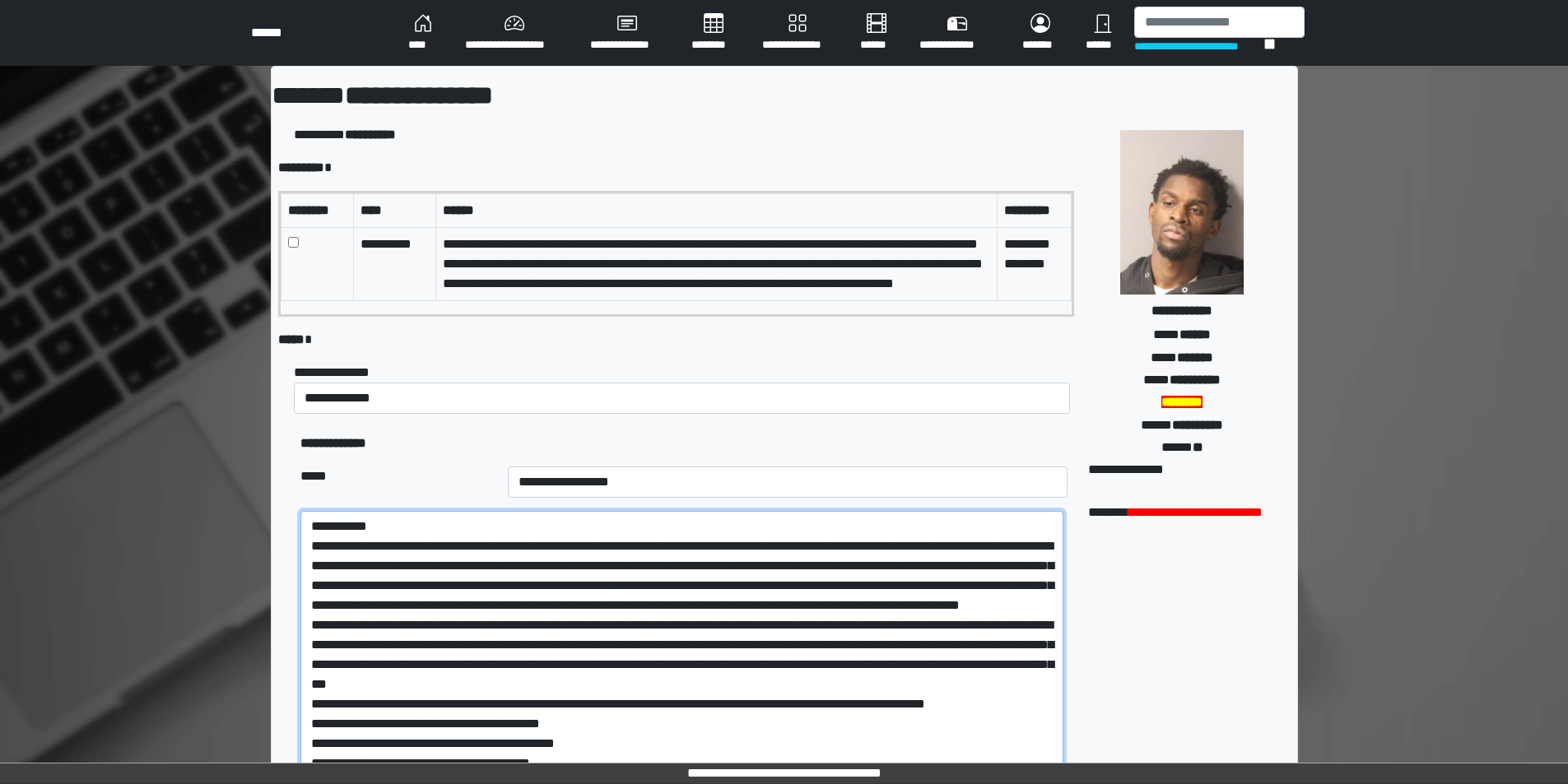 drag, startPoint x: 1065, startPoint y: 633, endPoint x: 1076, endPoint y: 816, distance: 183.3303 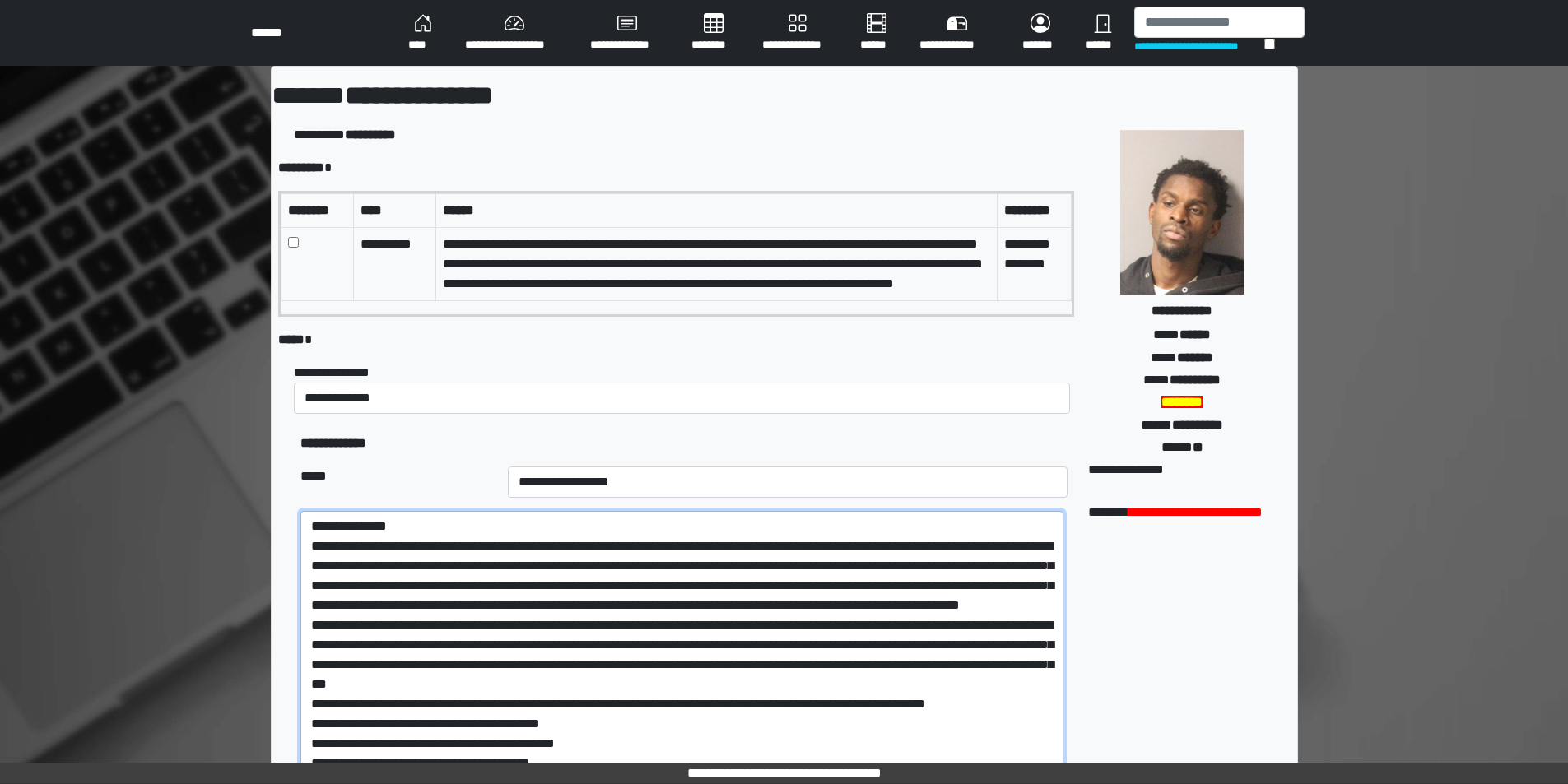 scroll, scrollTop: 35, scrollLeft: 0, axis: vertical 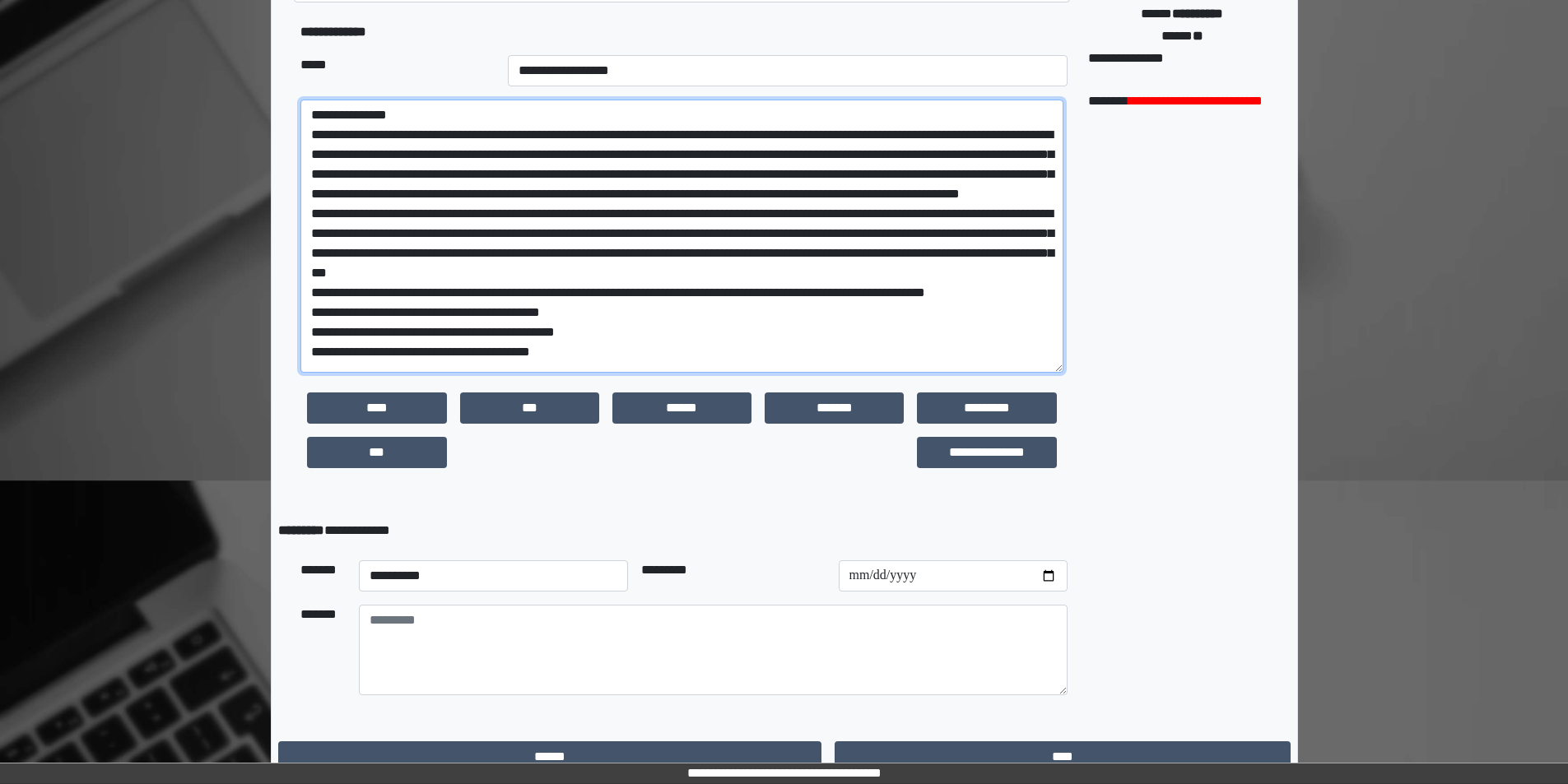 type on "**********" 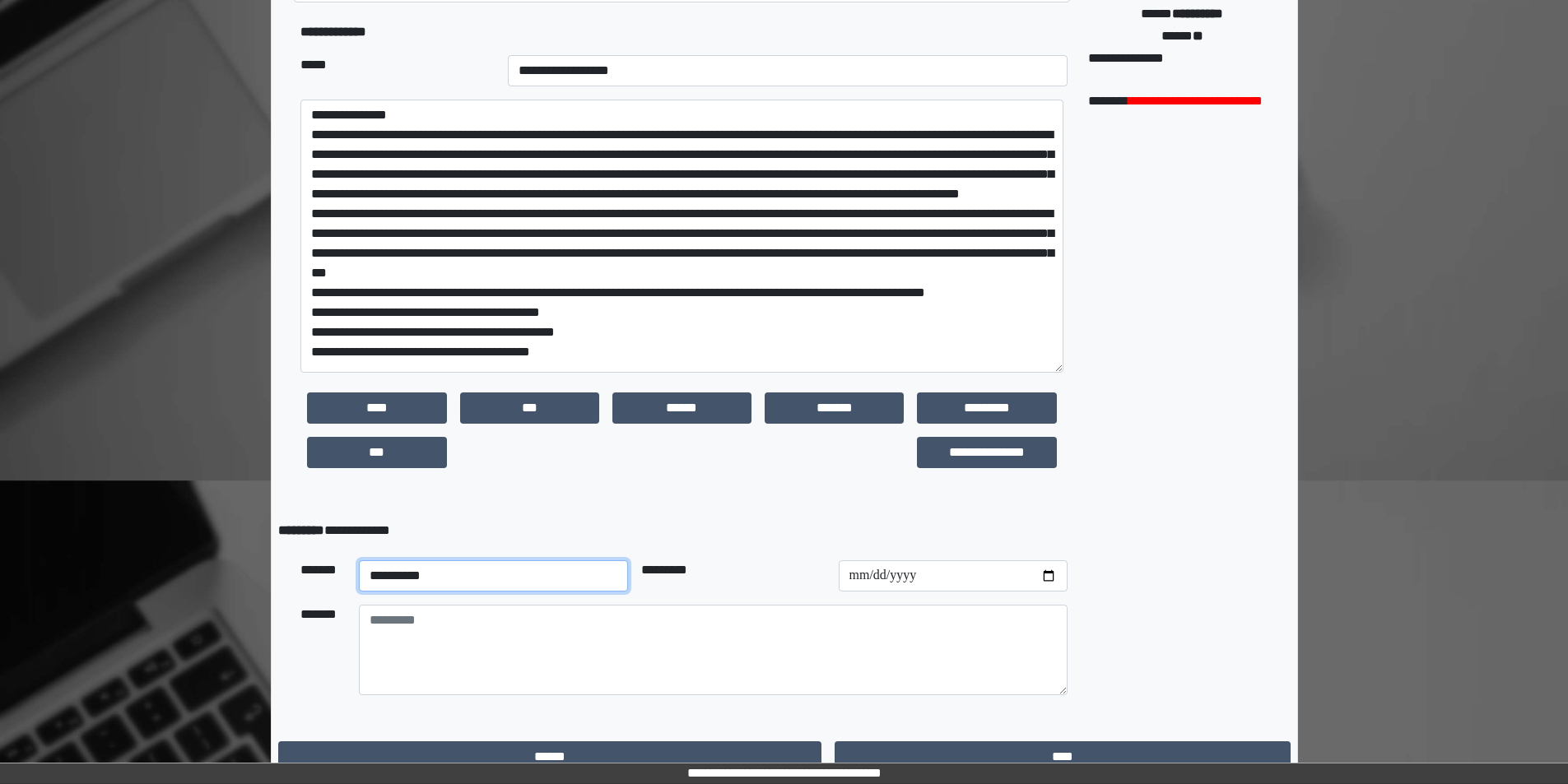 click on "**********" at bounding box center [494, 576] 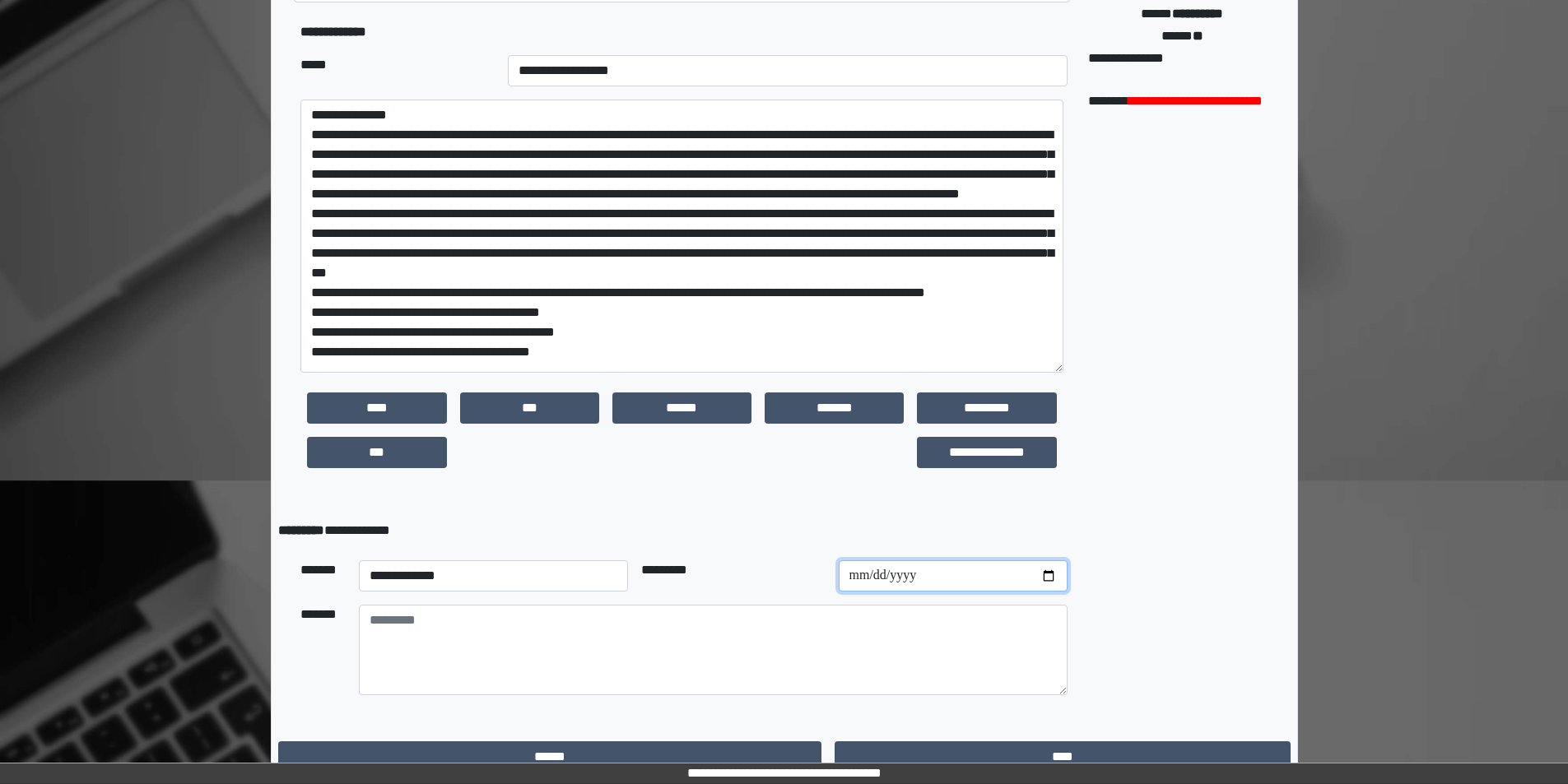 click at bounding box center (953, 576) 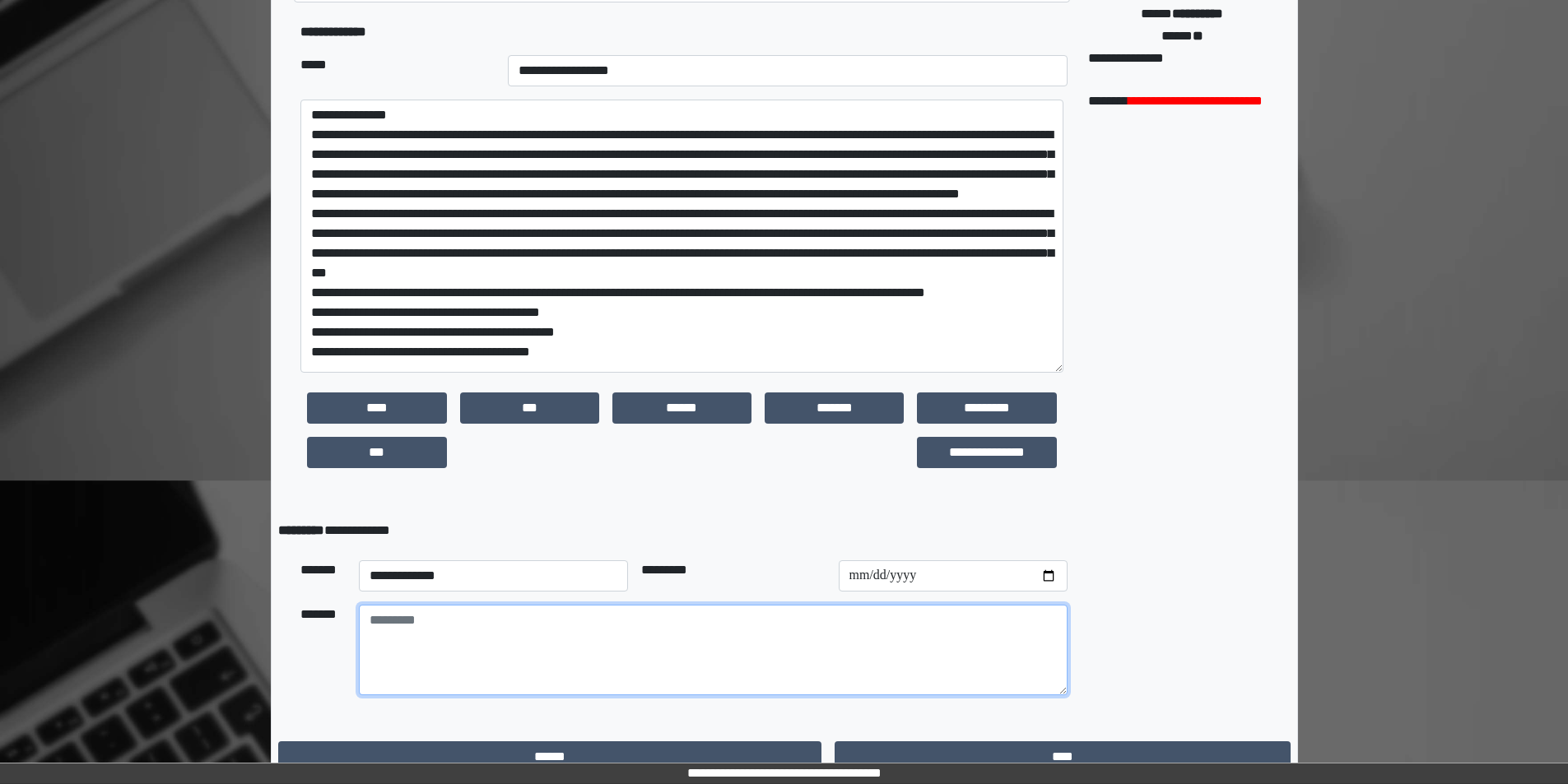 click at bounding box center [713, 650] 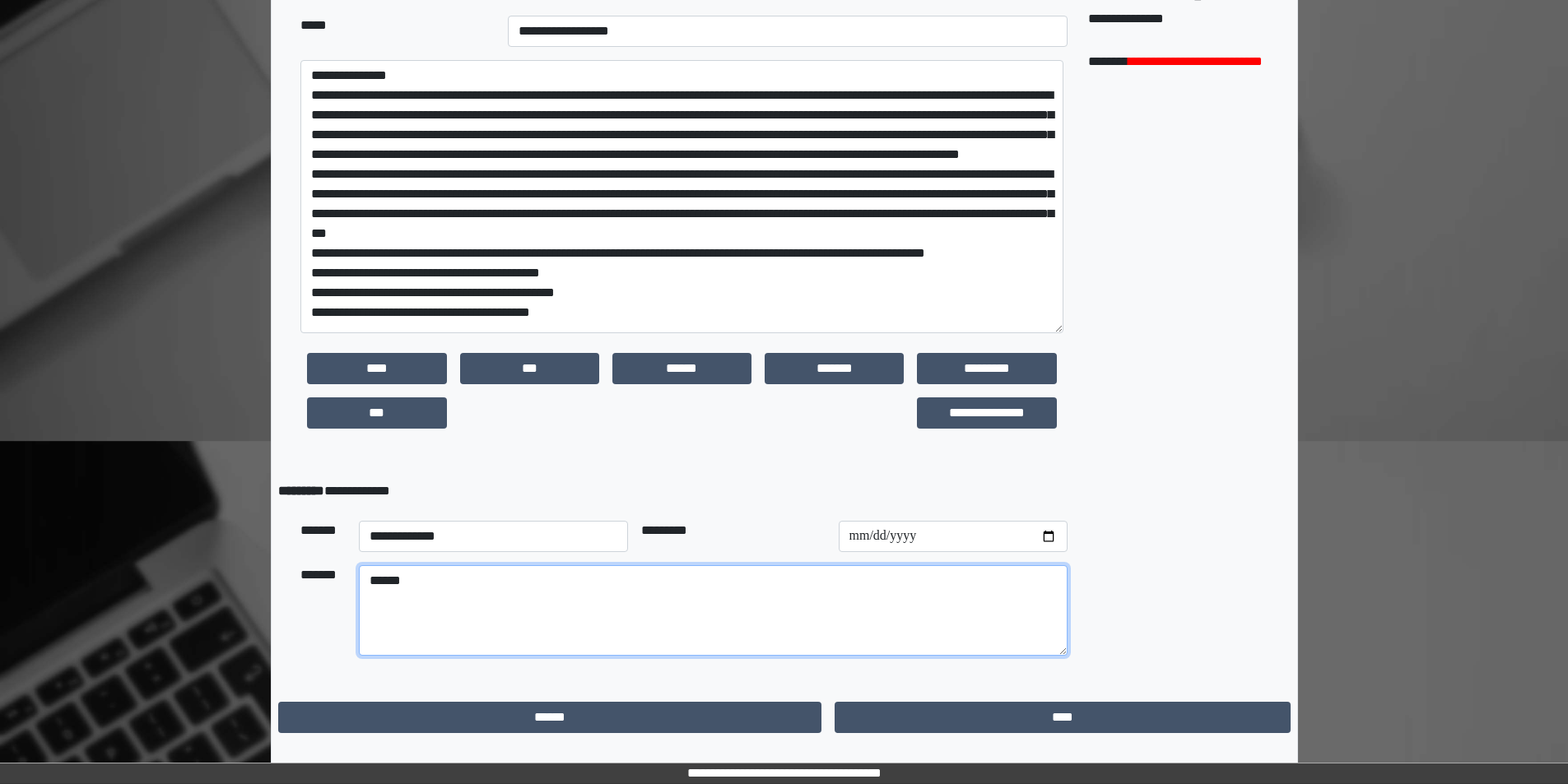 scroll, scrollTop: 472, scrollLeft: 0, axis: vertical 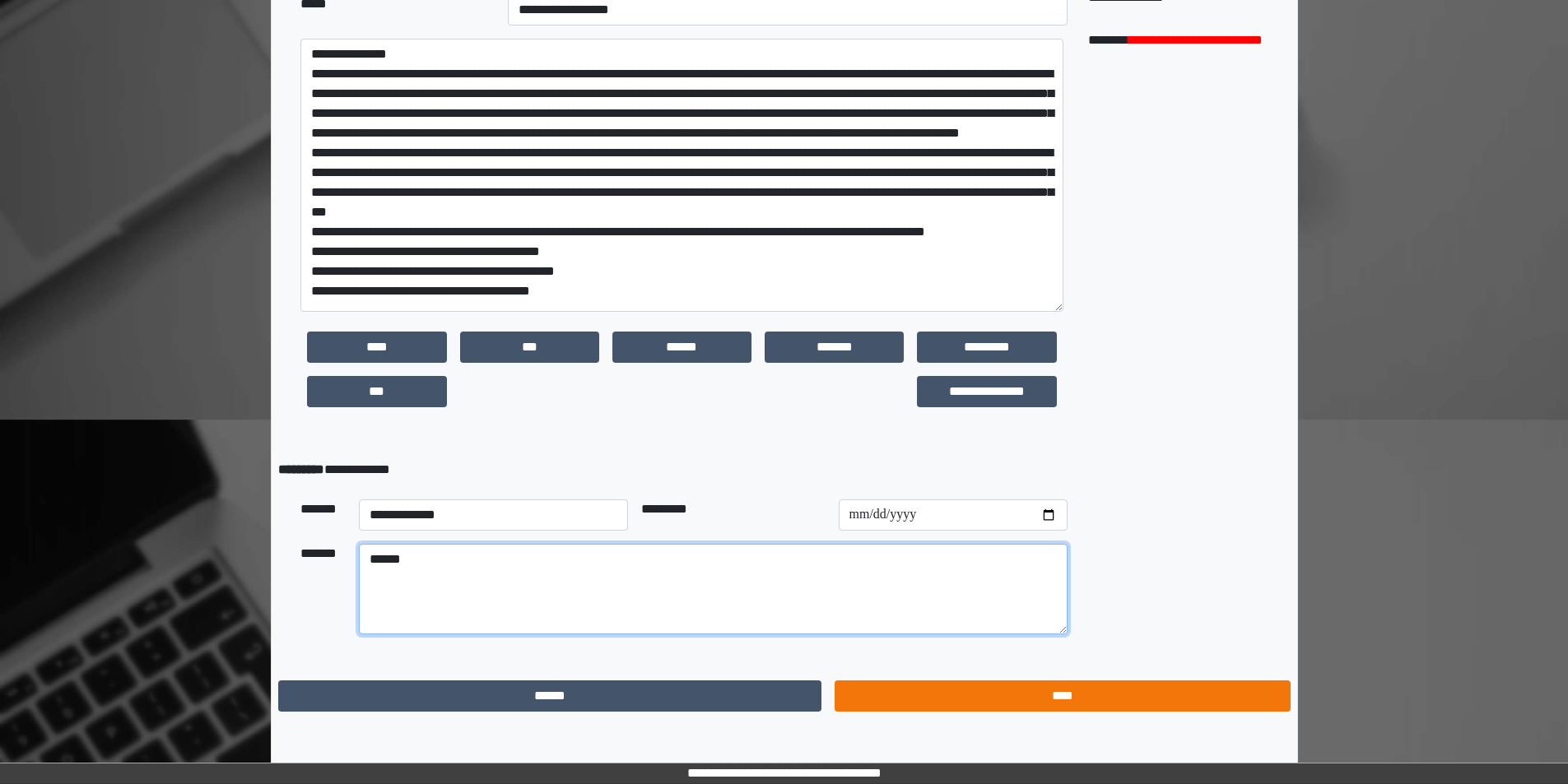 type on "******" 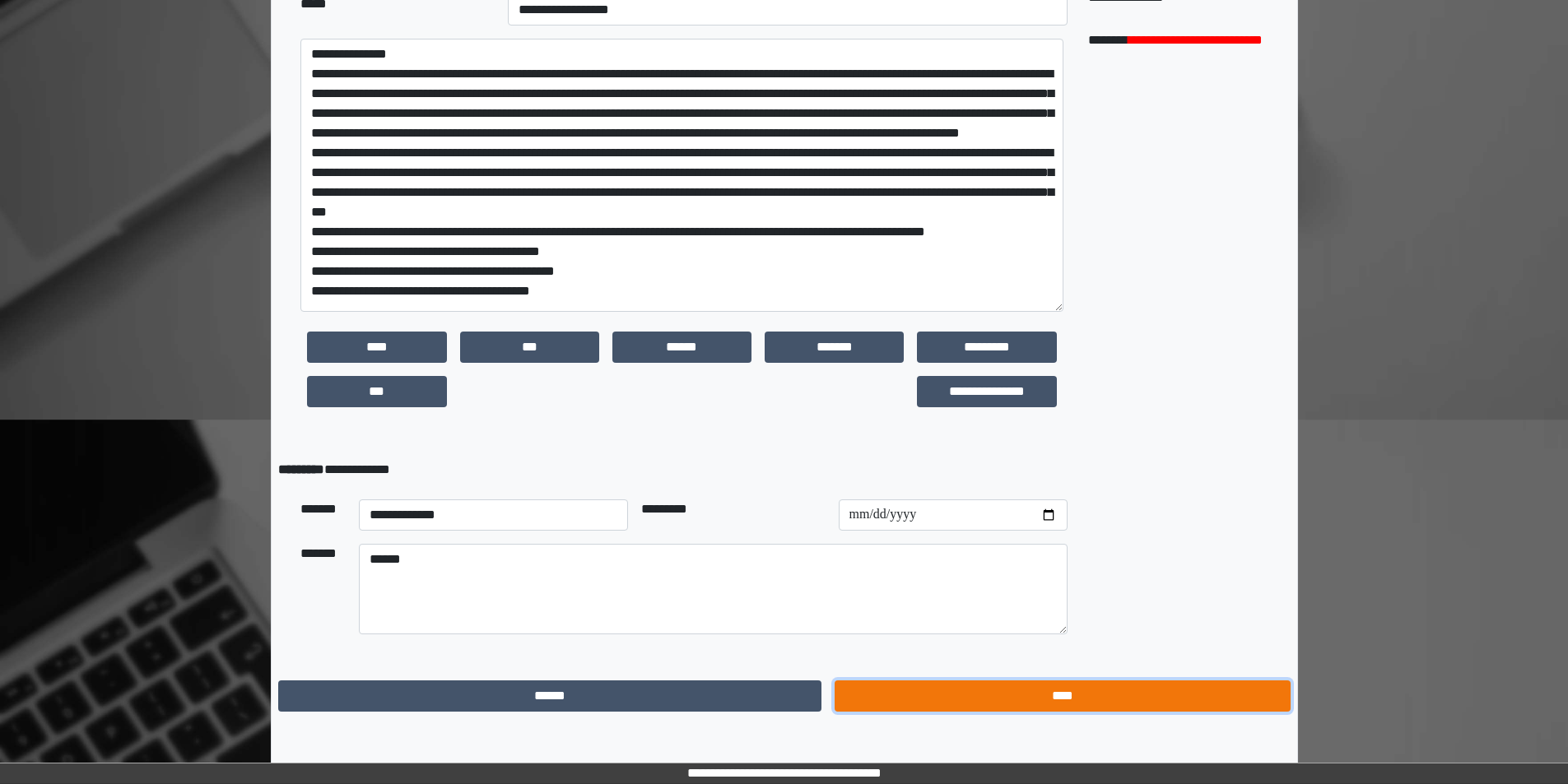 click on "****" at bounding box center (1062, 696) 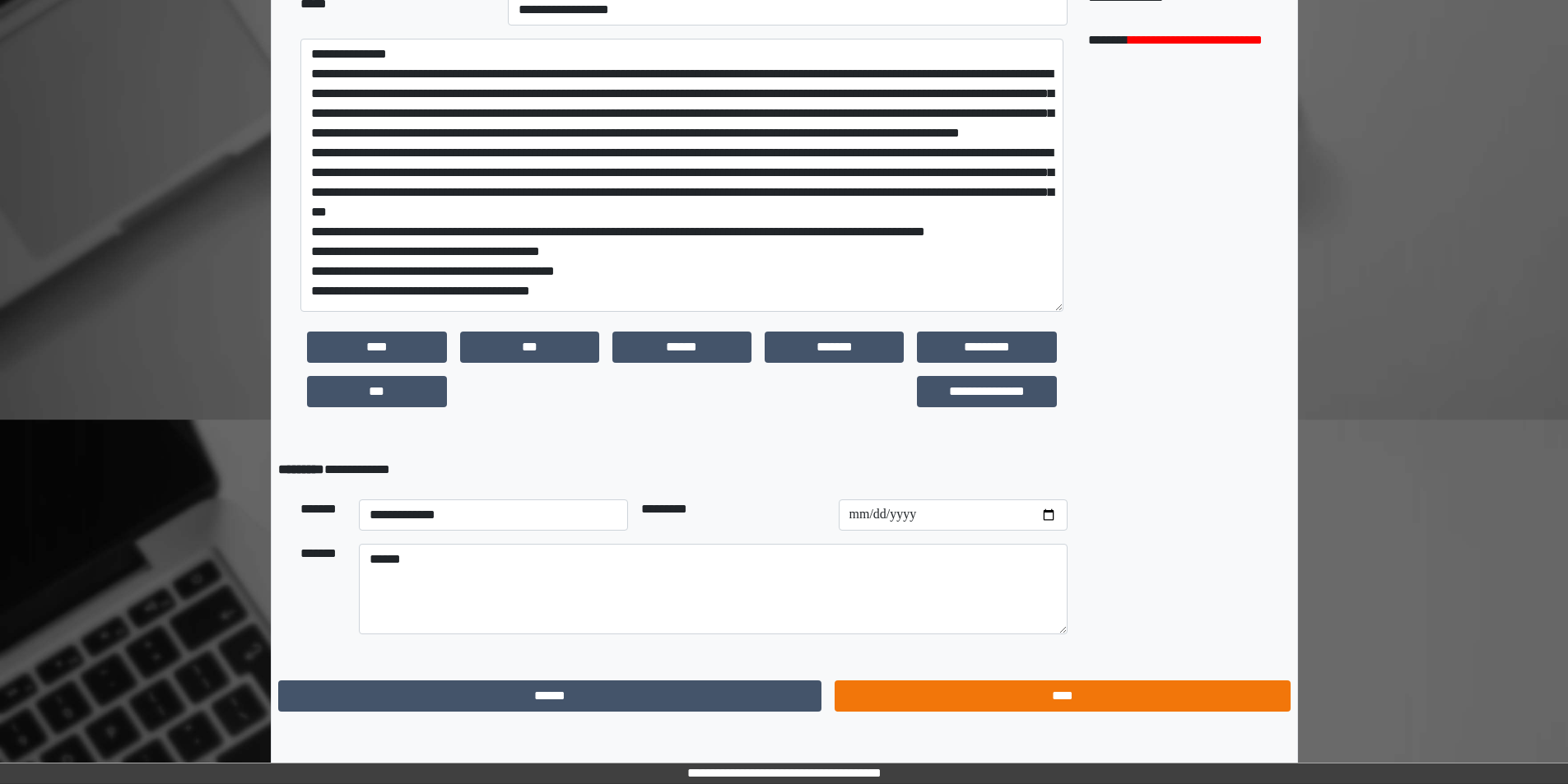 scroll, scrollTop: 0, scrollLeft: 0, axis: both 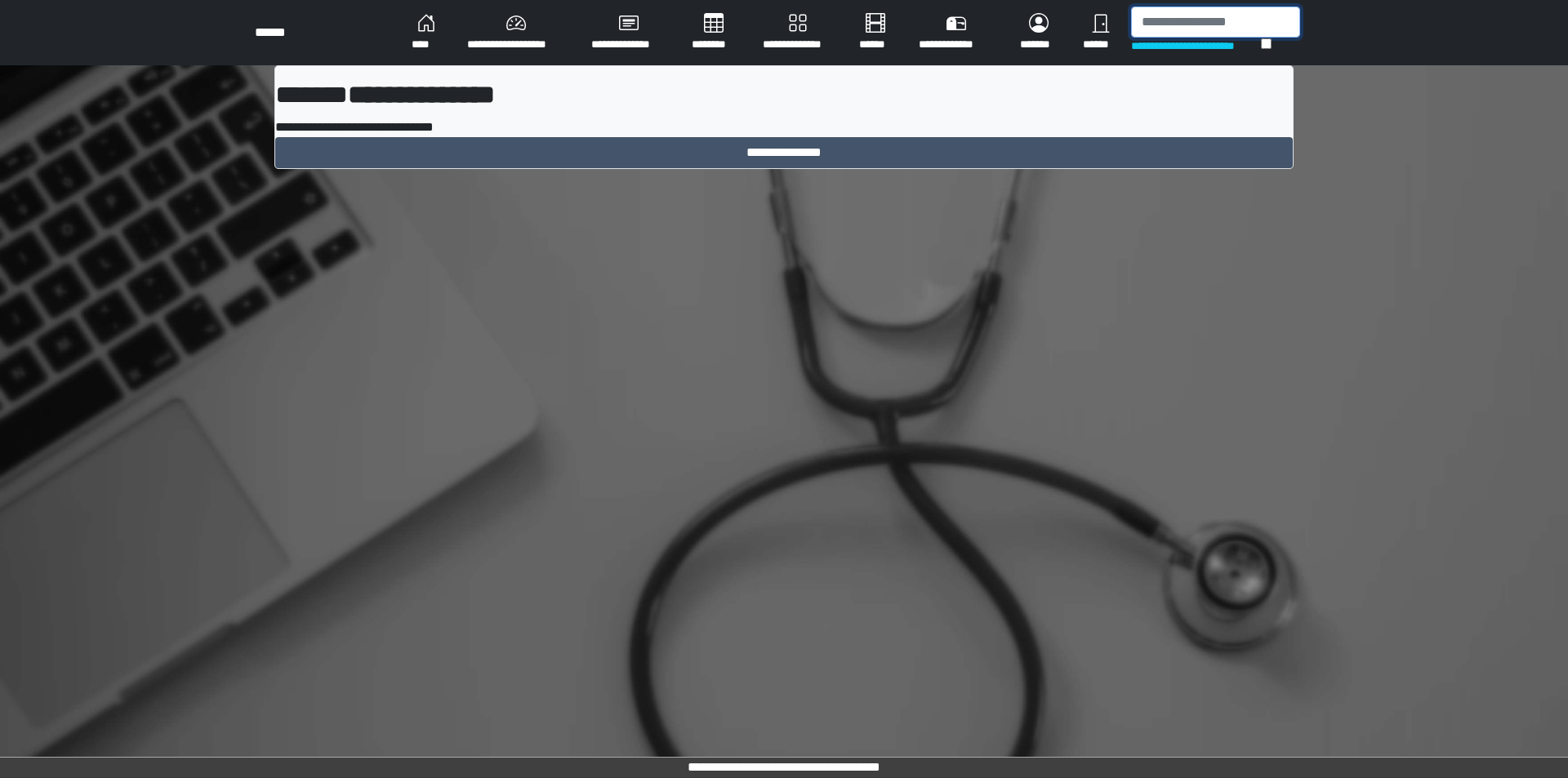 click at bounding box center [1215, 22] 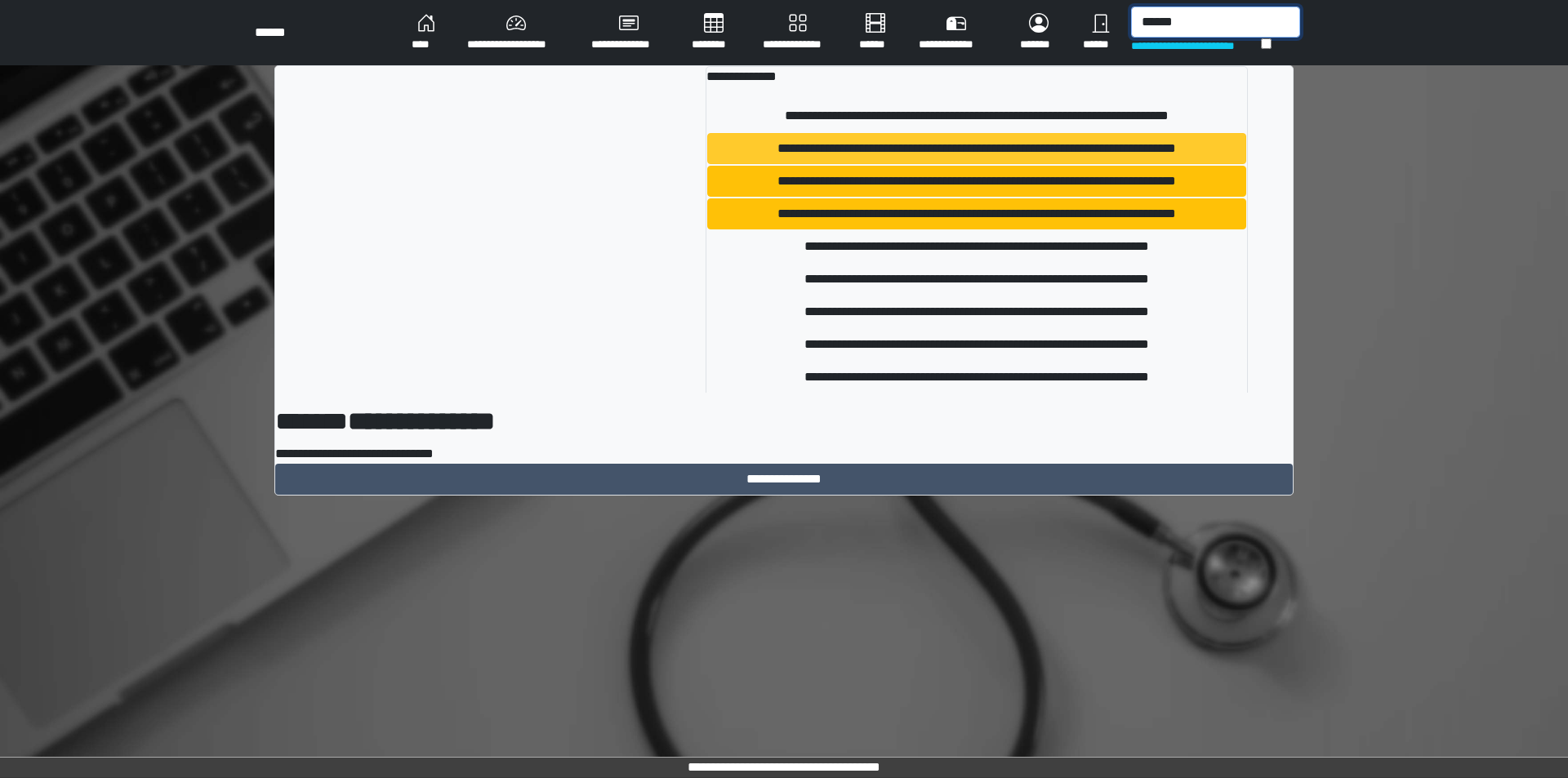 type on "******" 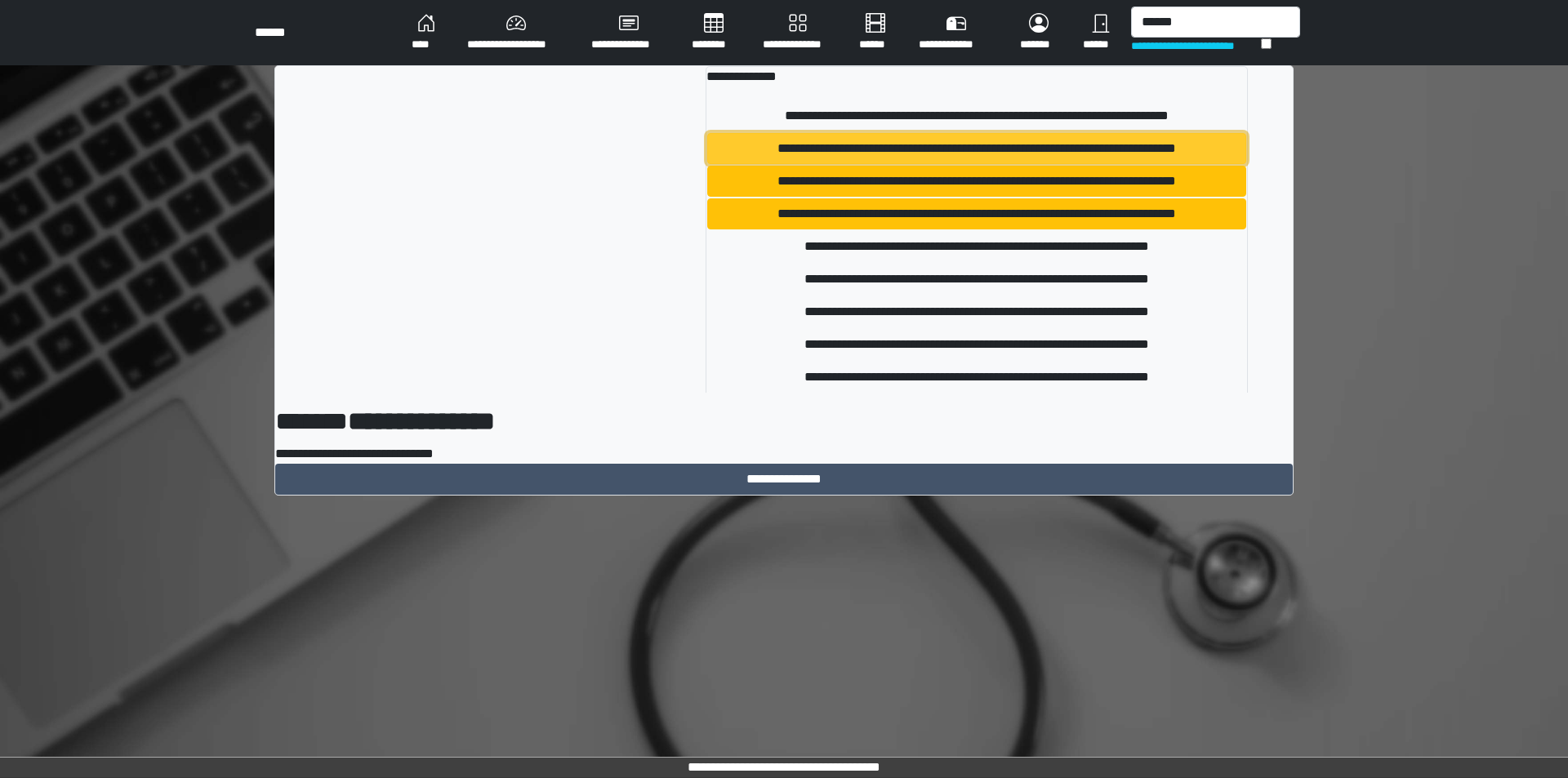 click on "**********" at bounding box center (976, 149) 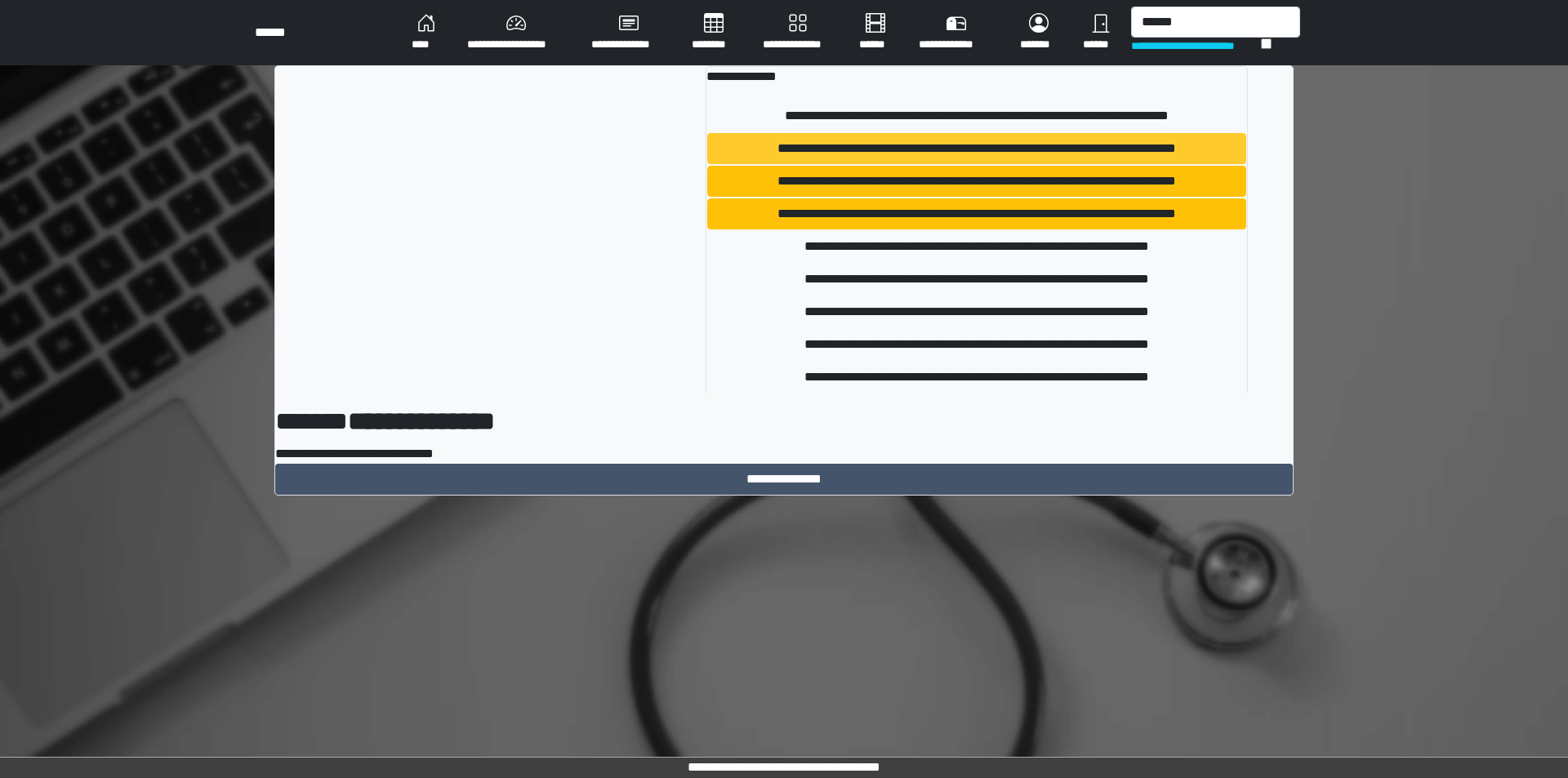 type 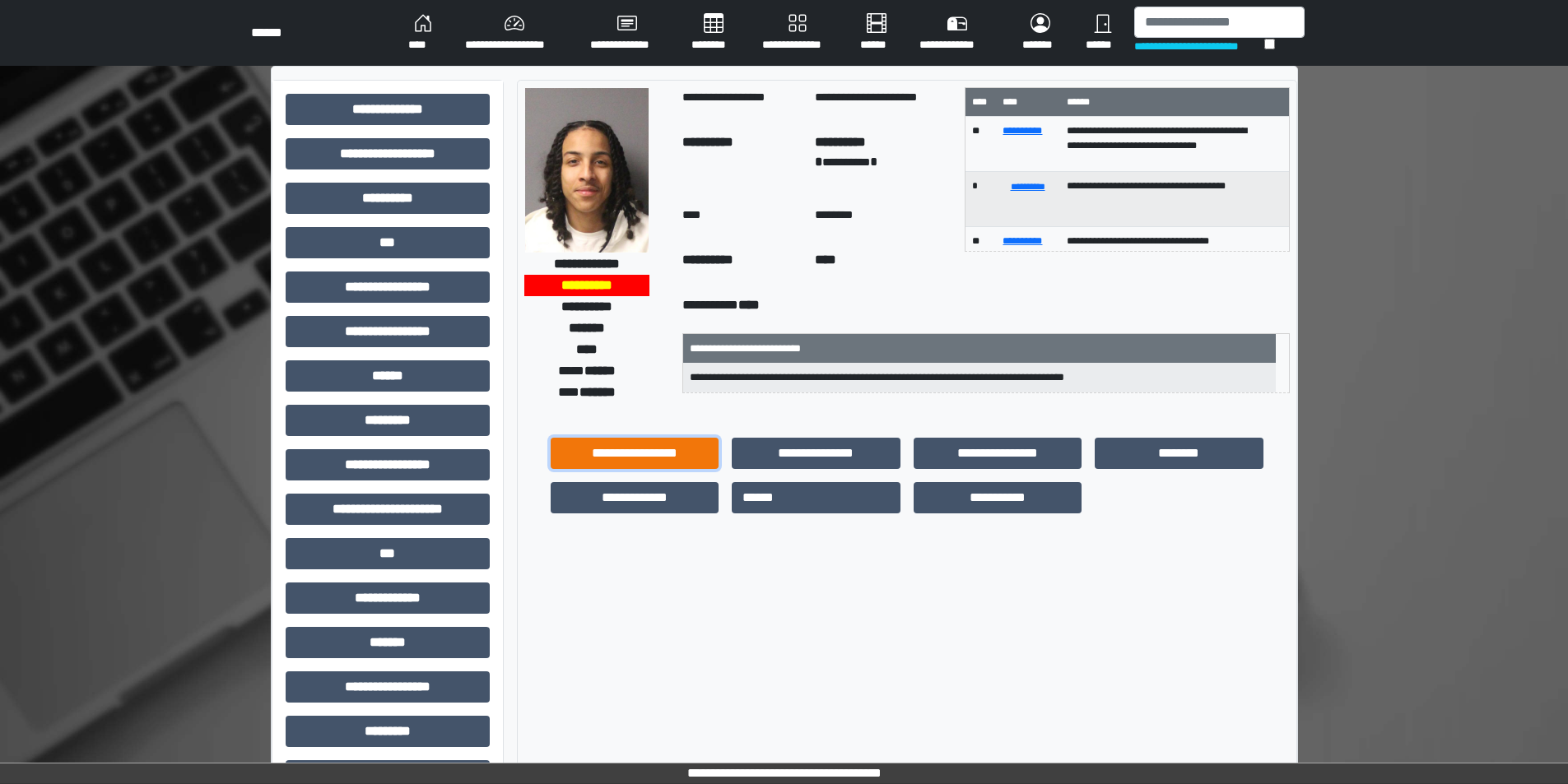 click on "**********" at bounding box center (635, 453) 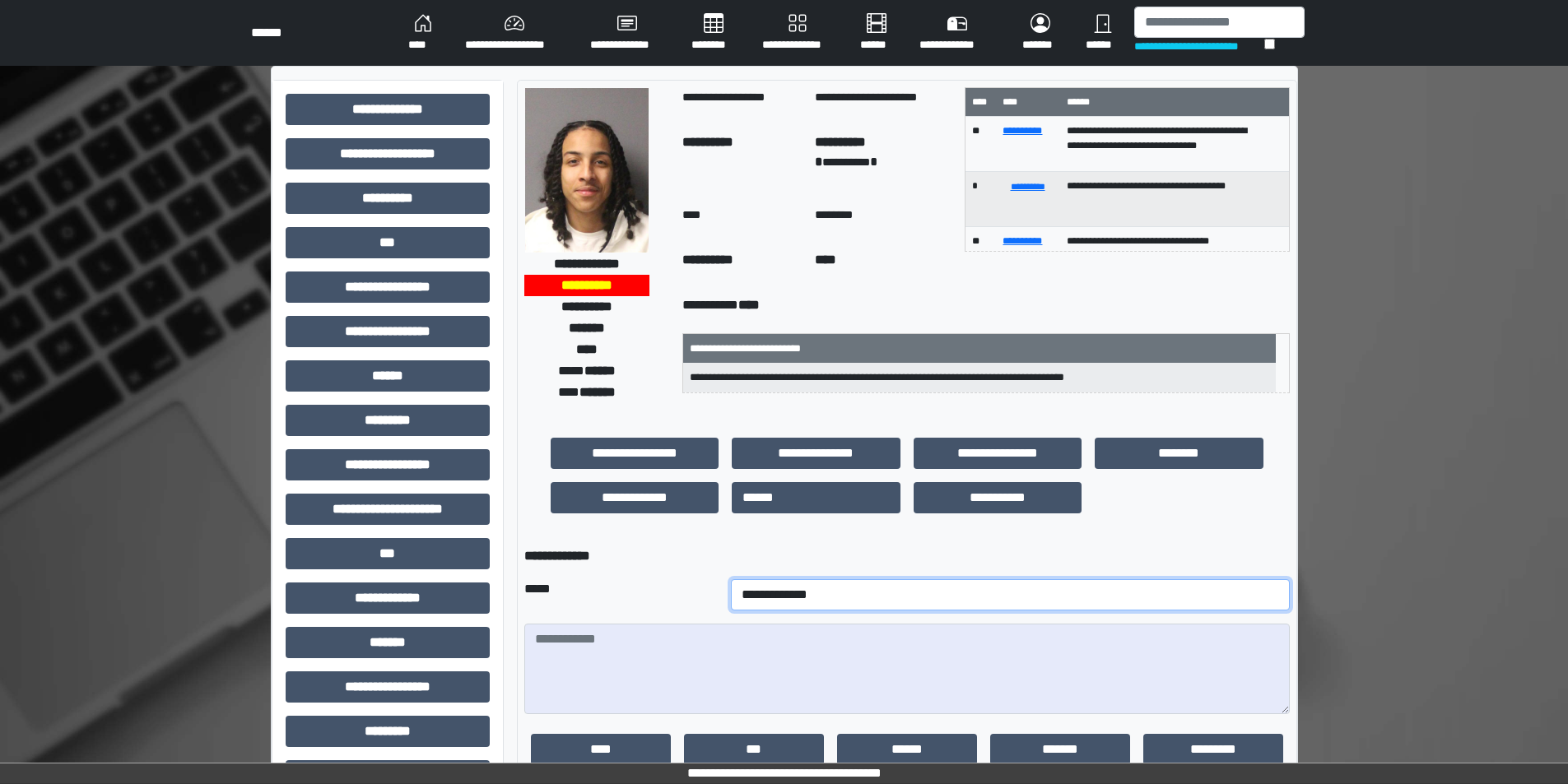 click on "**********" at bounding box center (1010, 595) 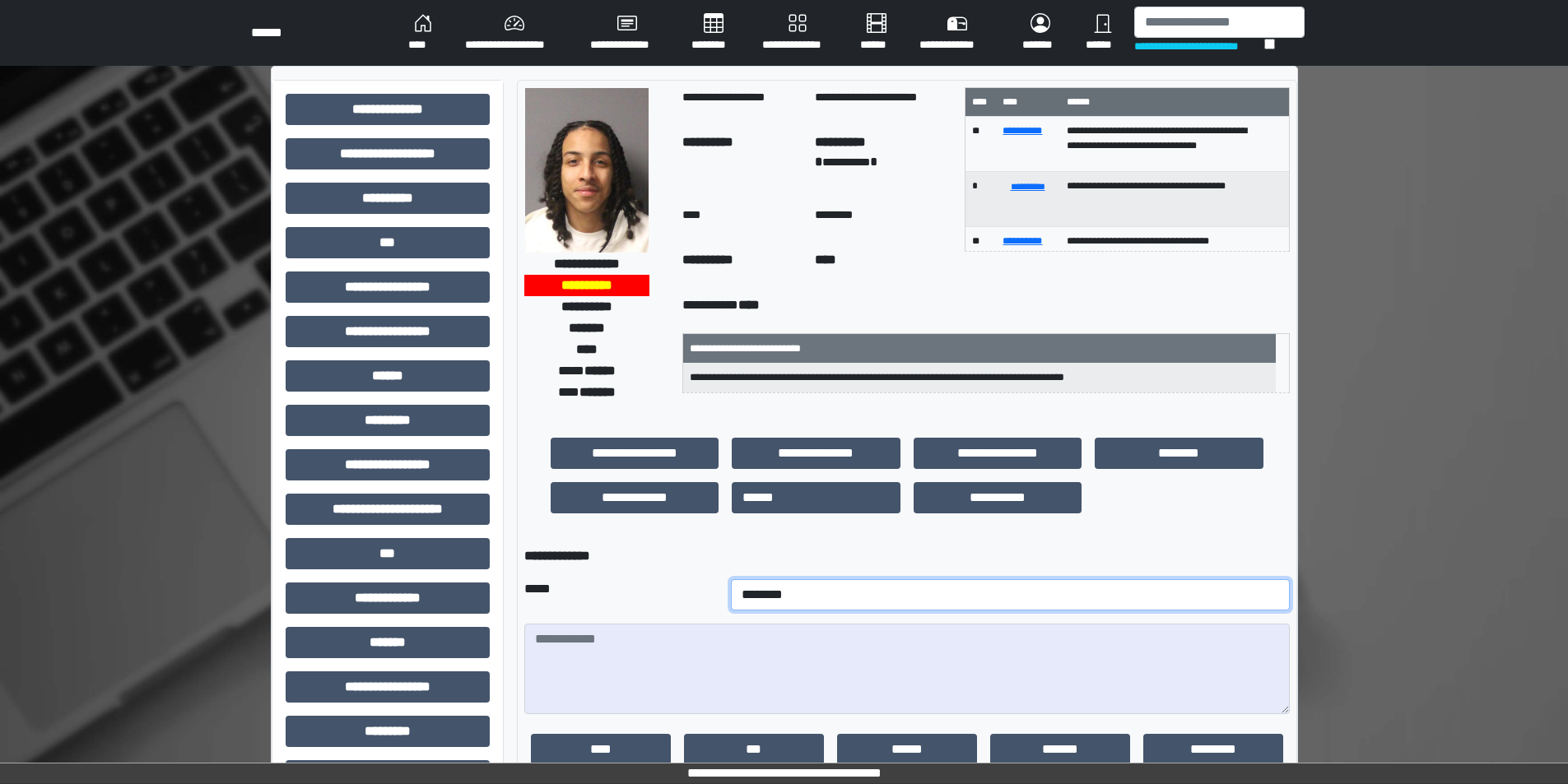 click on "**********" at bounding box center (1010, 595) 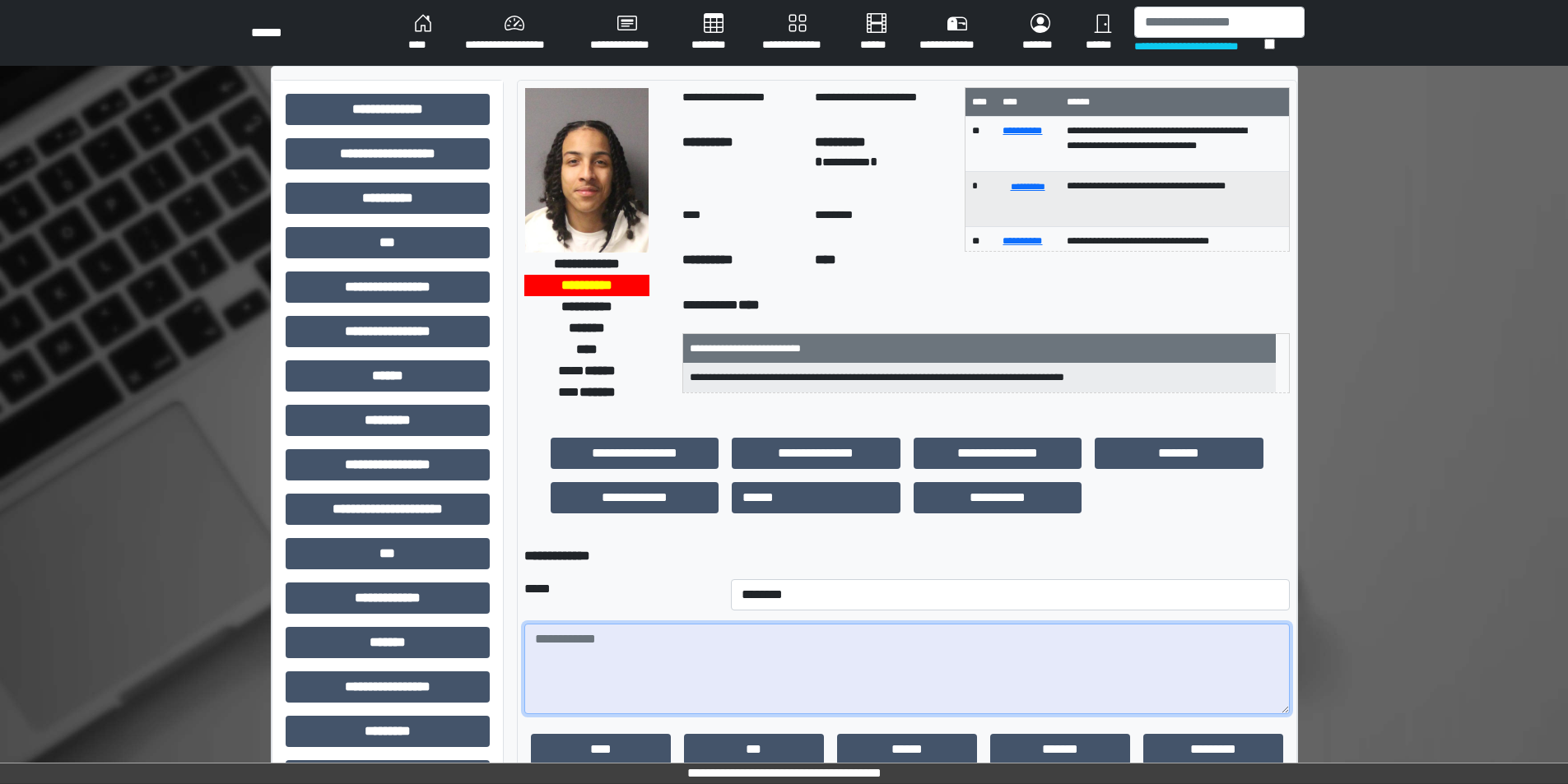 click at bounding box center (907, 669) 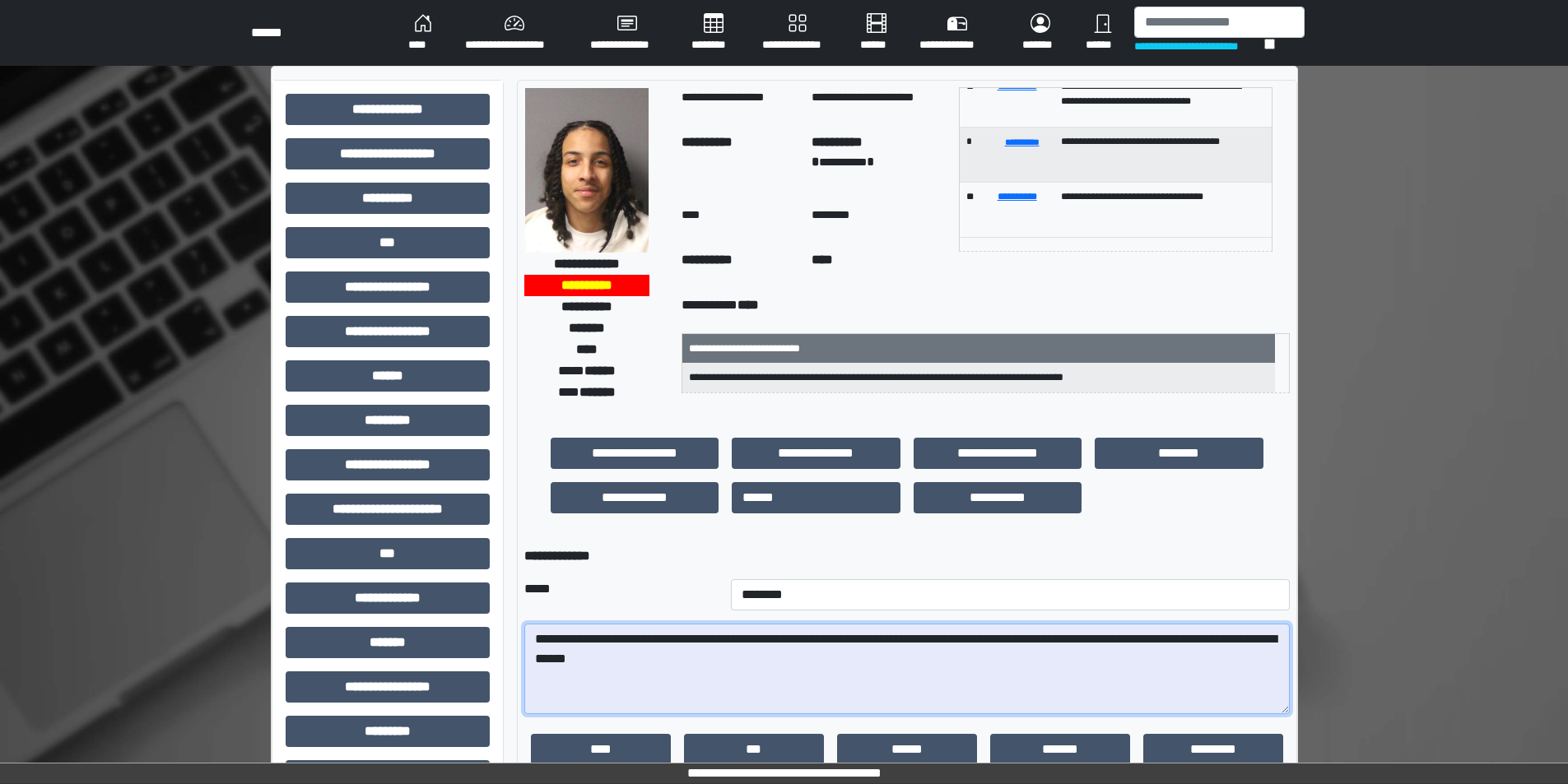 scroll, scrollTop: 0, scrollLeft: 0, axis: both 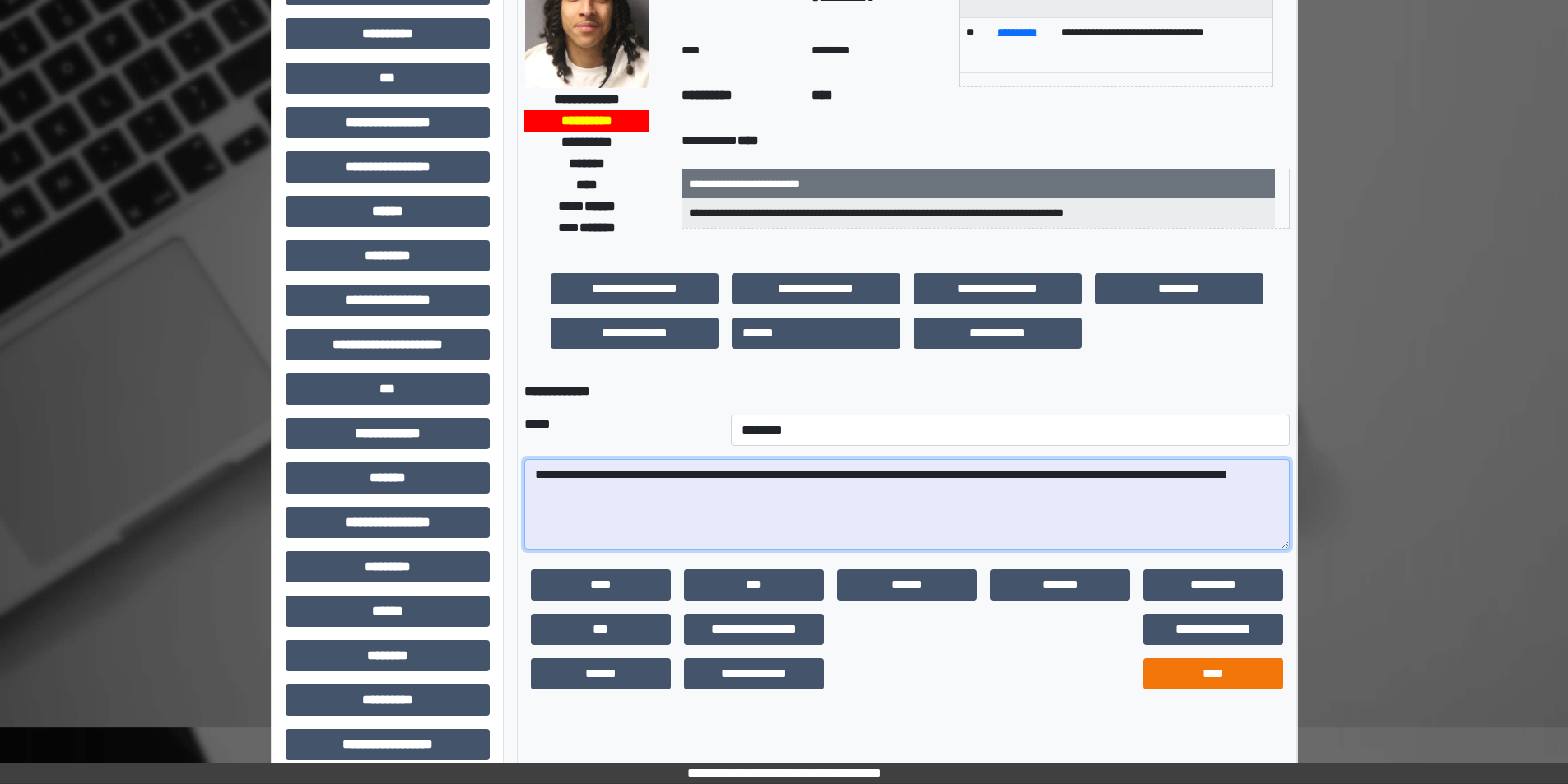 type on "**********" 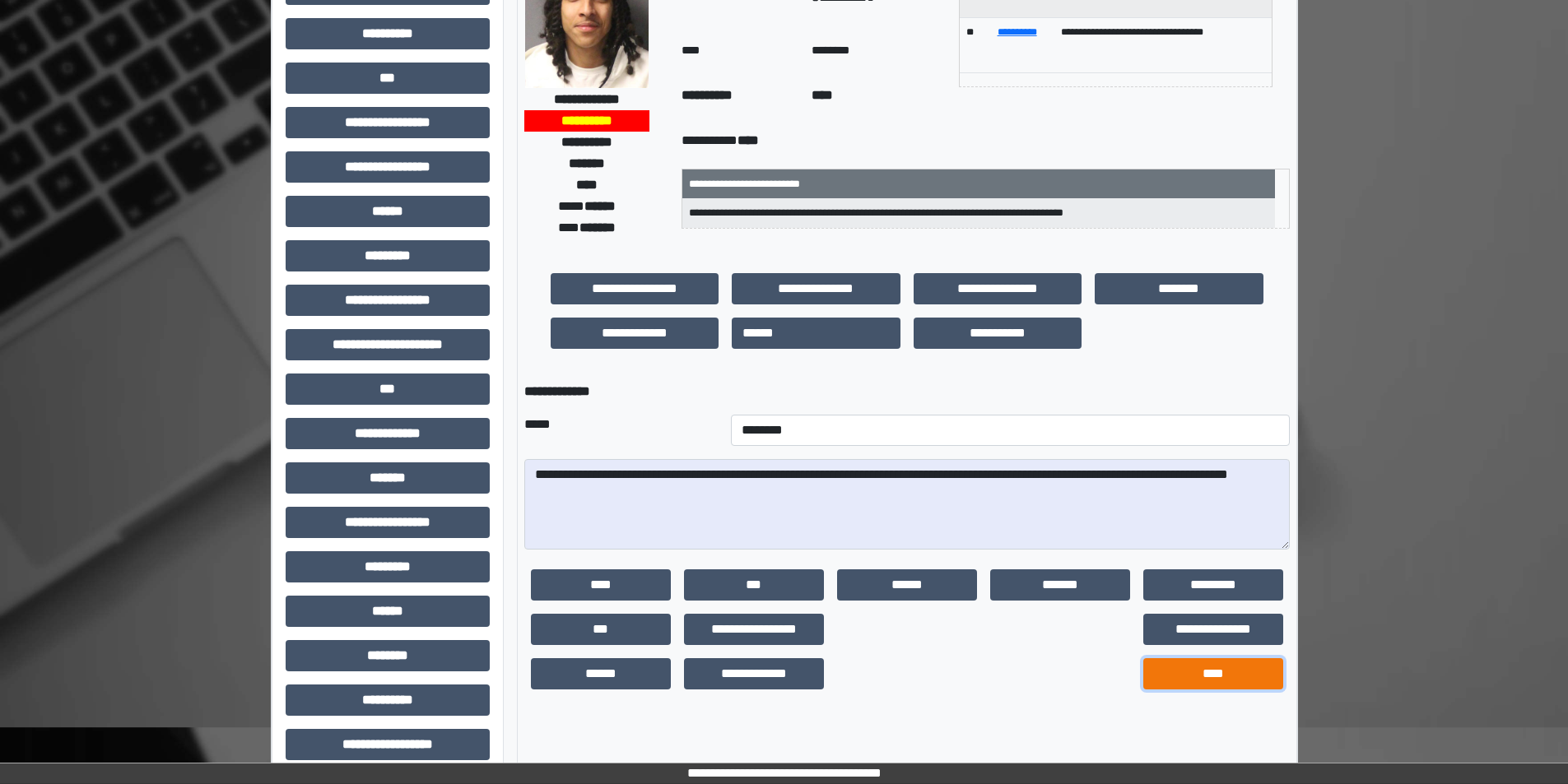 click on "****" at bounding box center (1213, 674) 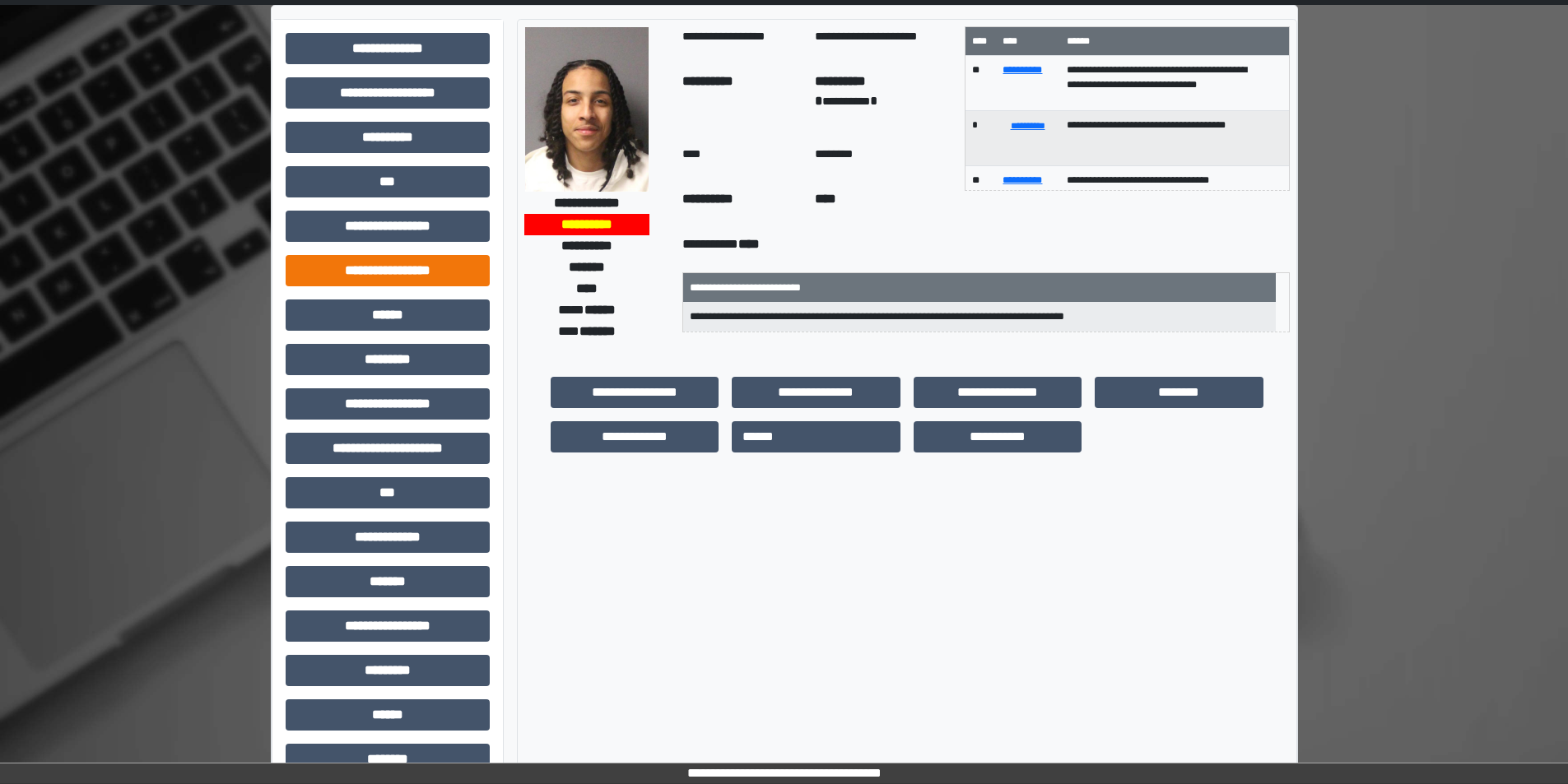 scroll, scrollTop: 0, scrollLeft: 0, axis: both 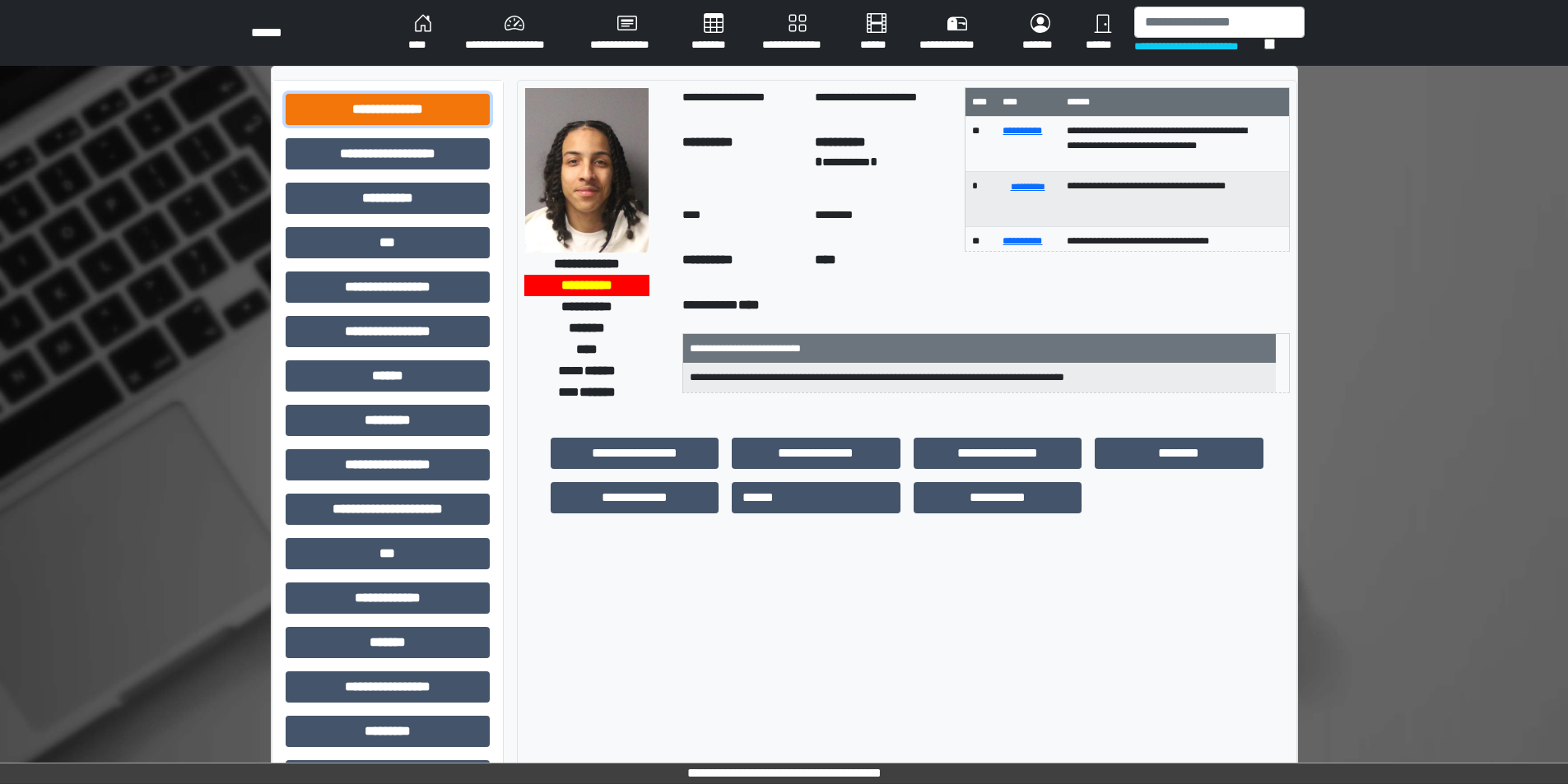 click on "**********" at bounding box center (388, 109) 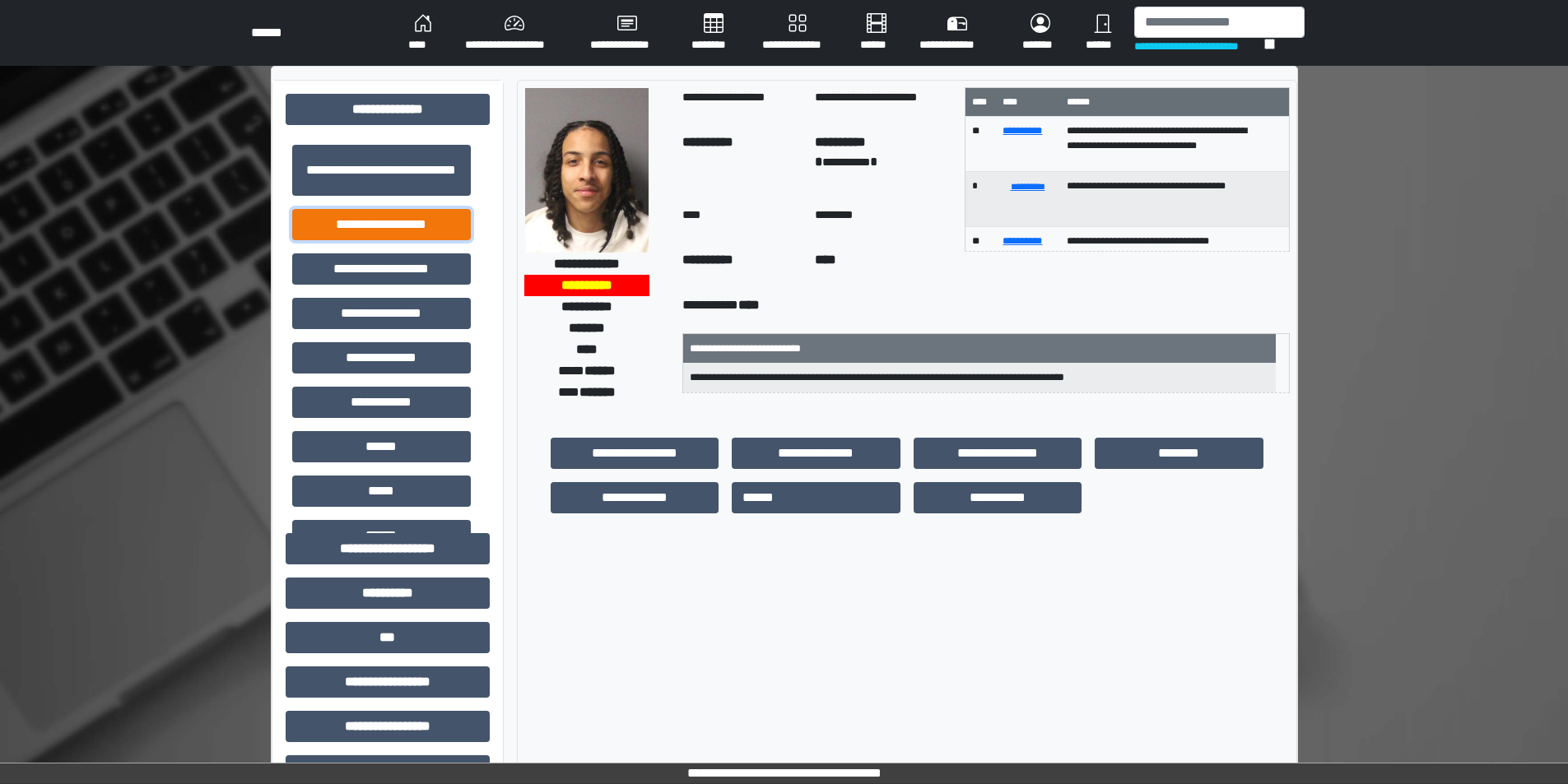 click on "**********" at bounding box center [381, 225] 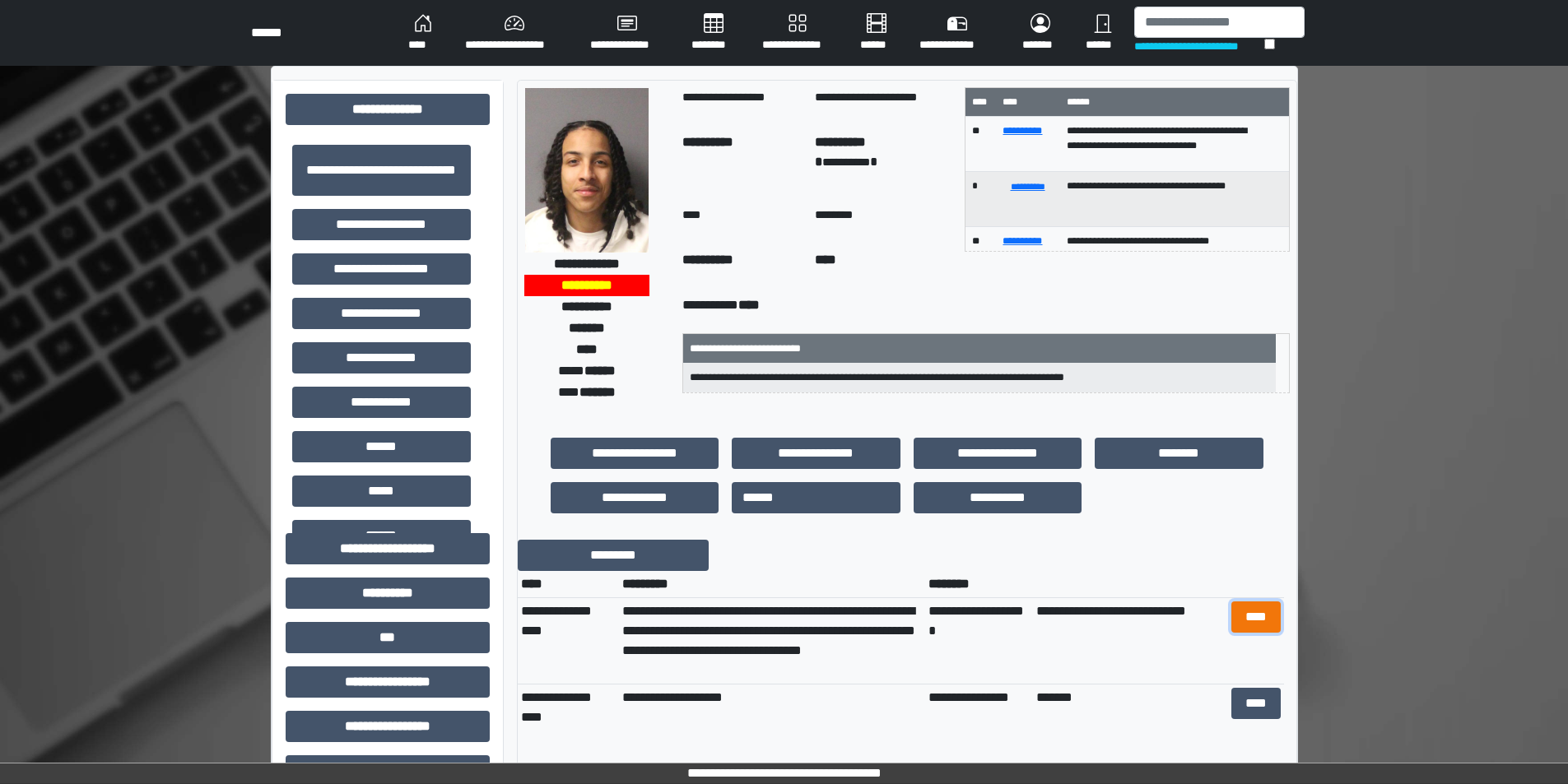 click on "****" at bounding box center [1256, 617] 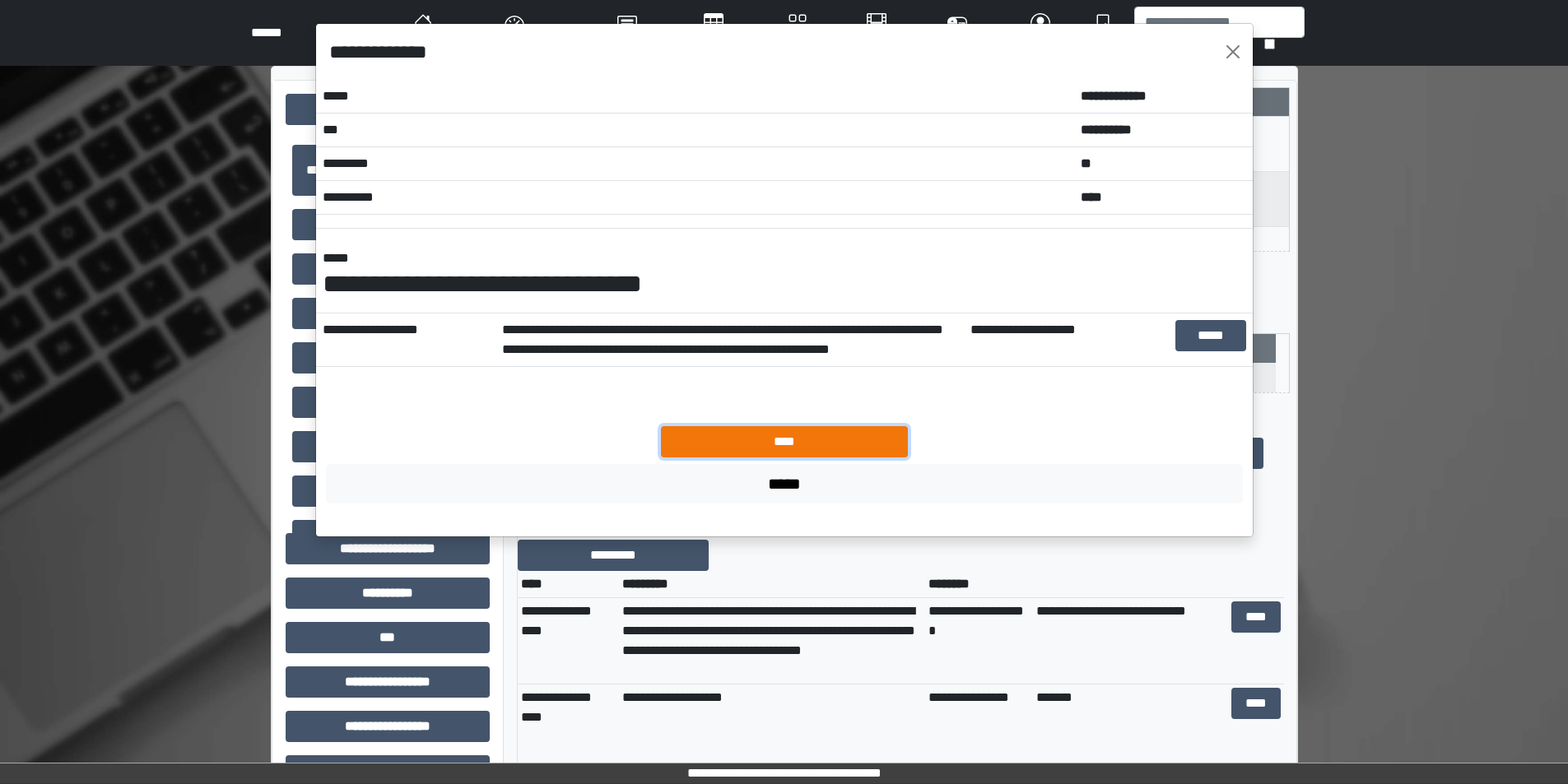 click on "****" at bounding box center [784, 442] 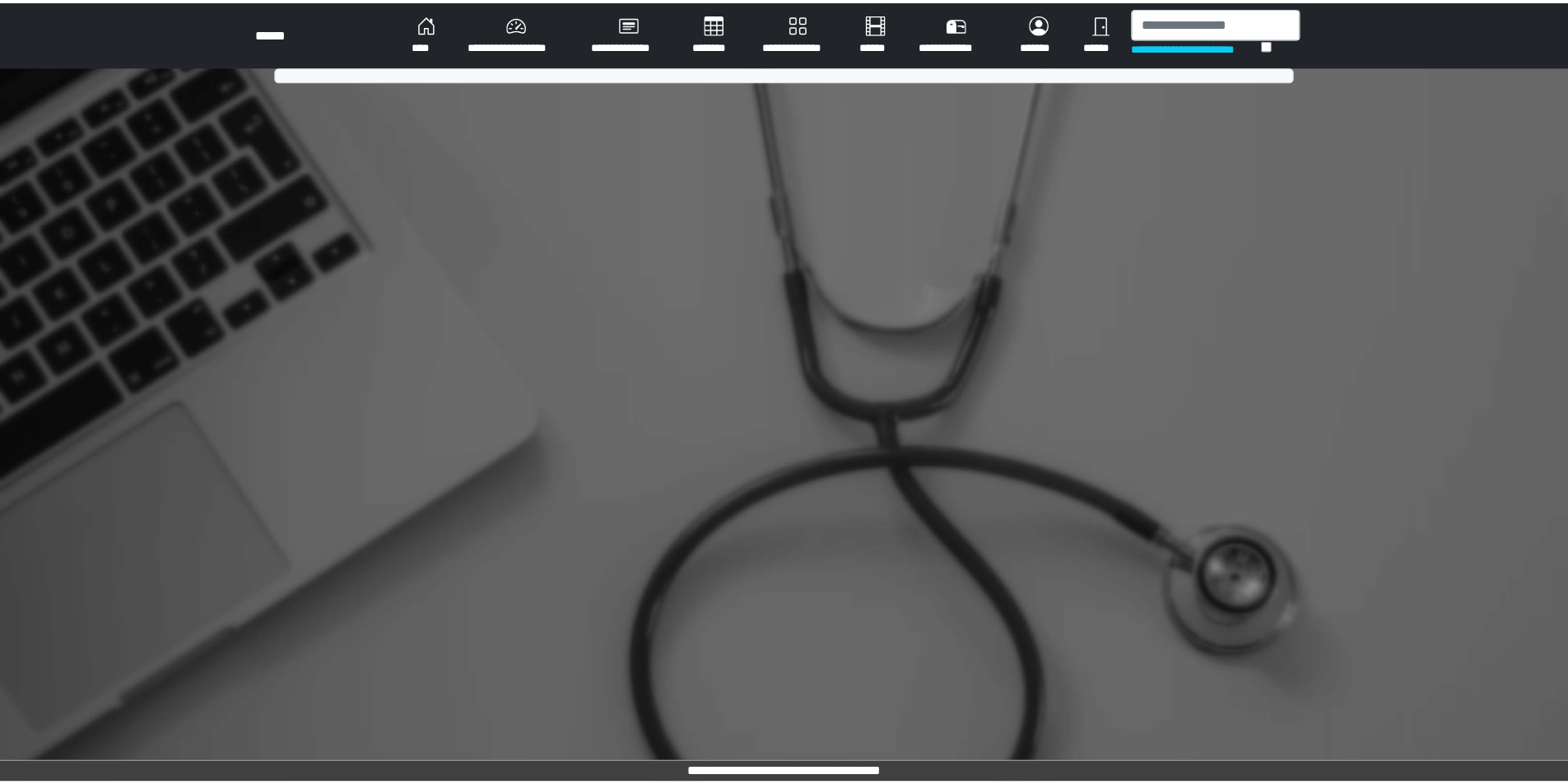 scroll, scrollTop: 0, scrollLeft: 0, axis: both 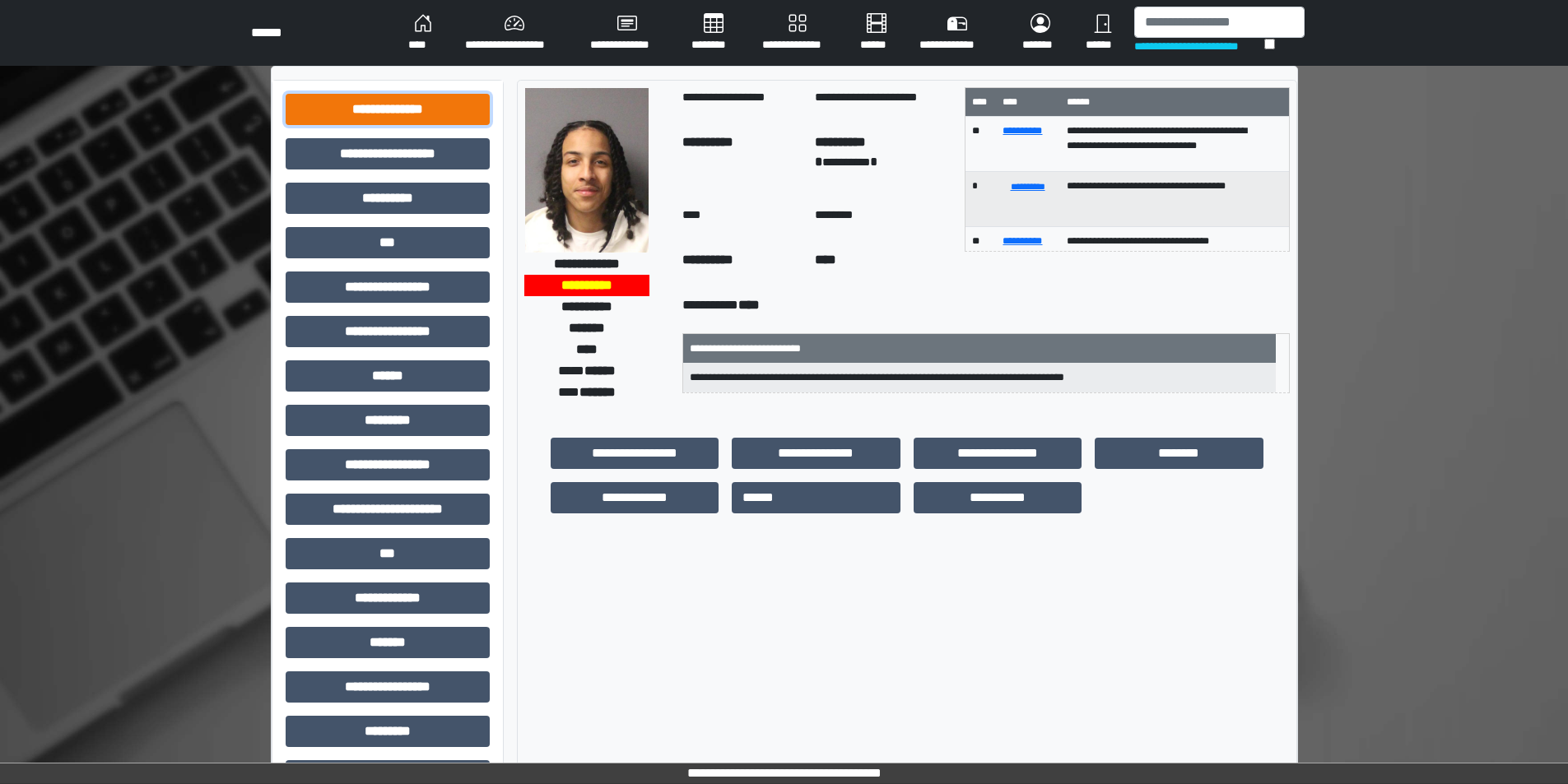 click on "**********" at bounding box center [388, 109] 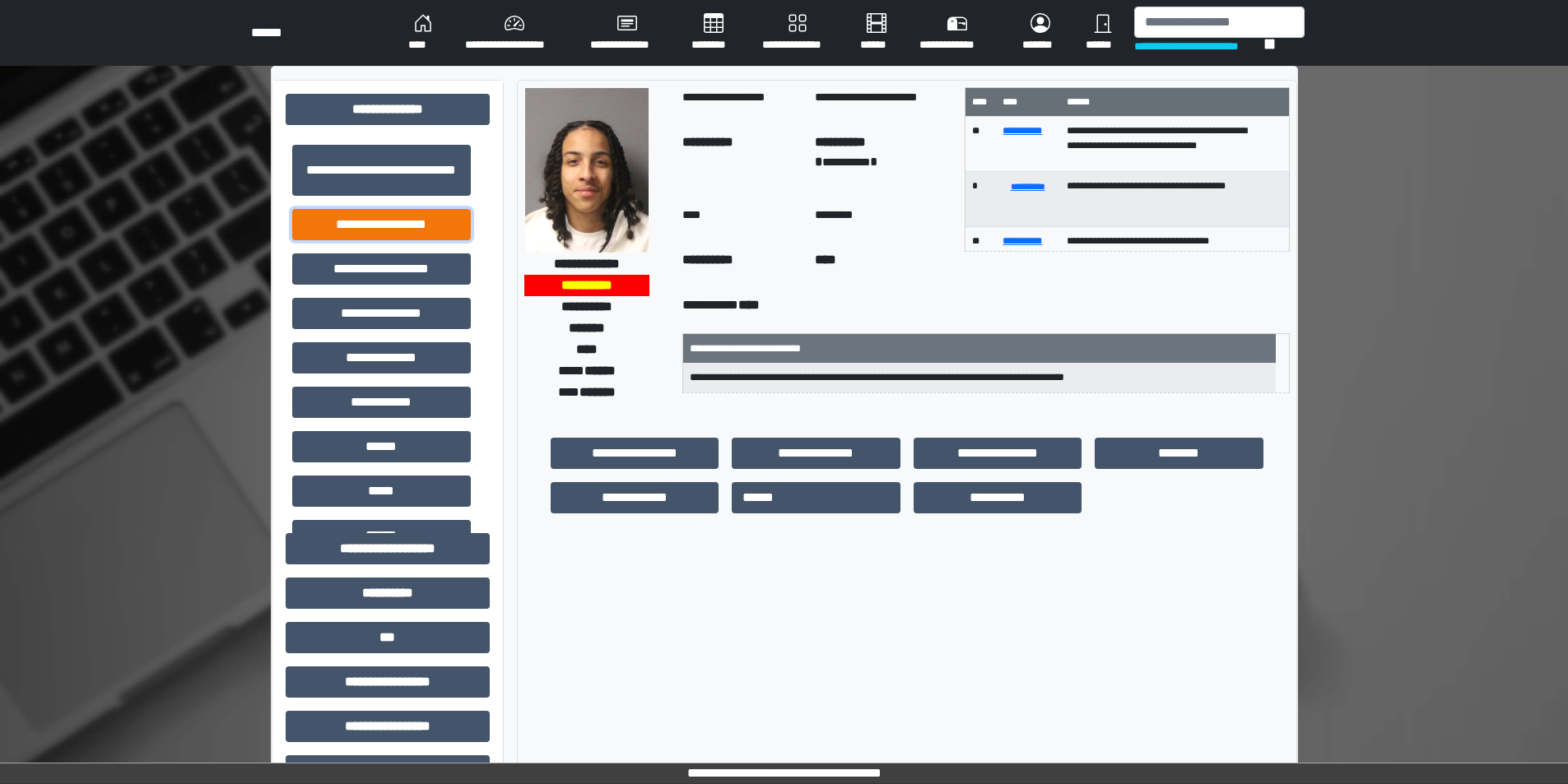 click on "**********" at bounding box center (381, 225) 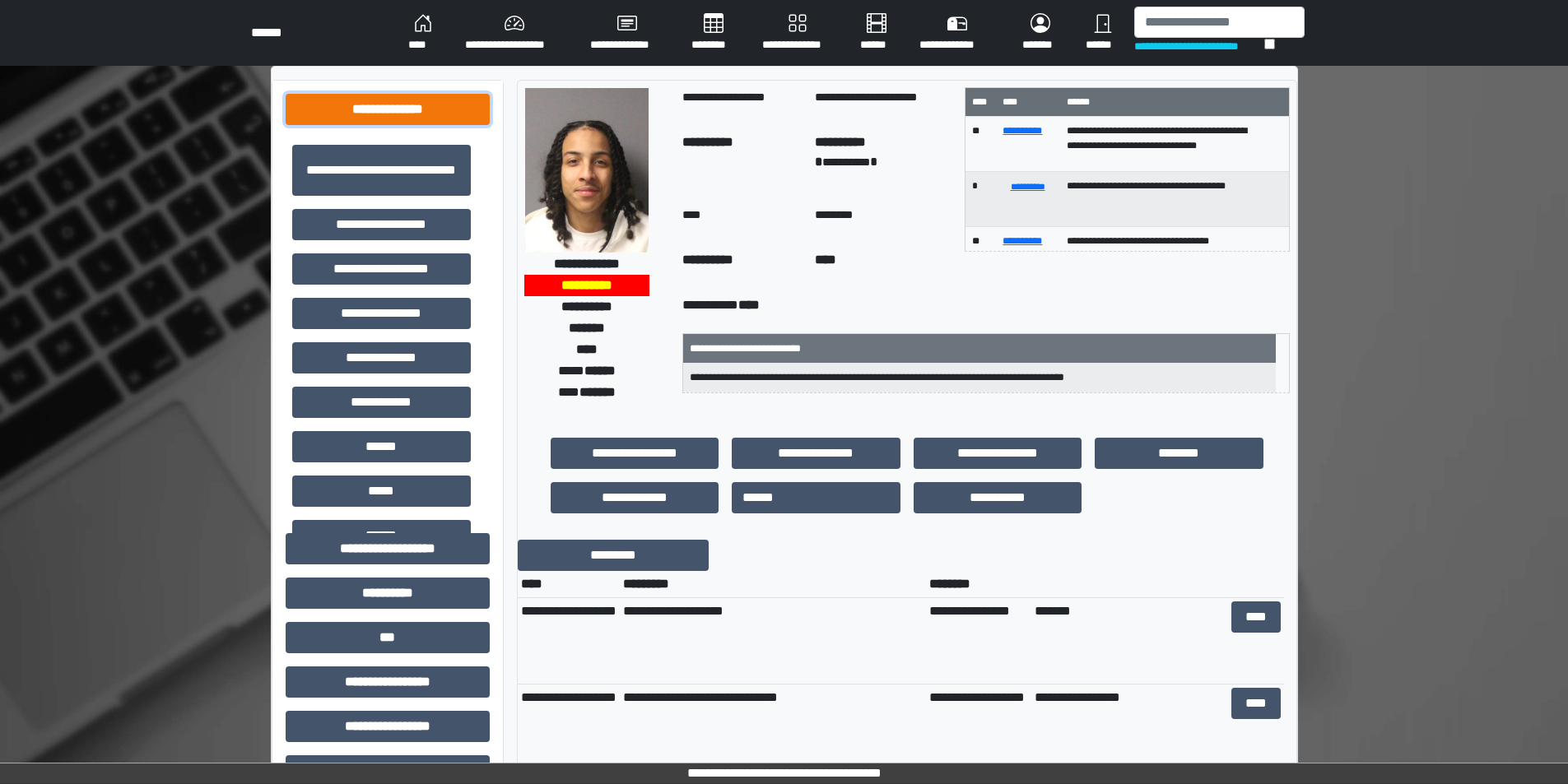 click on "**********" at bounding box center (388, 109) 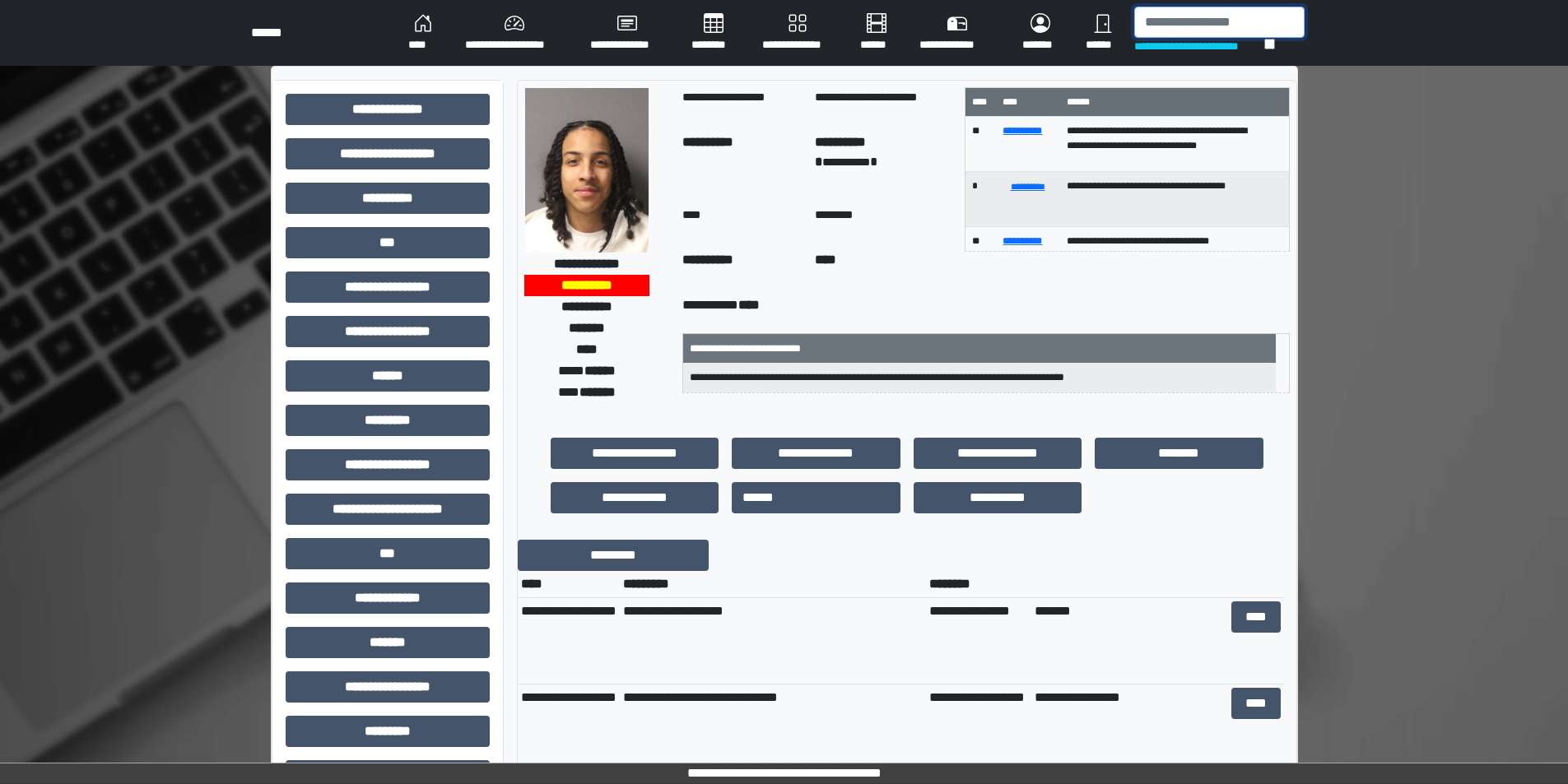 click at bounding box center (1219, 22) 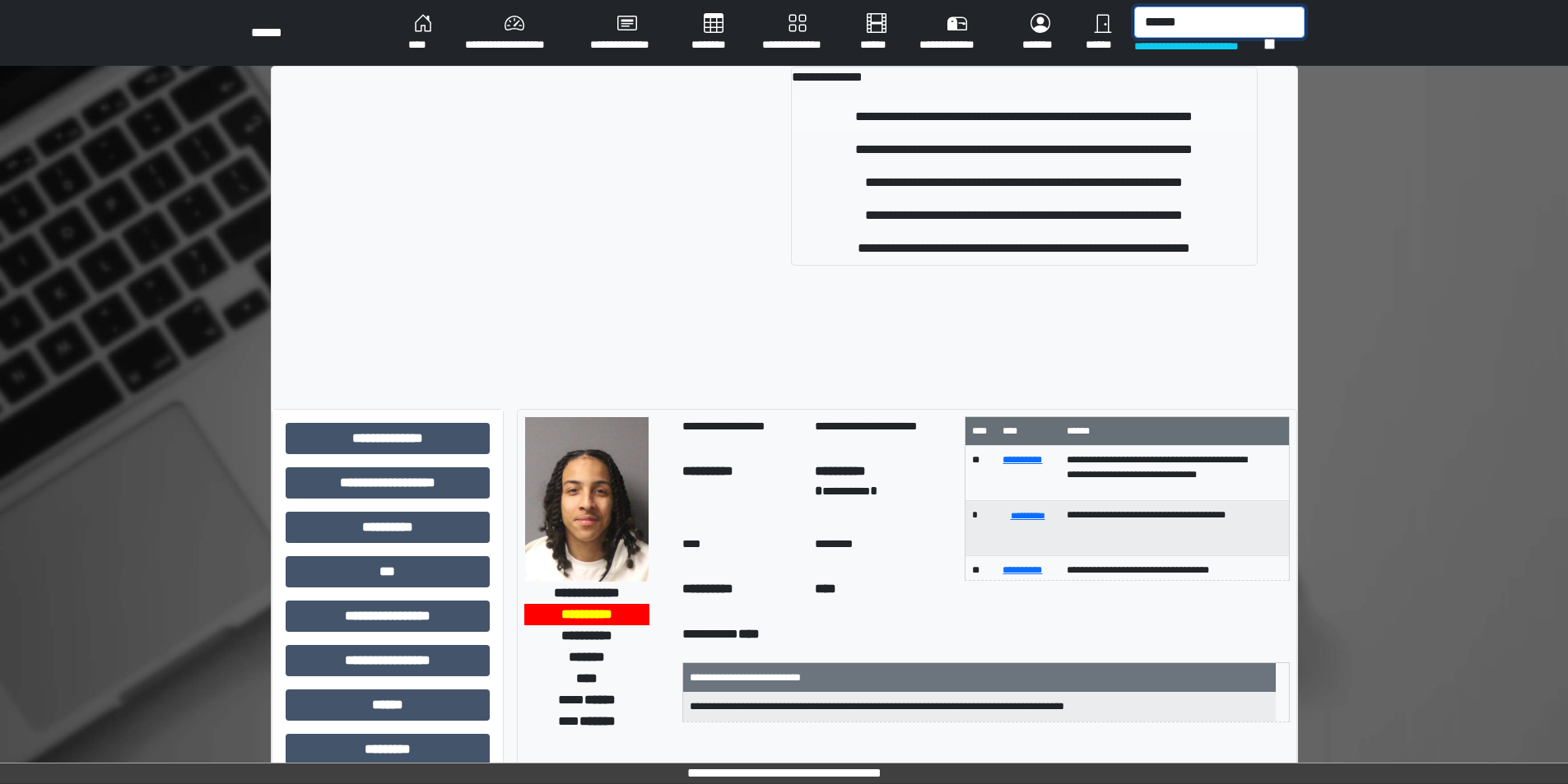 type on "******" 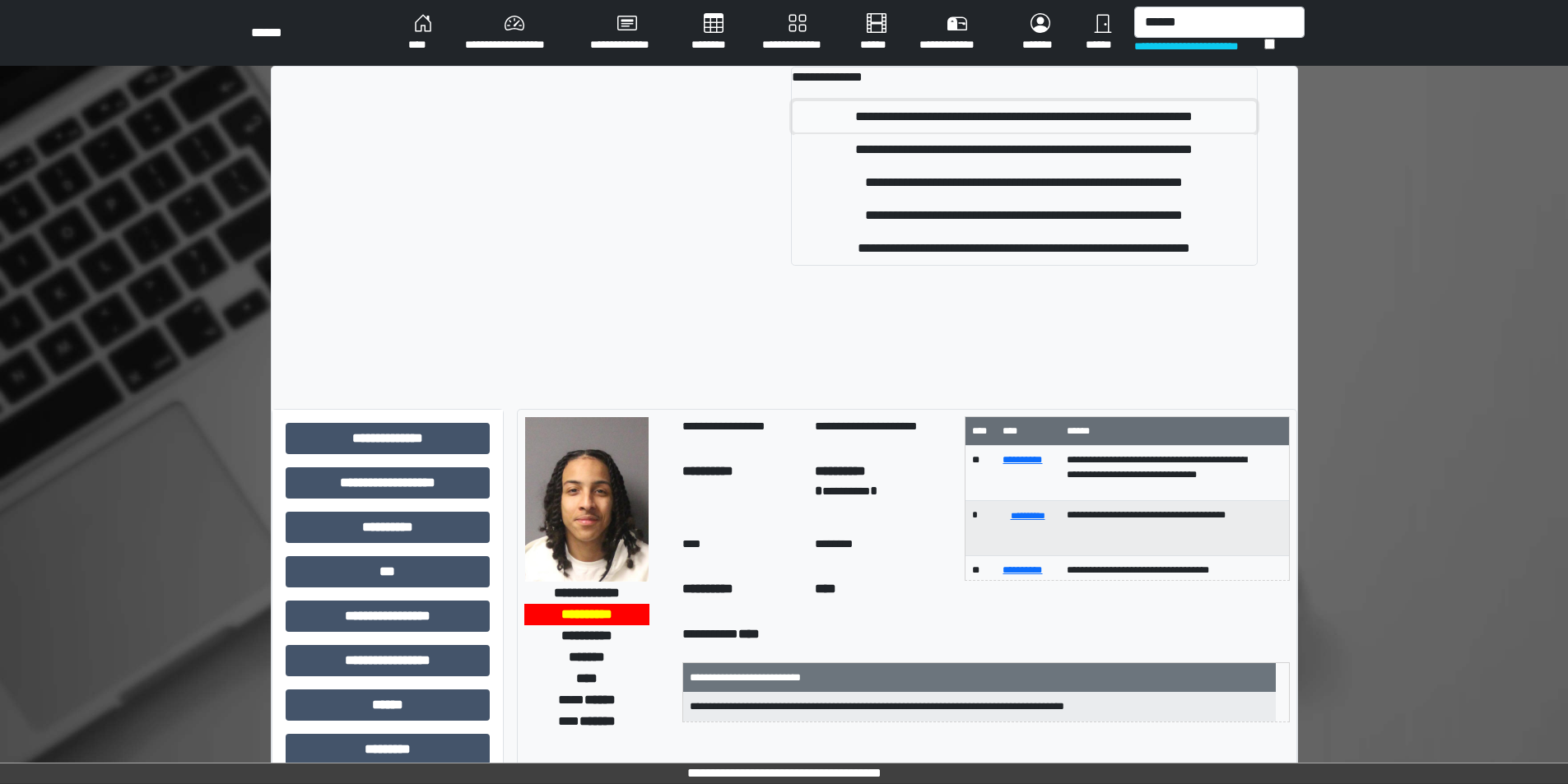 click on "**********" at bounding box center [1024, 117] 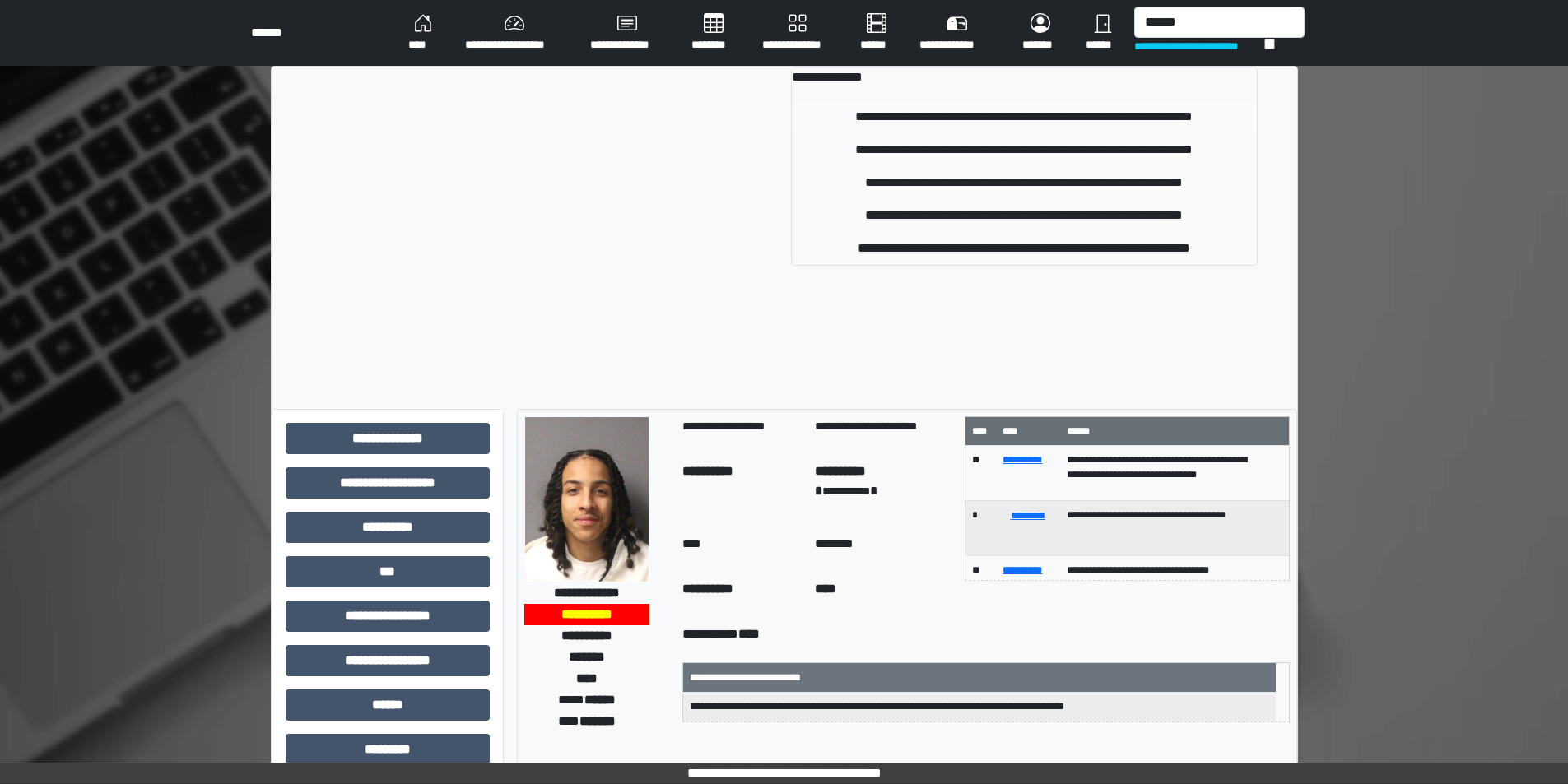 type 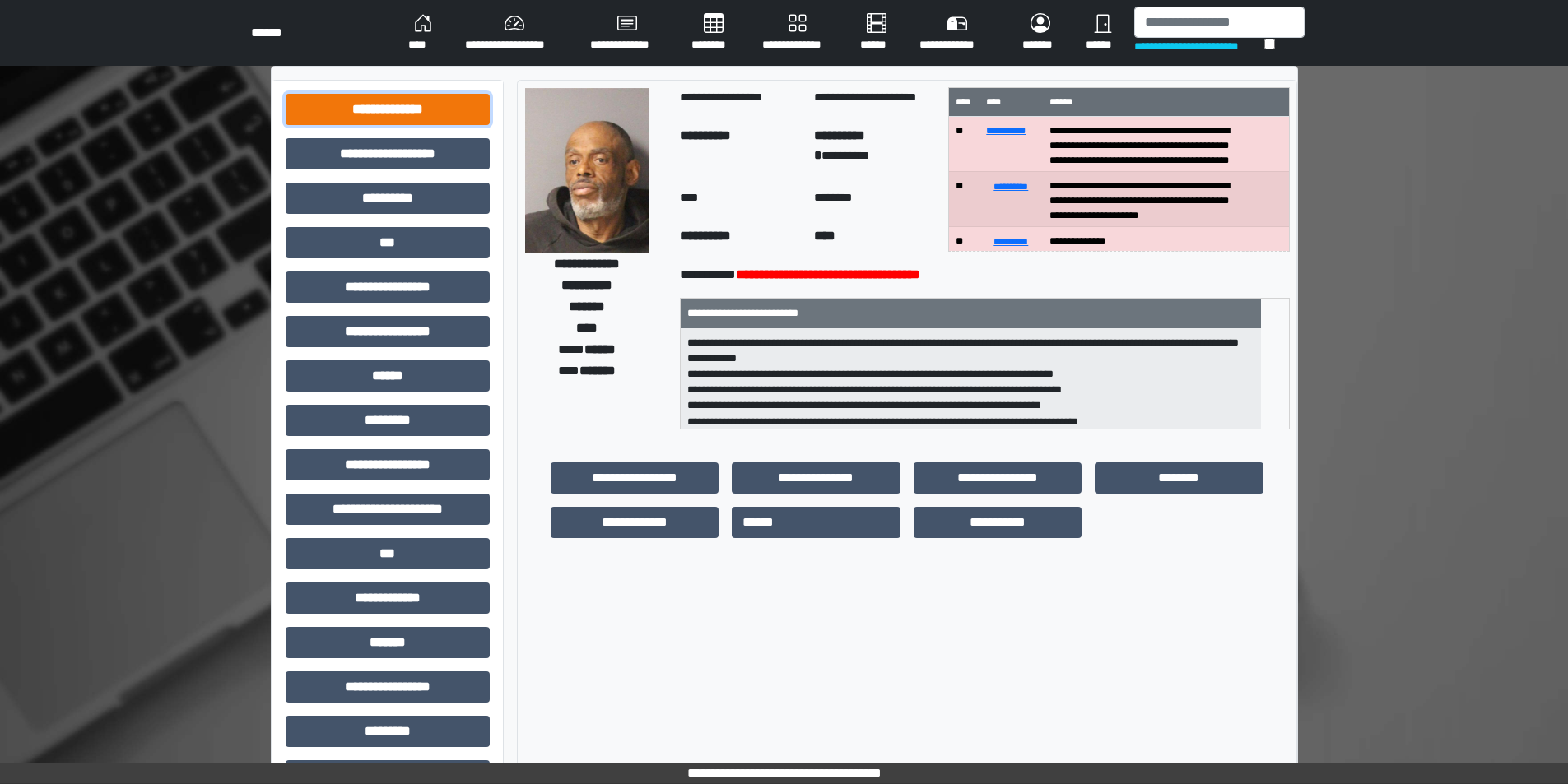 click on "**********" at bounding box center (388, 109) 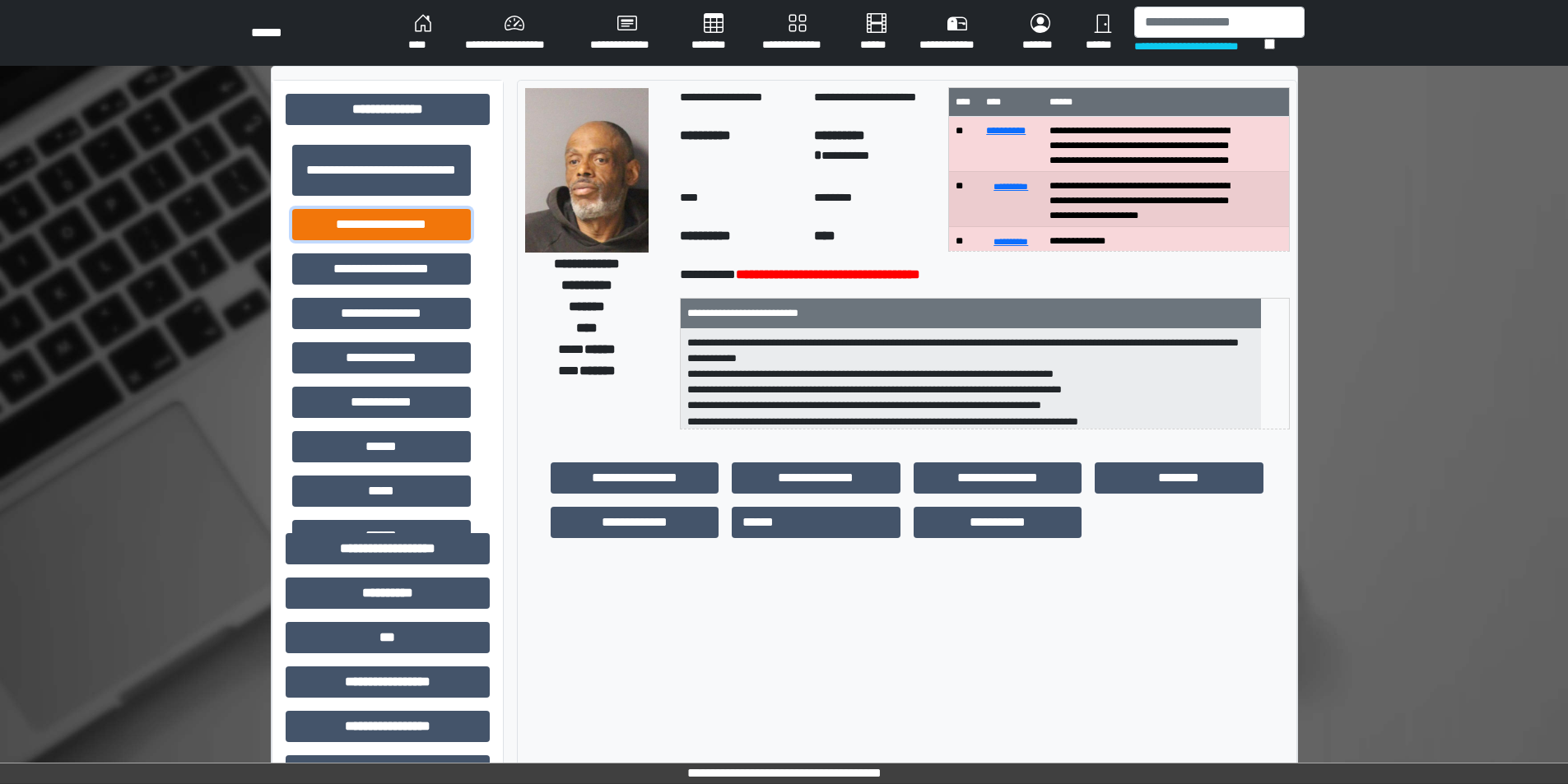 click on "**********" at bounding box center (381, 225) 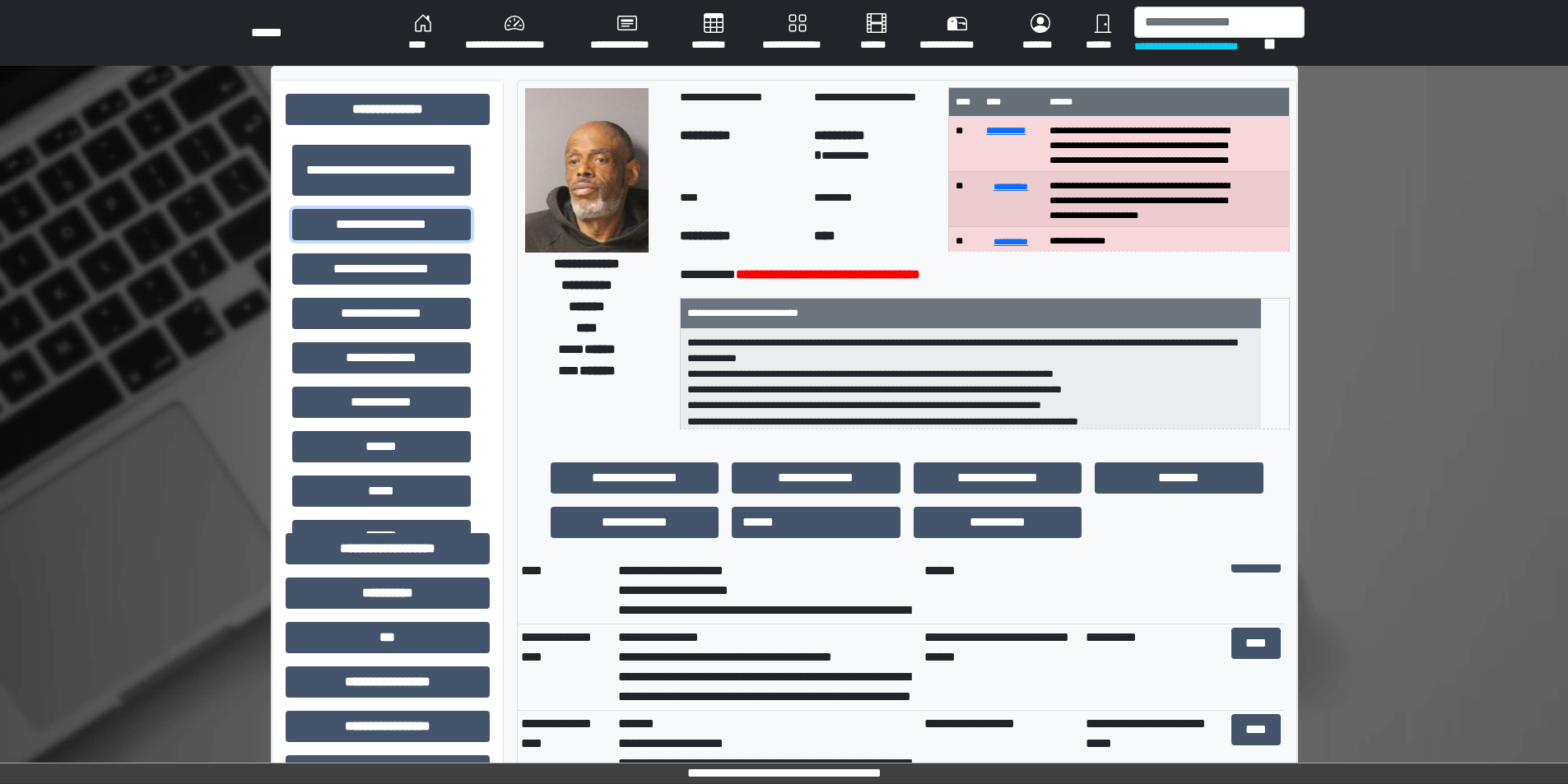 scroll, scrollTop: 987, scrollLeft: 0, axis: vertical 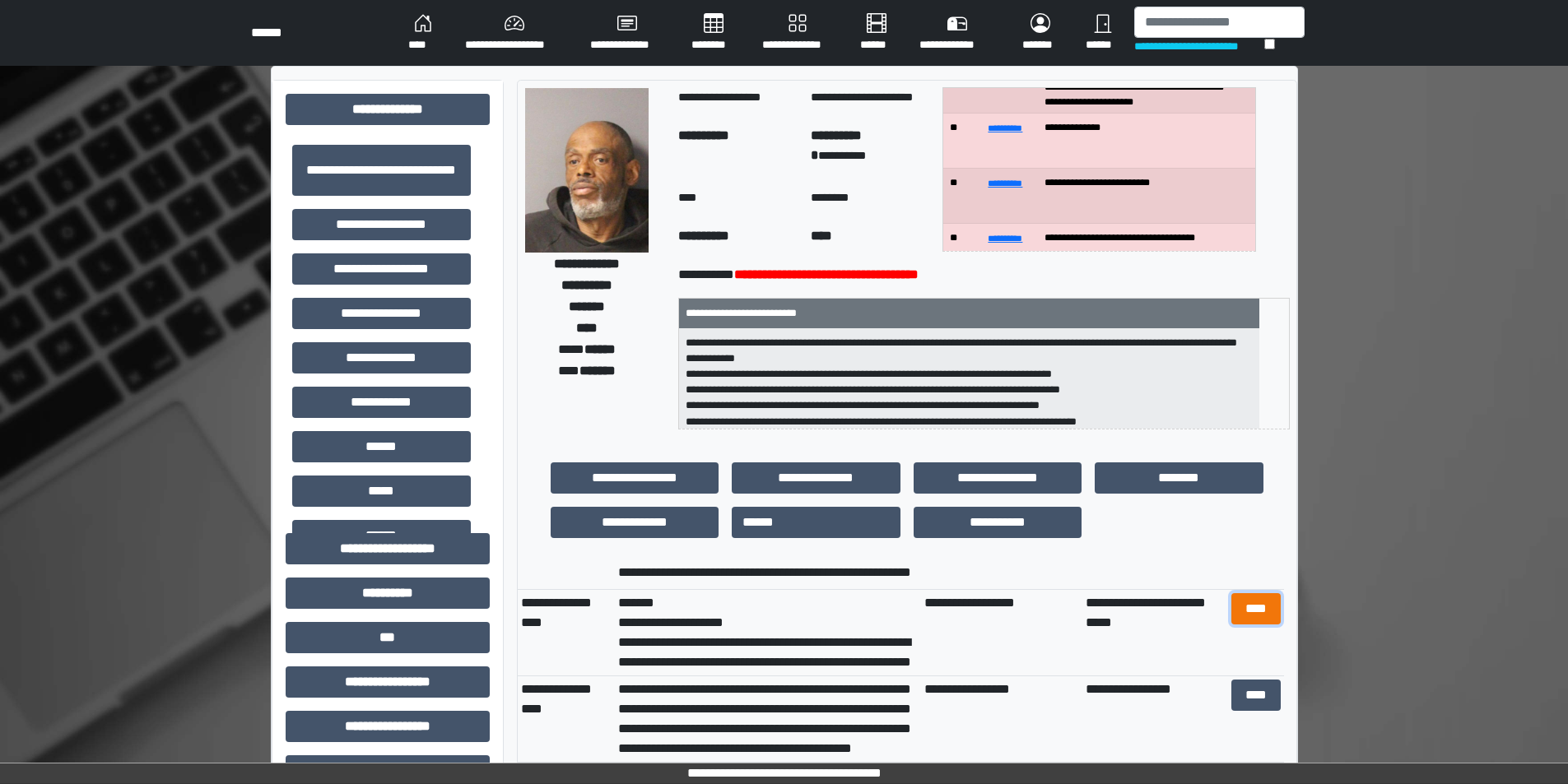 click on "****" at bounding box center (1256, 609) 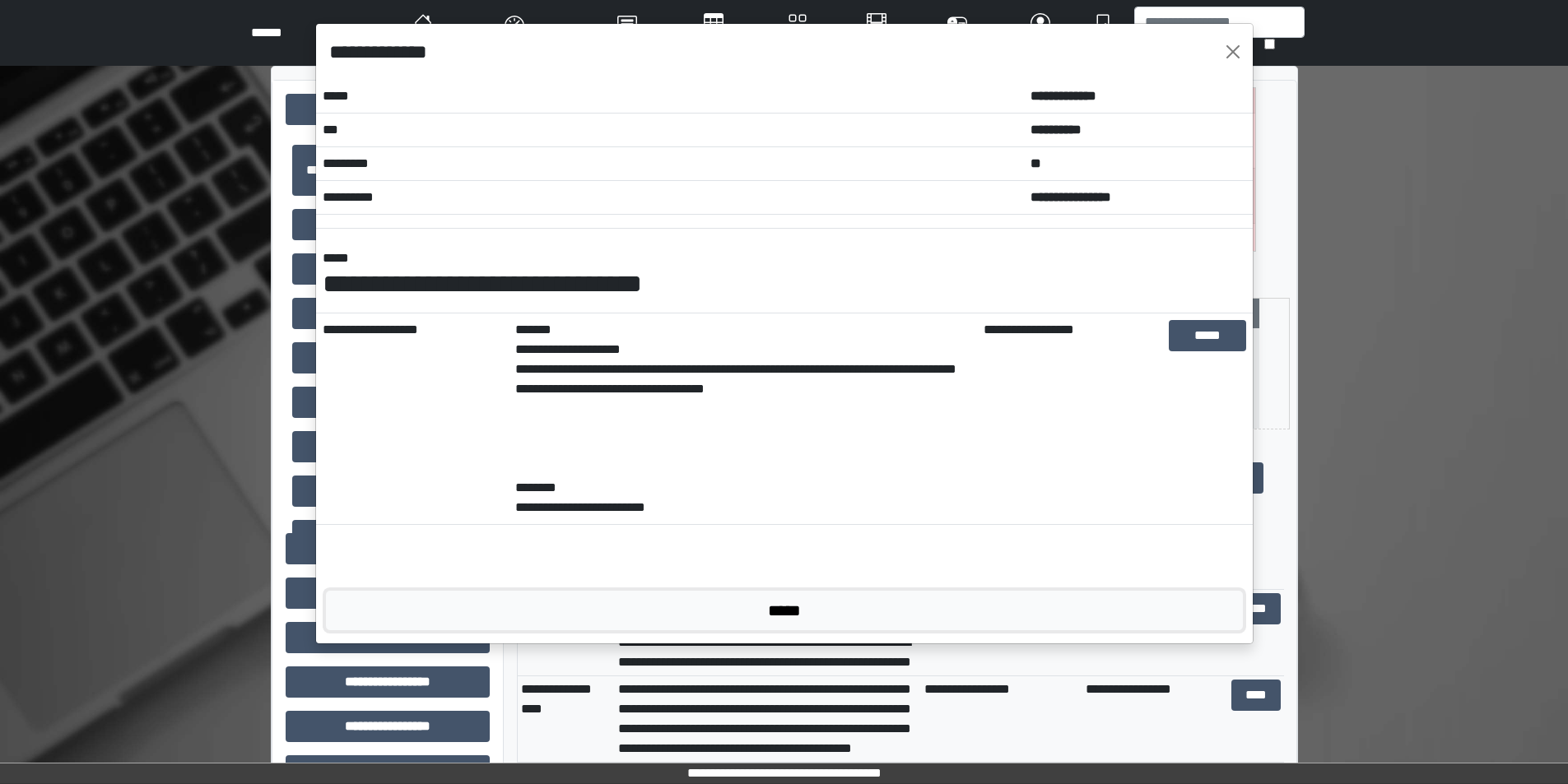 click on "*****" at bounding box center (784, 610) 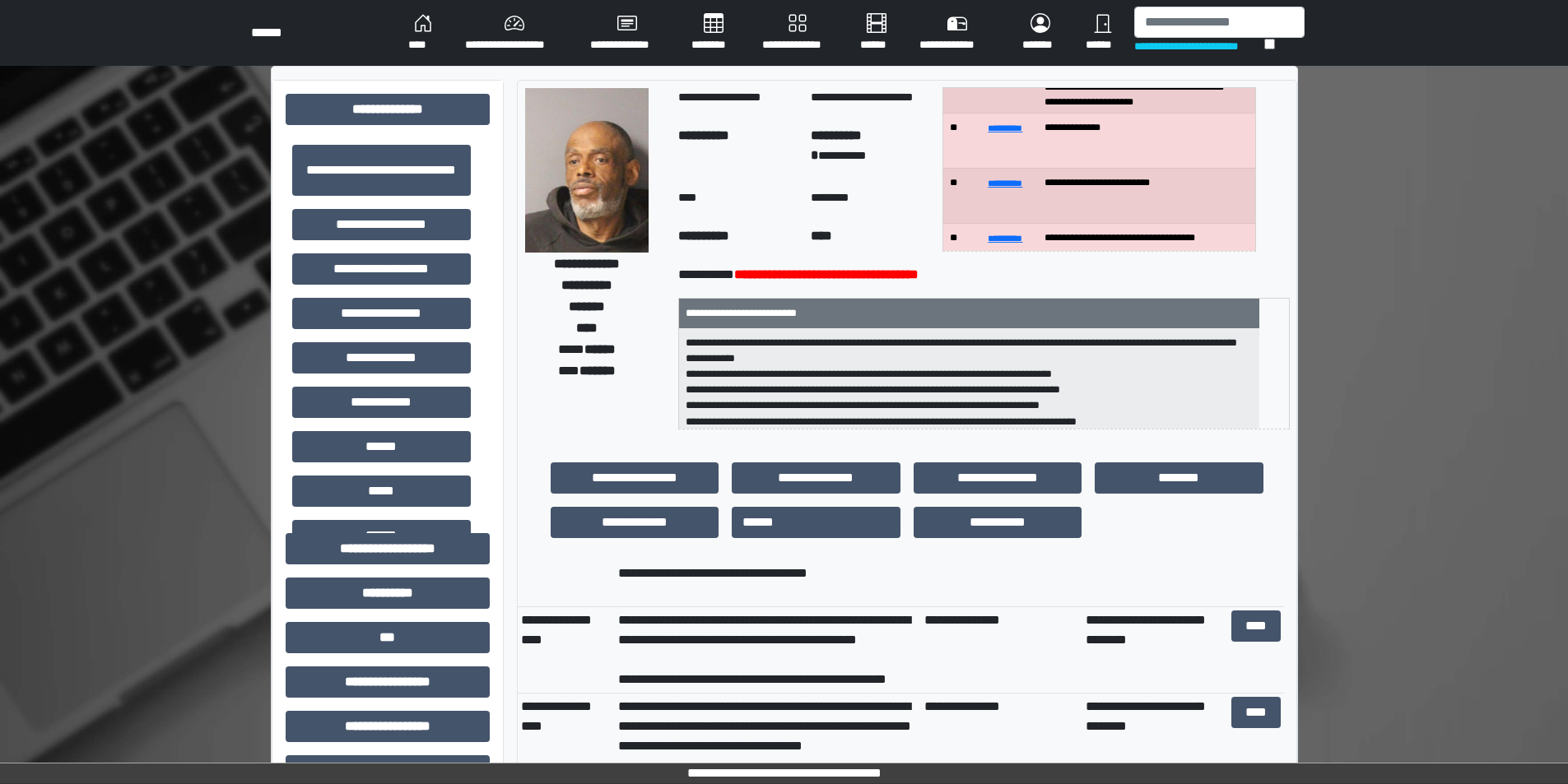 scroll, scrollTop: 4771, scrollLeft: 0, axis: vertical 